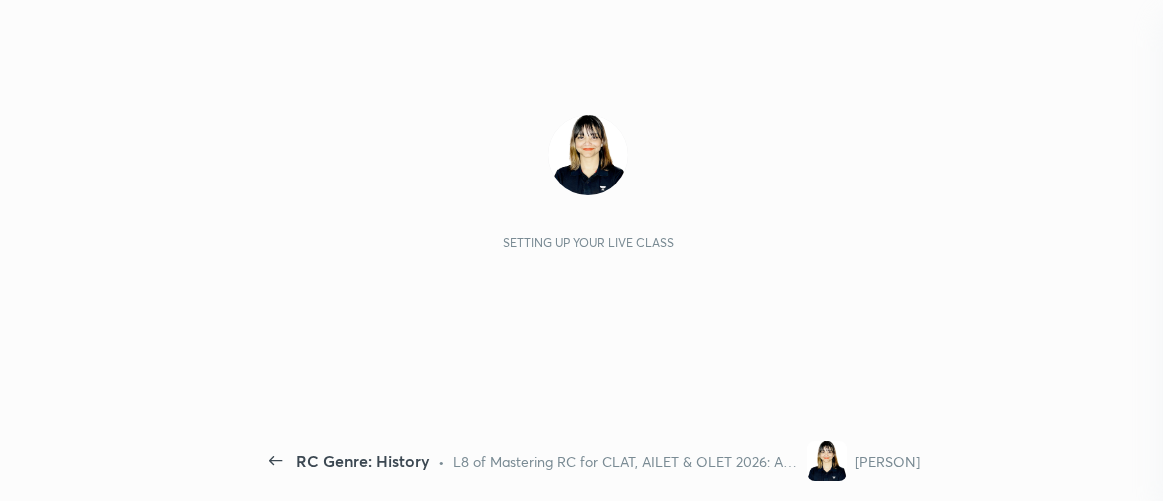 scroll, scrollTop: 0, scrollLeft: 0, axis: both 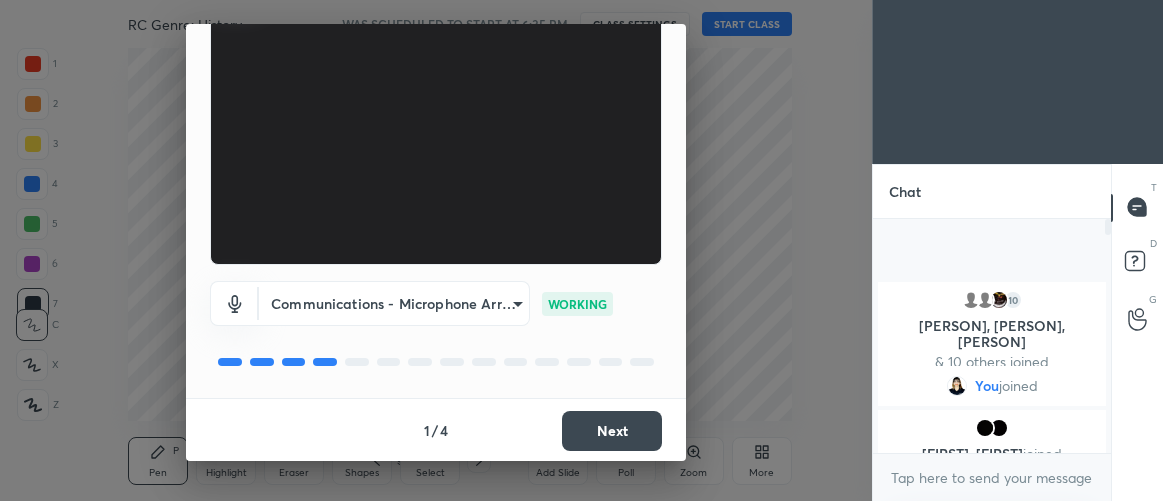 click on "Next" at bounding box center (612, 431) 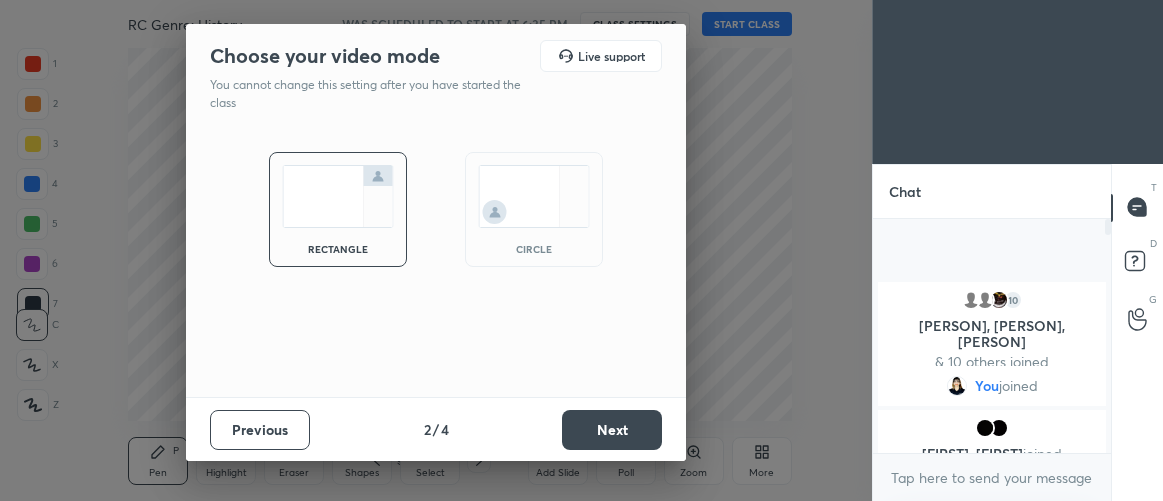 scroll, scrollTop: 0, scrollLeft: 0, axis: both 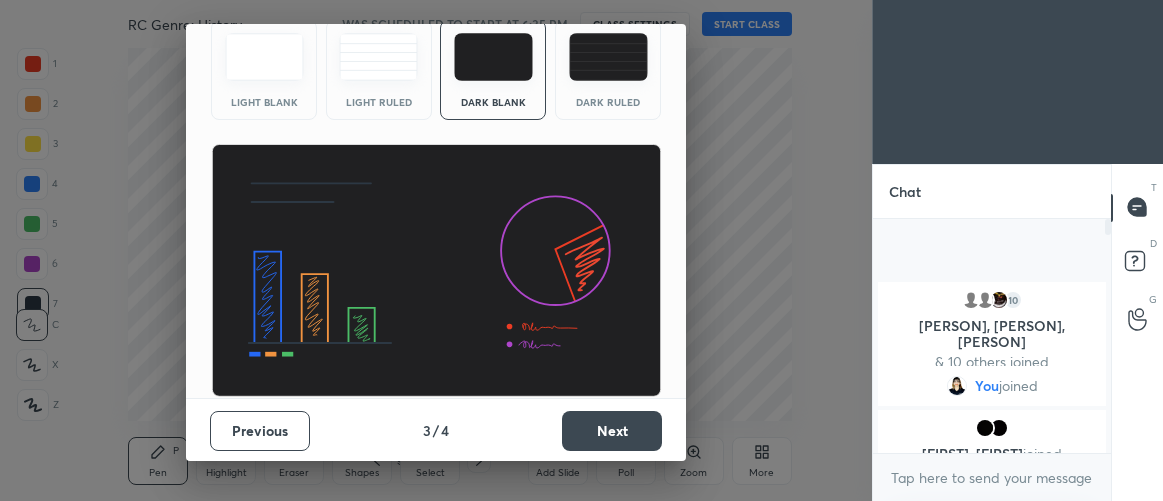 click on "Next" at bounding box center (612, 431) 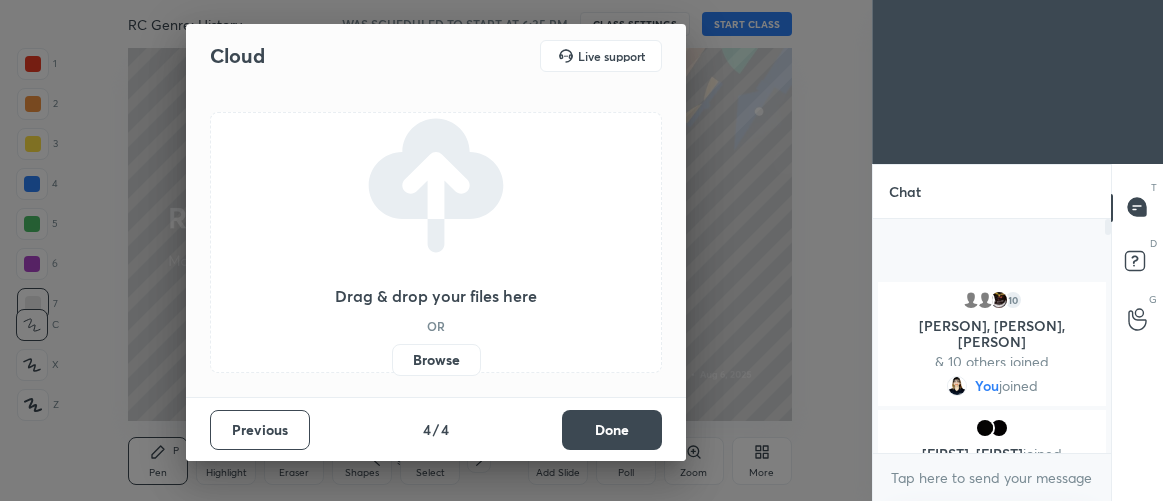 click on "Browse" at bounding box center [436, 360] 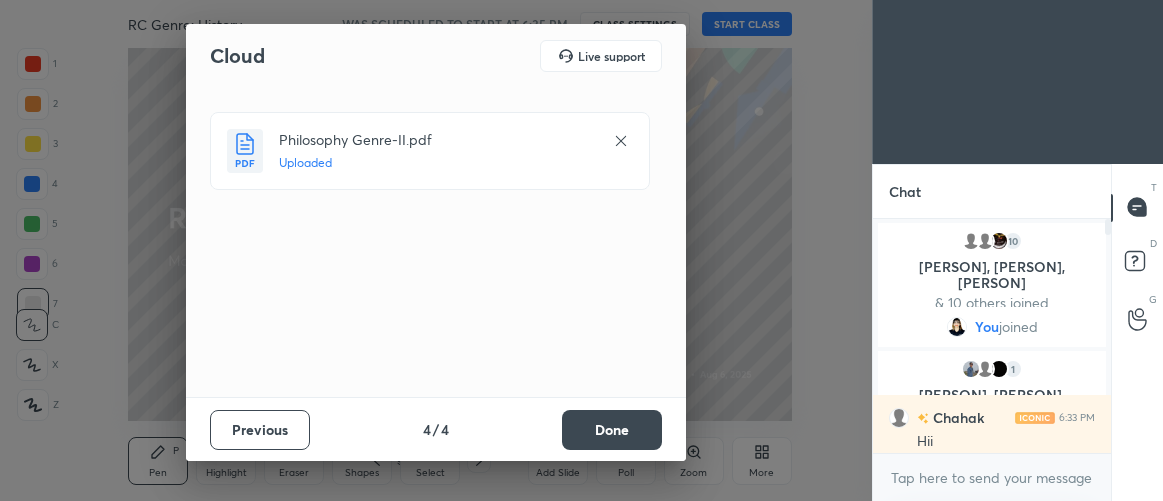 click on "Done" at bounding box center (612, 430) 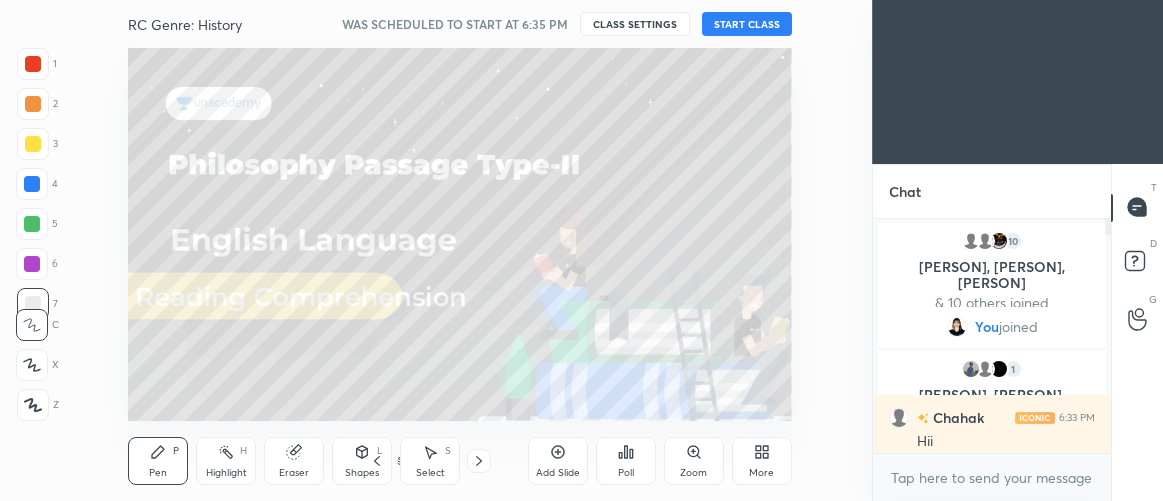 click on "START CLASS" at bounding box center [747, 24] 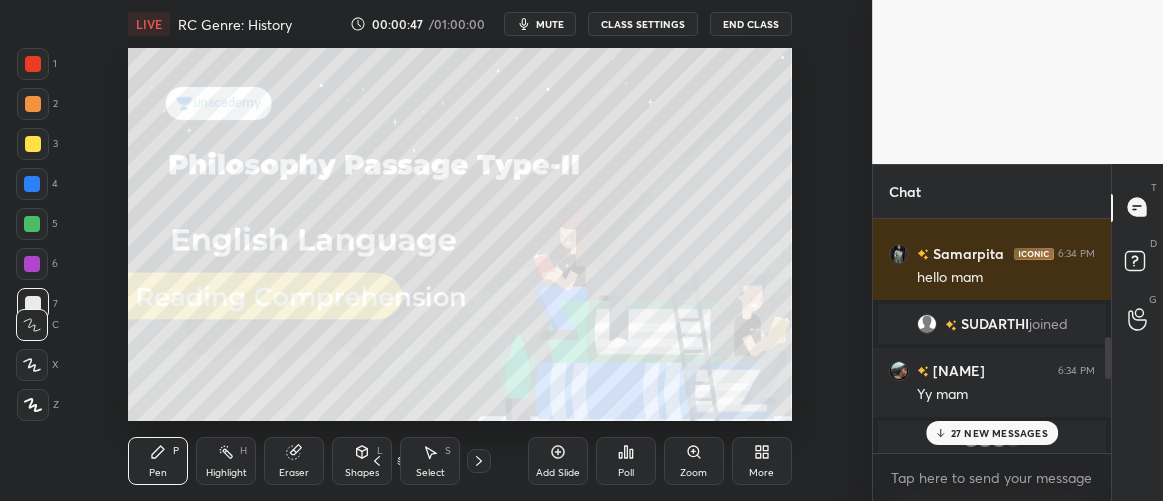 scroll, scrollTop: 675, scrollLeft: 0, axis: vertical 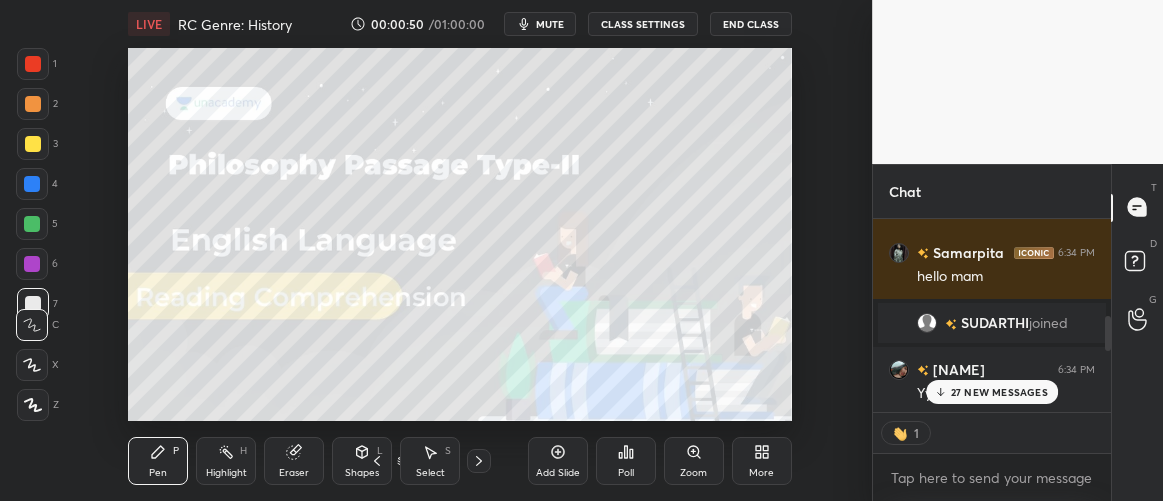 click on "27 NEW MESSAGES" at bounding box center (999, 392) 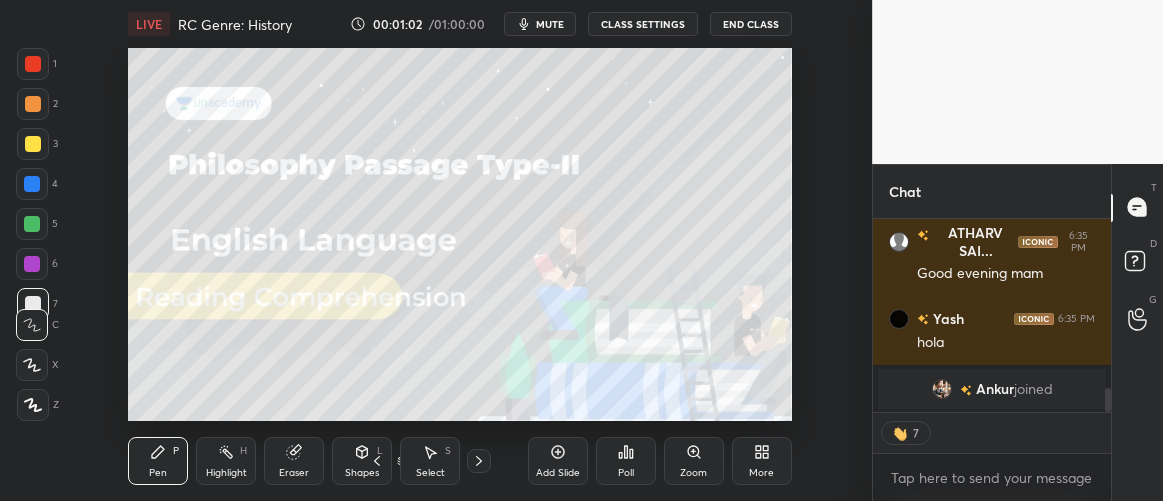 scroll, scrollTop: 1367, scrollLeft: 0, axis: vertical 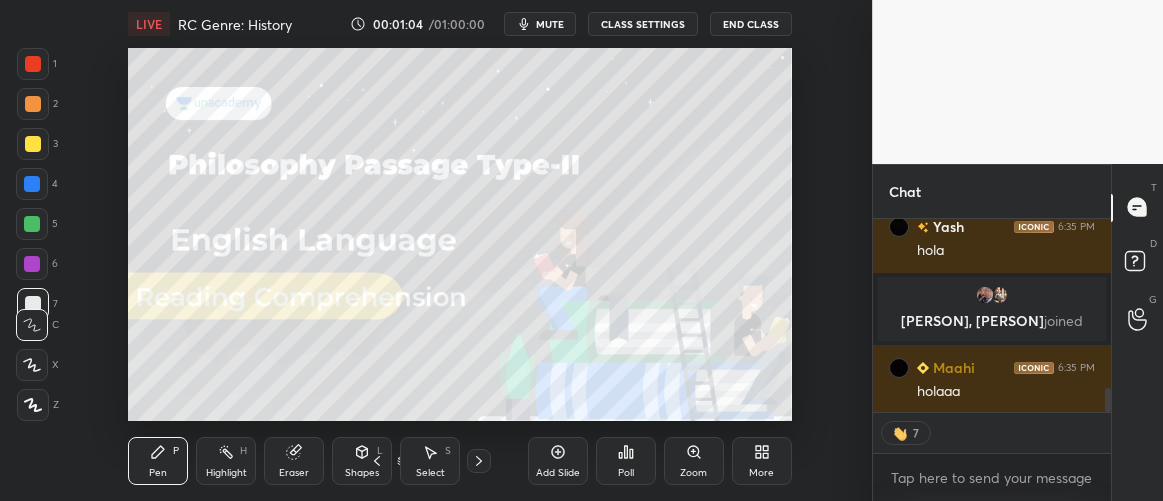 click on "JUMP TO LATEST" at bounding box center (992, 456) 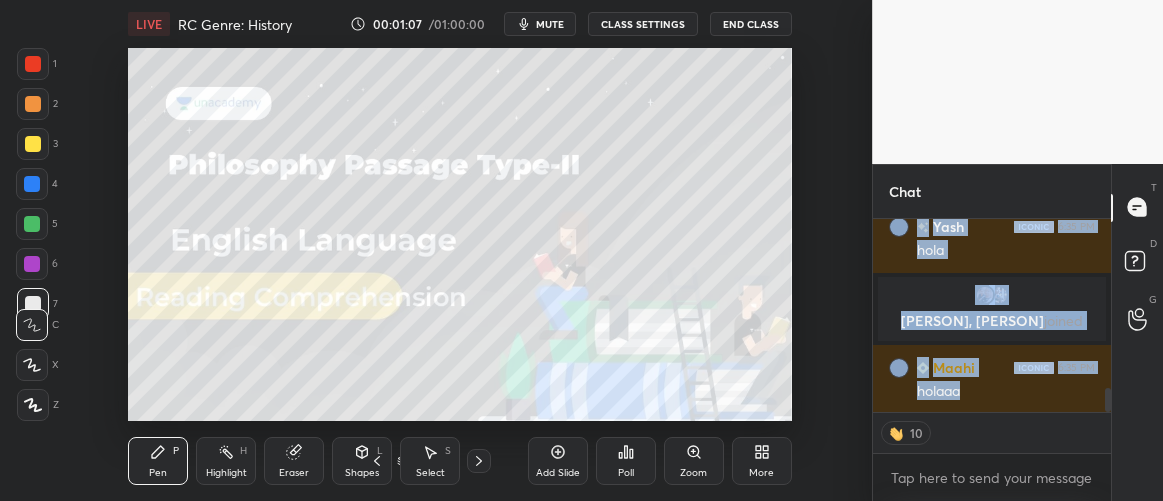 drag, startPoint x: 961, startPoint y: 381, endPoint x: 810, endPoint y: 330, distance: 159.38005 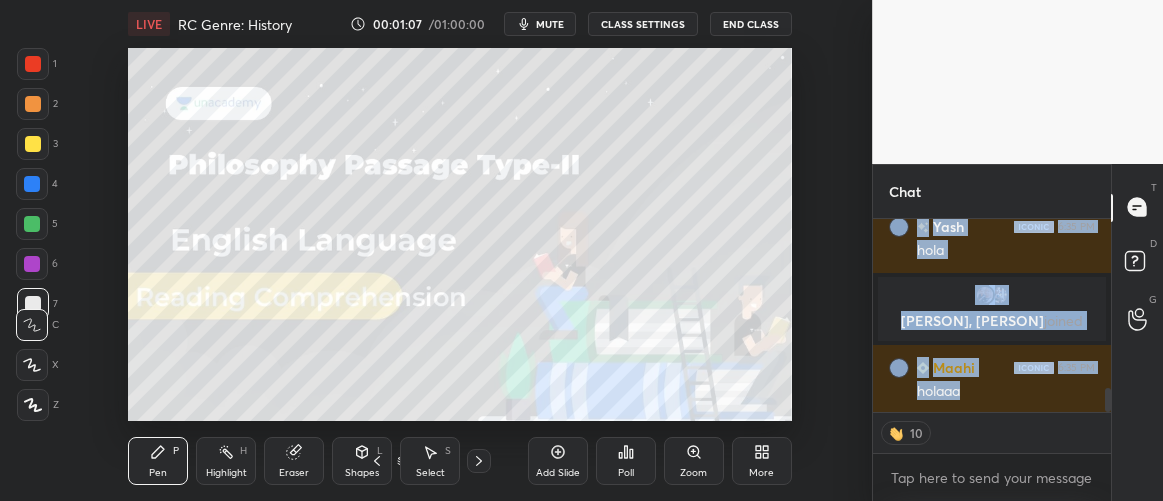 click on "1 2 3 4 5 6 7 C X Z C X Z E E Erase all   H H LIVE RC Genre: History 00:01:07 /  01:00:00 mute CLASS SETTINGS End Class Setting up your live class Poll for   secs No correct answer Start poll Back RC Genre: History • L8 of Mastering RC for CLAT, AILET & OLET 2026: An 8-Session Intensive [PERSON] Pen P Highlight H Eraser Shapes L Select S 3 / 18 Add Slide Poll Zoom More Chat [PERSON] 6:35 PM Good evening mam [PERSON] 6:35 PM hola [PERSON], [PERSON]  joined [PERSON] 6:35 PM holaaa JUMP TO LATEST 10 Enable hand raising Enable raise hand to speak to learners. Once enabled, chat will be turned off temporarily. Enable x   introducing Raise a hand with a doubt Now learners can raise their hand along with a doubt  How it works? Doubts asked by learners will show up here NEW DOUBTS ASKED No one has raised a hand yet Can't raise hand Looks like educator just invited you to speak. Please wait before you can raise your hand again. Got it T Messages (T) D Doubts (D) G Raise Hand (G) Report an issue Reason for reporting" at bounding box center [581, 250] 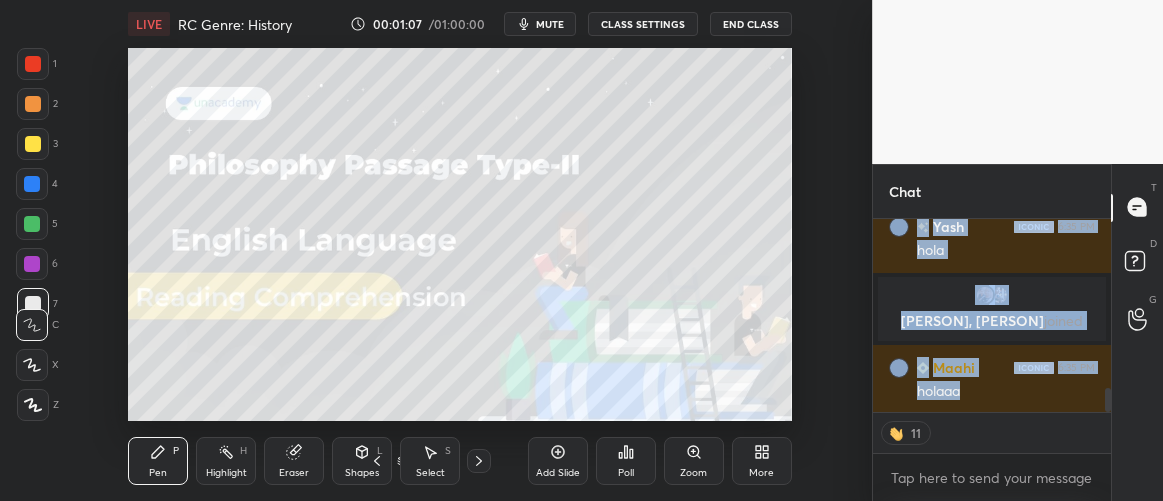 click on "Setting up your live class Poll for   secs No correct answer Start poll" at bounding box center [460, 234] 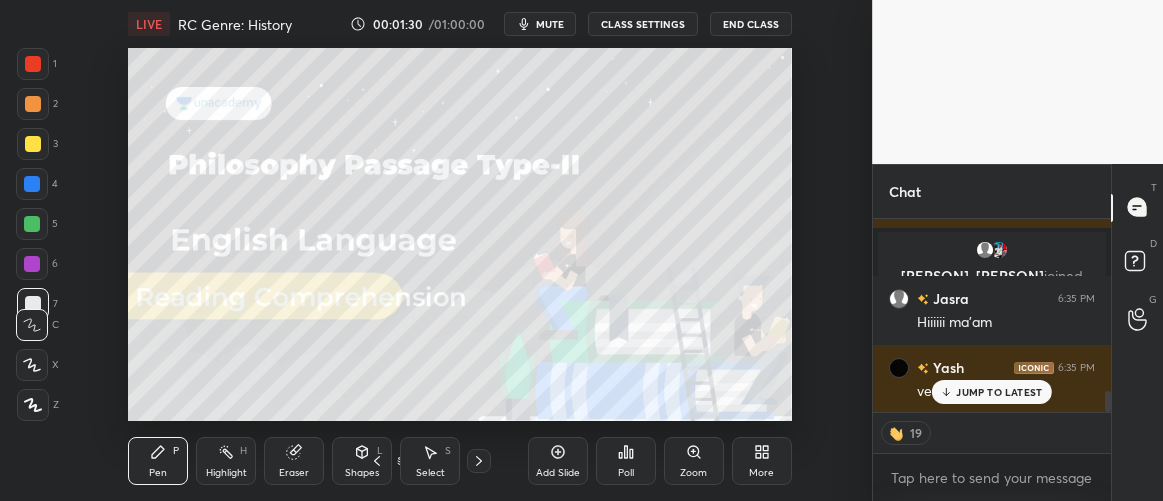 scroll, scrollTop: 1576, scrollLeft: 0, axis: vertical 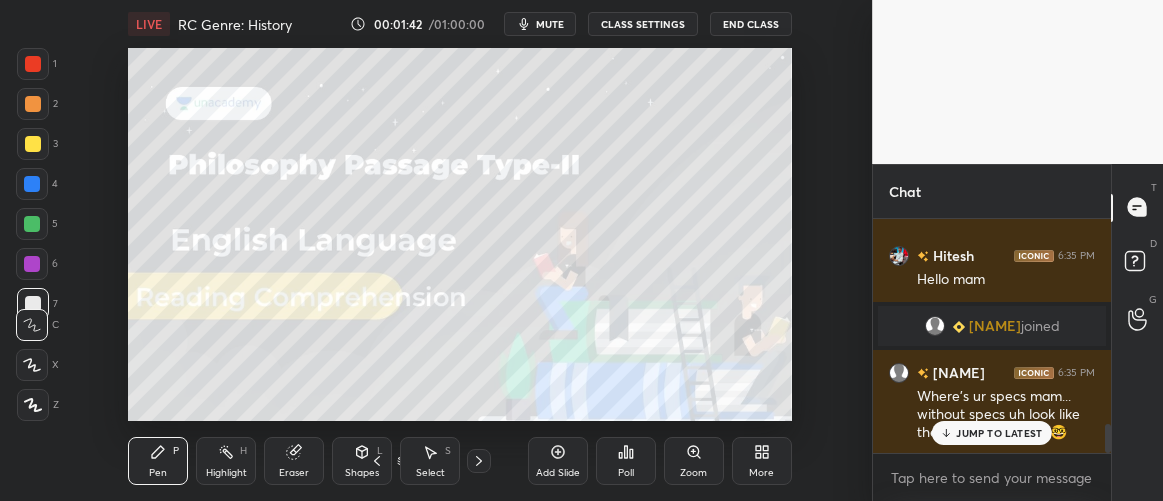 click on "JUMP TO LATEST" at bounding box center (999, 433) 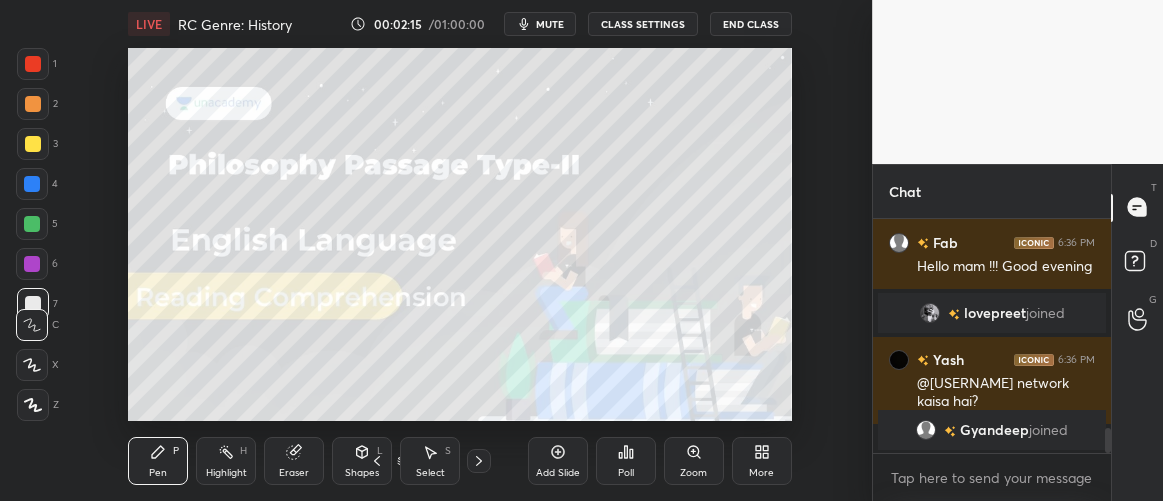 scroll, scrollTop: 2017, scrollLeft: 0, axis: vertical 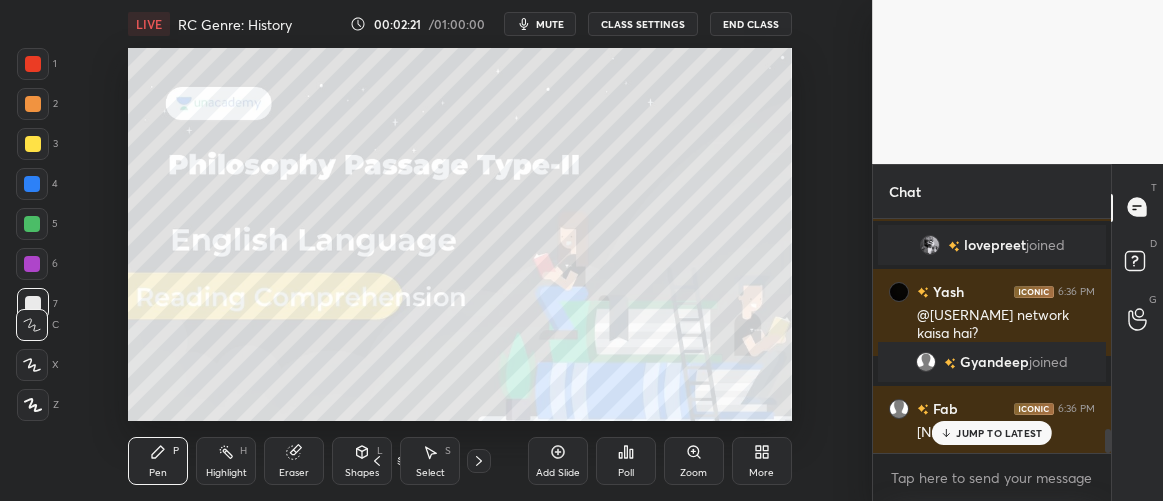 click on "JUMP TO LATEST" at bounding box center [999, 433] 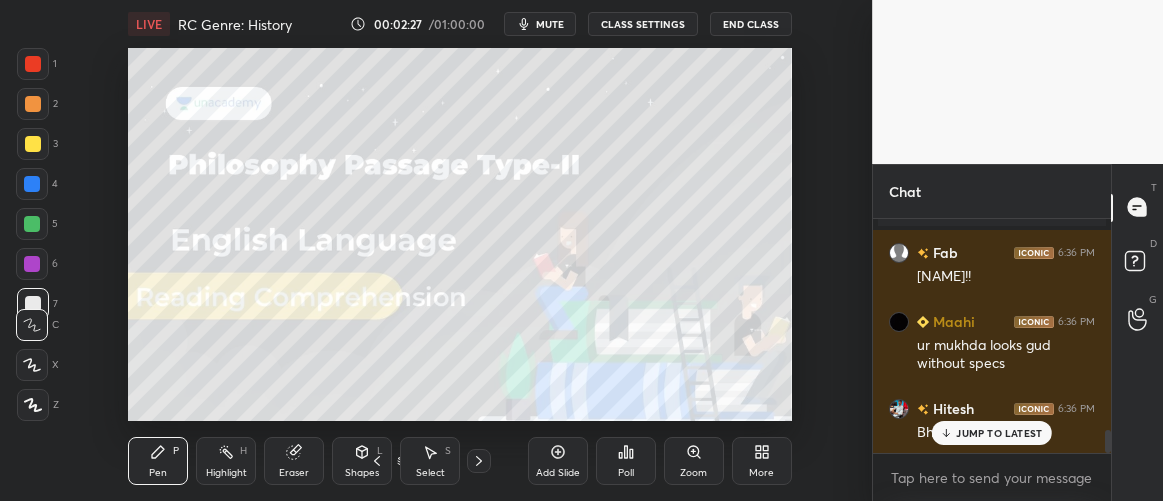 scroll, scrollTop: 2221, scrollLeft: 0, axis: vertical 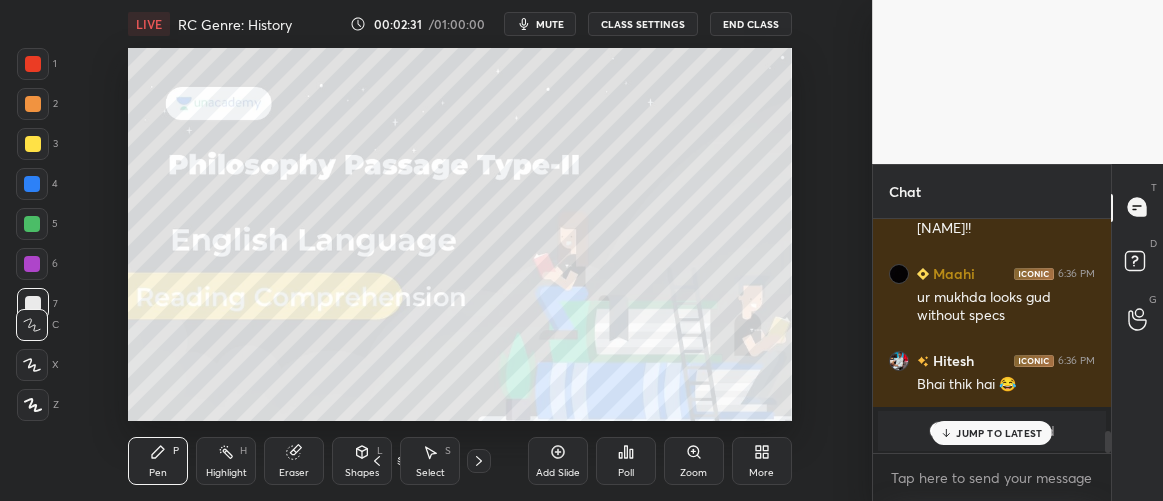 click on "JUMP TO LATEST" at bounding box center (999, 433) 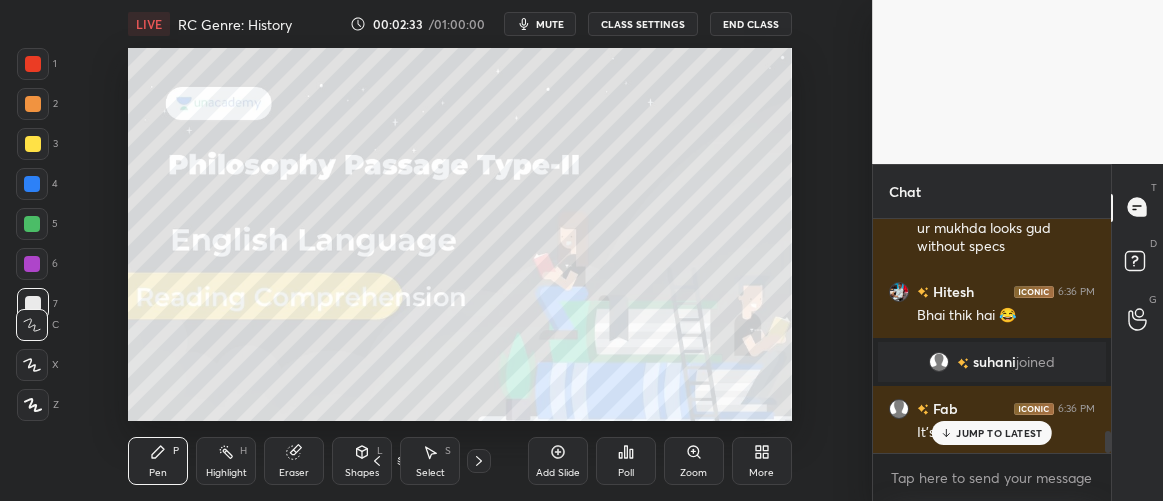 scroll, scrollTop: 2359, scrollLeft: 0, axis: vertical 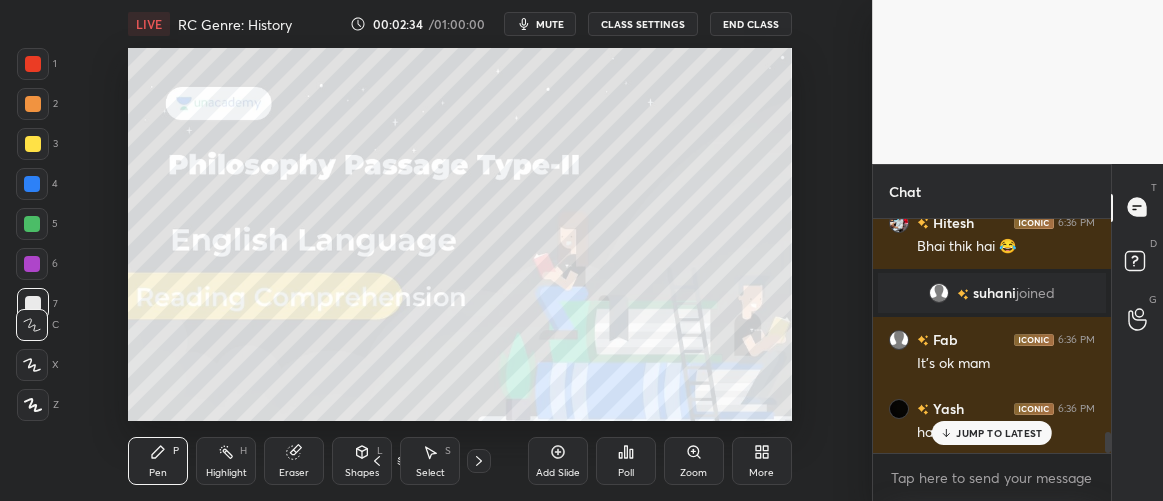 click on "JUMP TO LATEST" at bounding box center [999, 433] 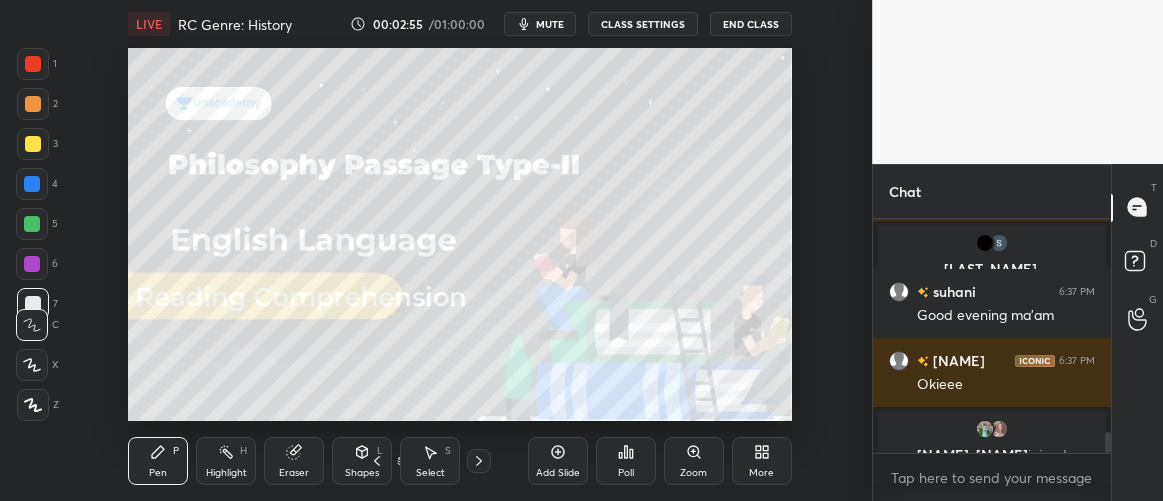 scroll, scrollTop: 2432, scrollLeft: 0, axis: vertical 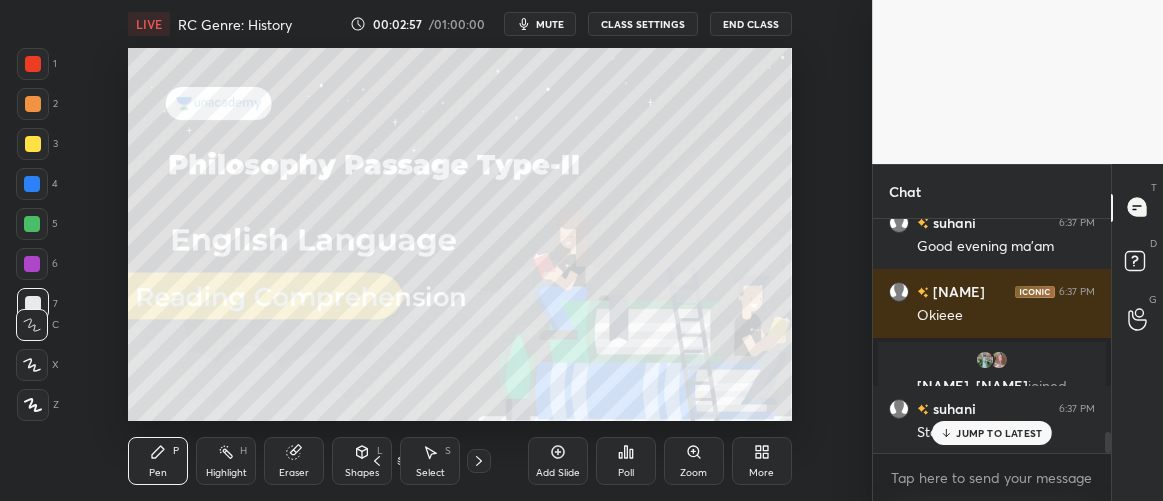 click on "JUMP TO LATEST" at bounding box center (999, 433) 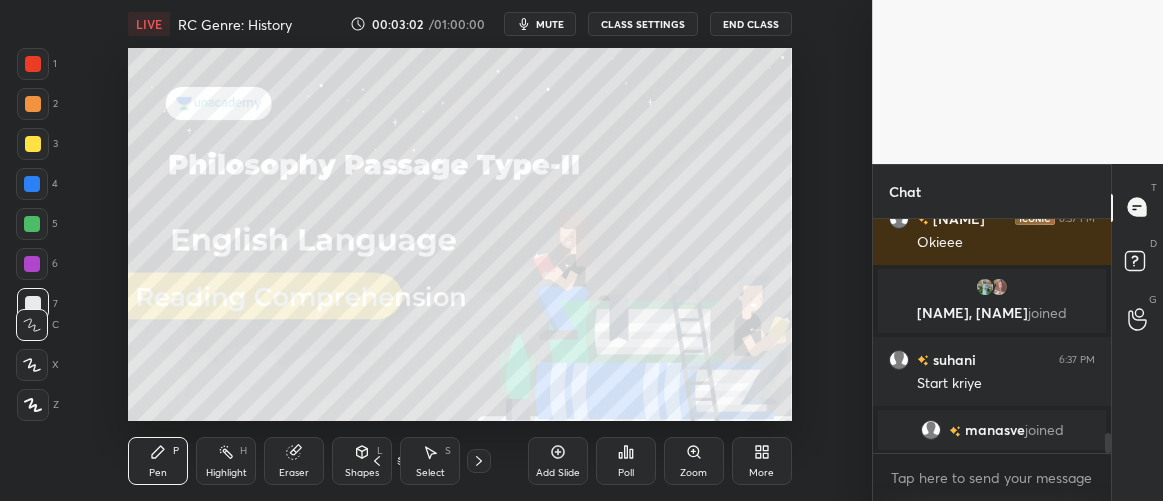 scroll, scrollTop: 2526, scrollLeft: 0, axis: vertical 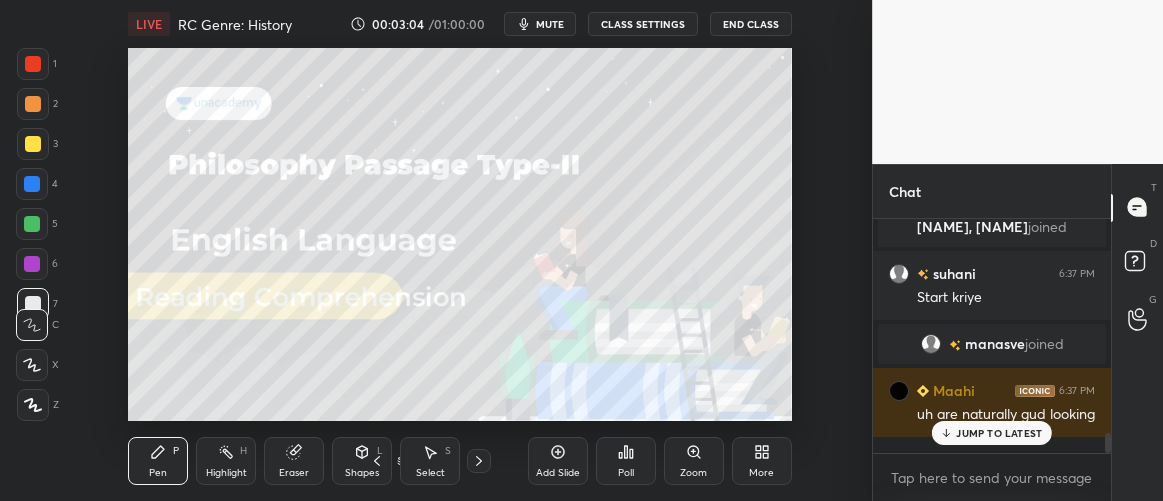 click on "JUMP TO LATEST" at bounding box center (999, 433) 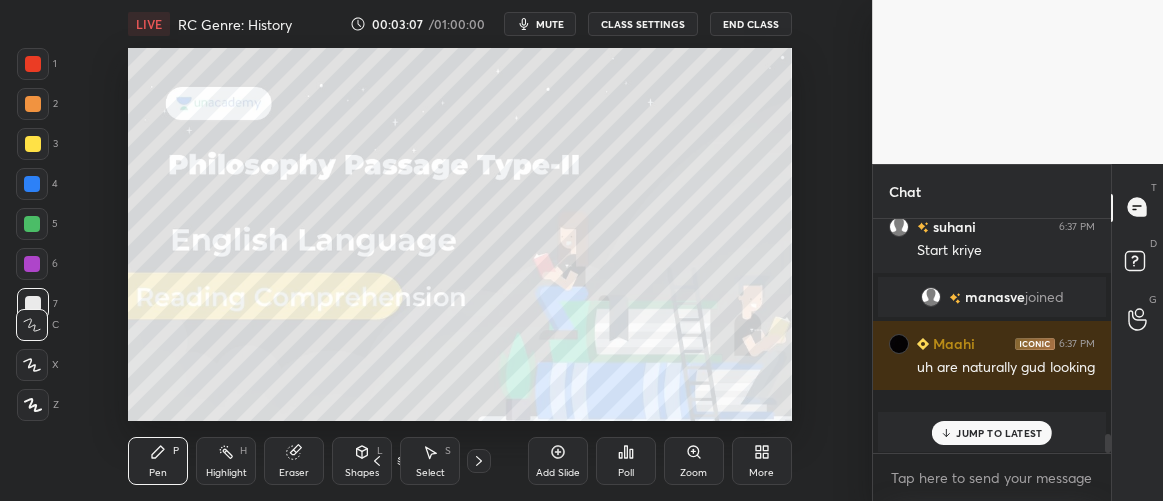 scroll, scrollTop: 2620, scrollLeft: 0, axis: vertical 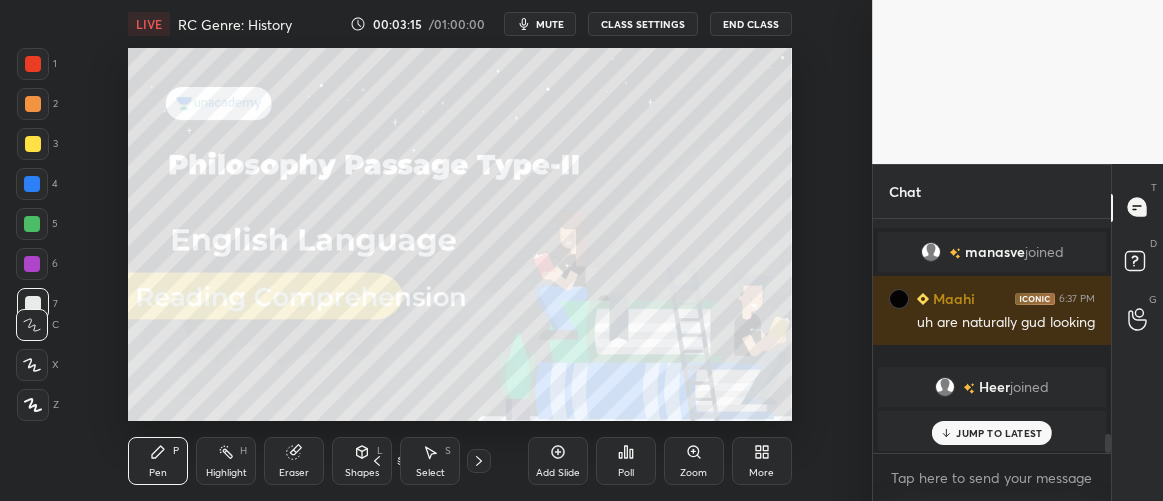 click on "JUMP TO LATEST" at bounding box center (992, 433) 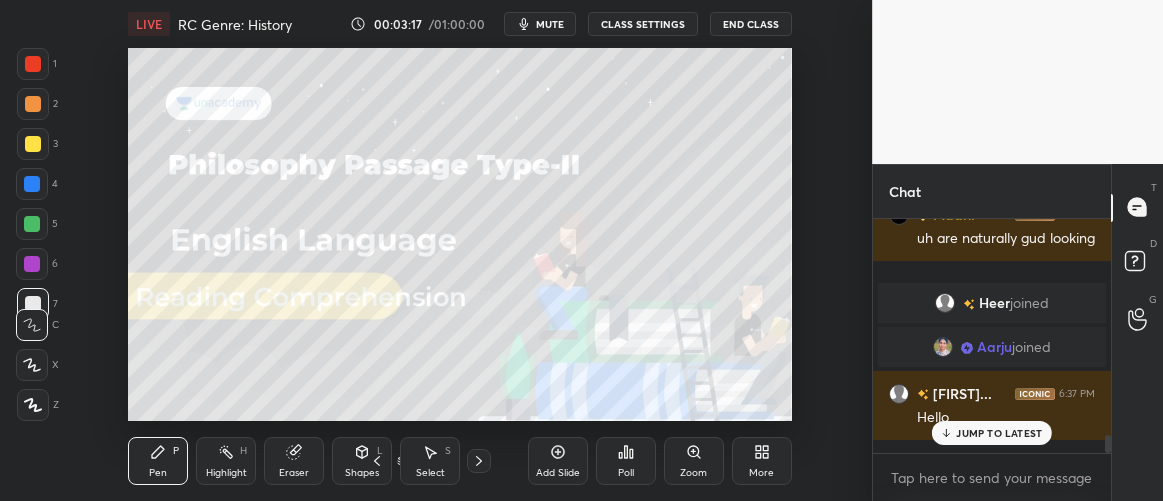 scroll, scrollTop: 2773, scrollLeft: 0, axis: vertical 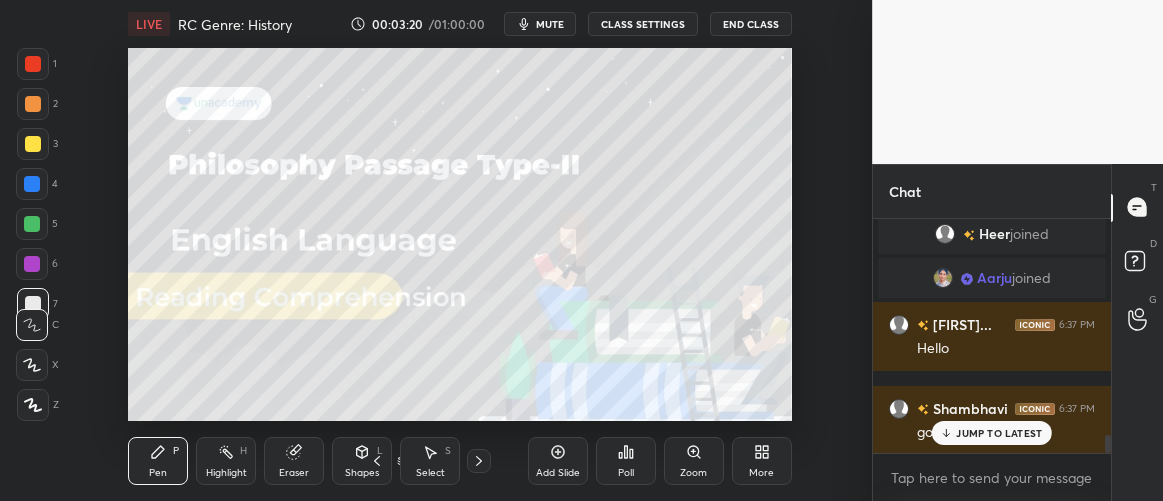 click on "JUMP TO LATEST" at bounding box center (999, 433) 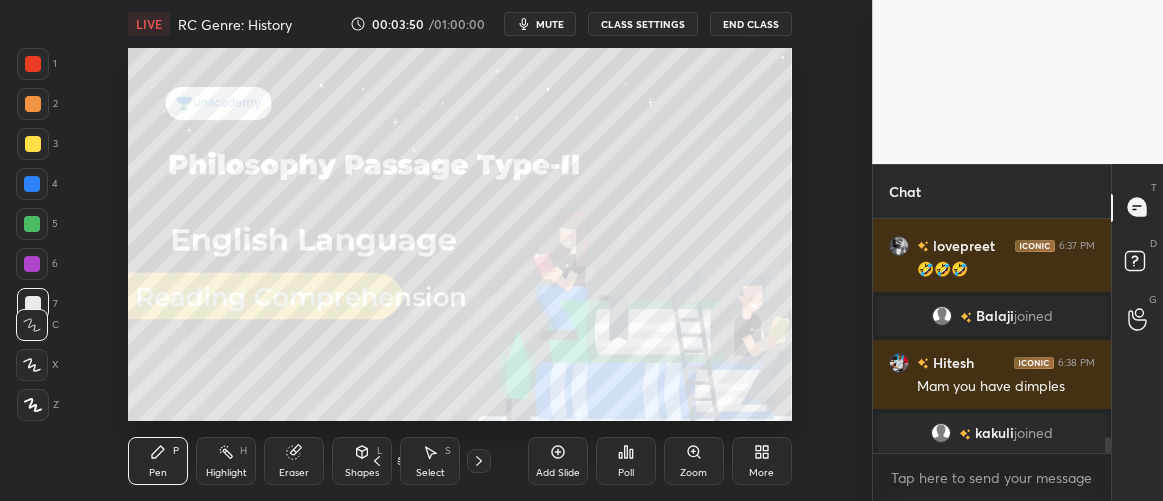 scroll, scrollTop: 3284, scrollLeft: 0, axis: vertical 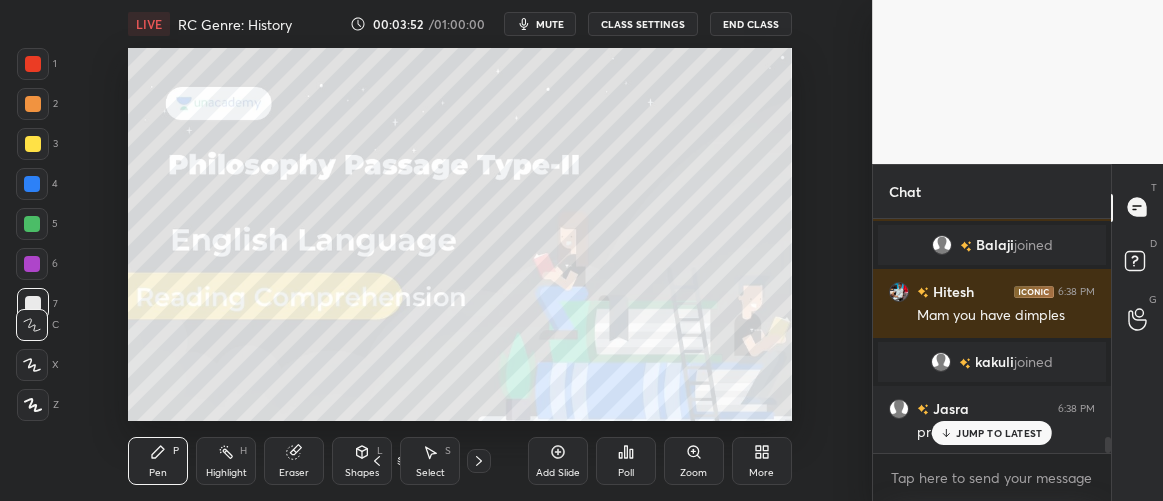 click 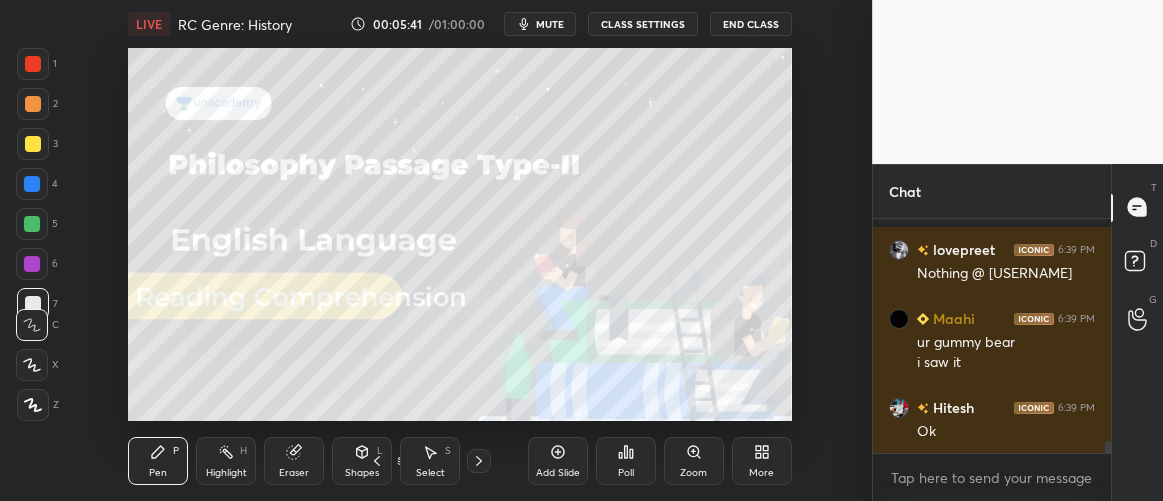 scroll, scrollTop: 4393, scrollLeft: 0, axis: vertical 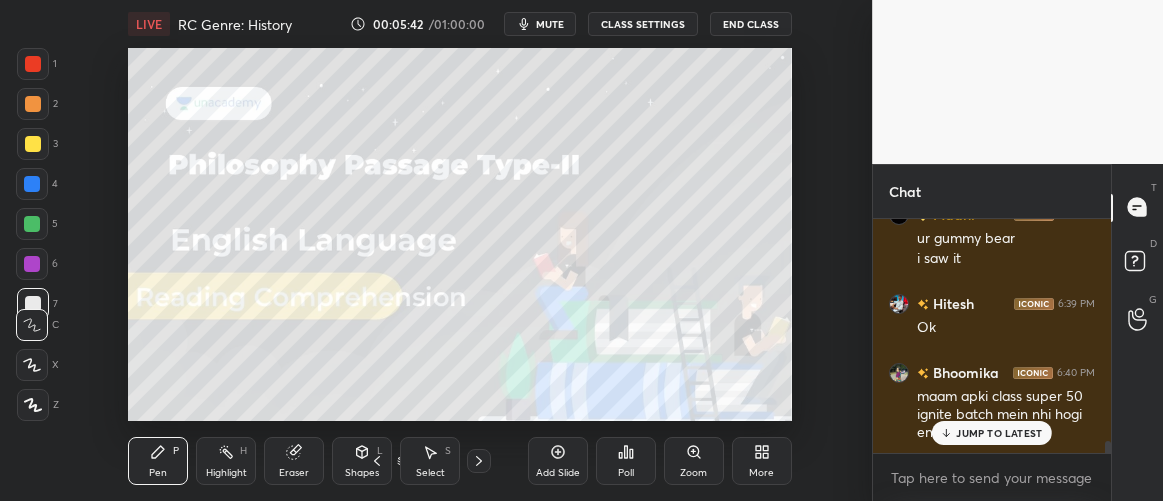 click 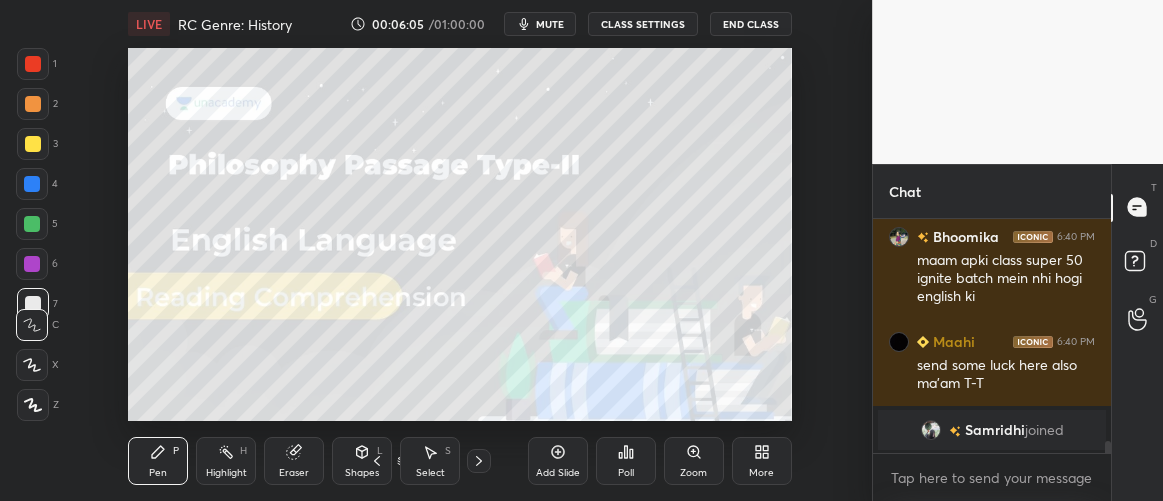 scroll, scrollTop: 4552, scrollLeft: 0, axis: vertical 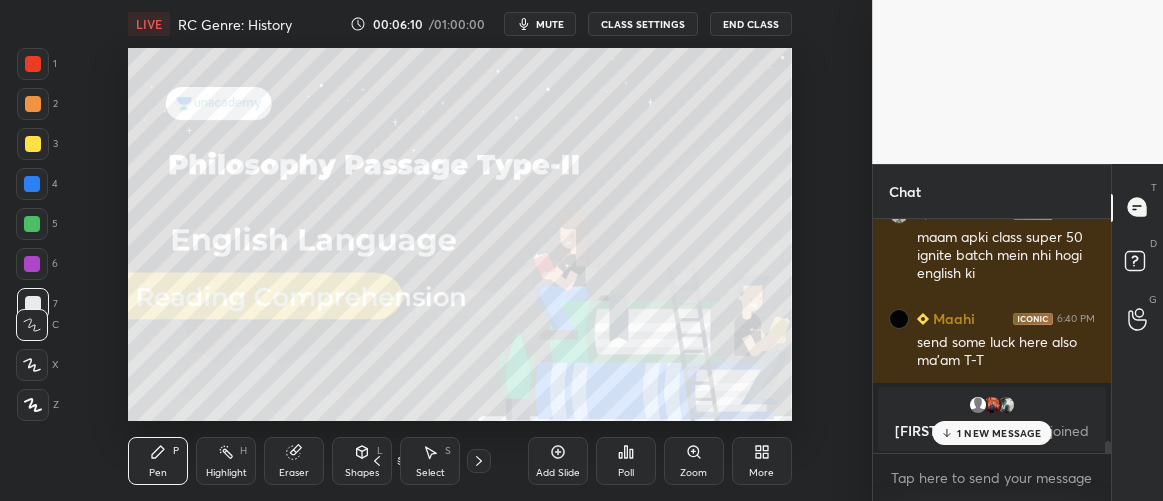 click on "1 NEW MESSAGE" at bounding box center (999, 433) 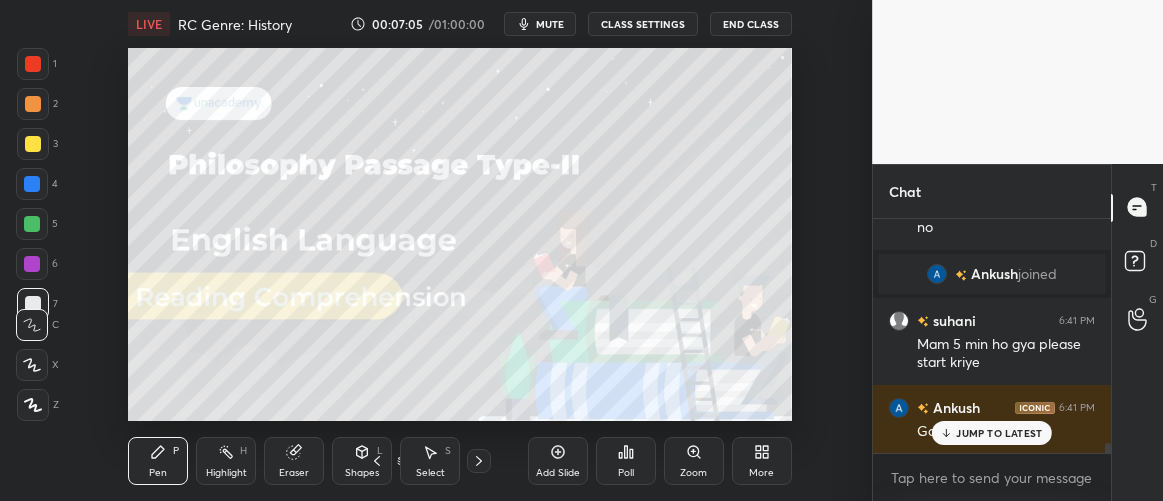 scroll, scrollTop: 5117, scrollLeft: 0, axis: vertical 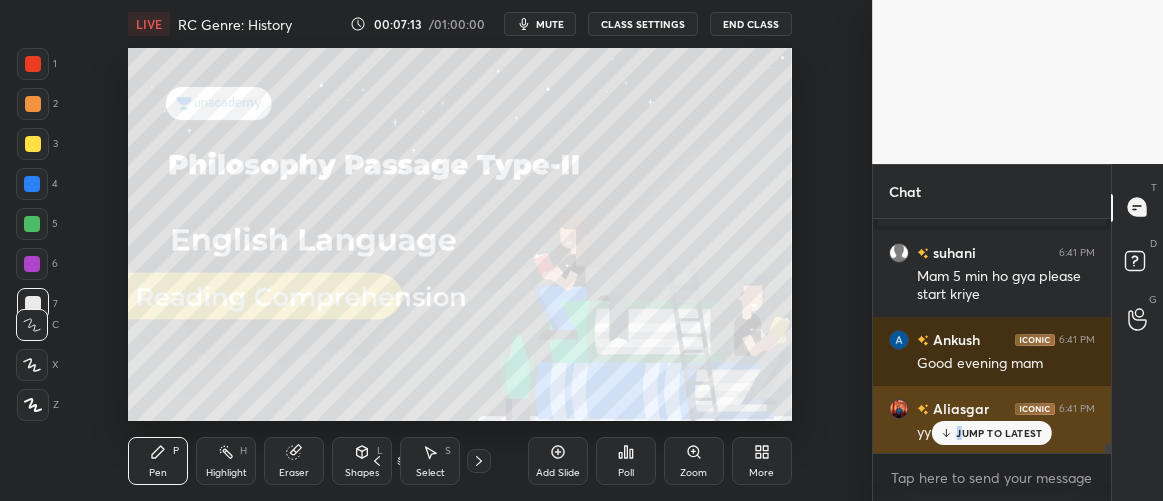 drag, startPoint x: 960, startPoint y: 434, endPoint x: 907, endPoint y: 387, distance: 70.837845 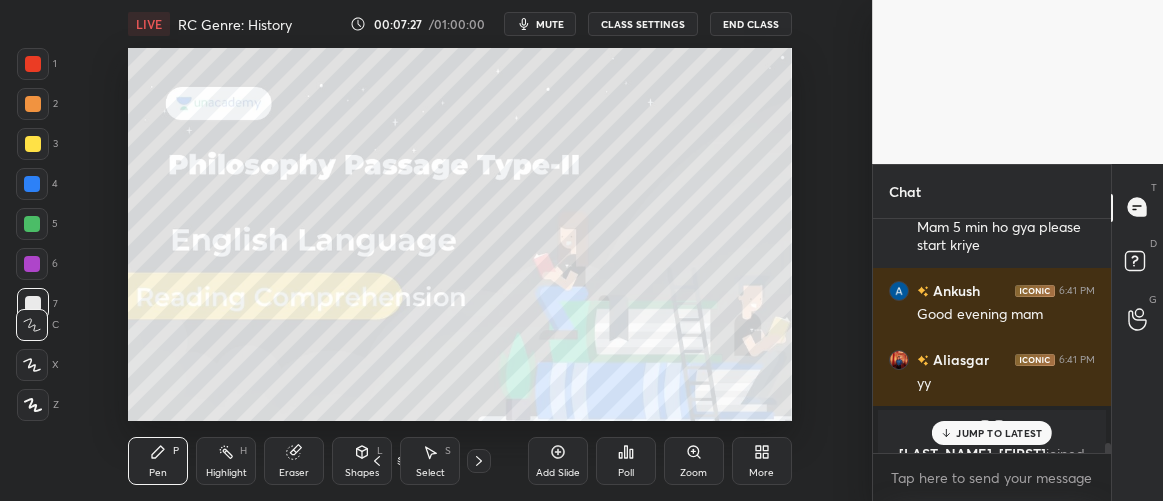 scroll, scrollTop: 5189, scrollLeft: 0, axis: vertical 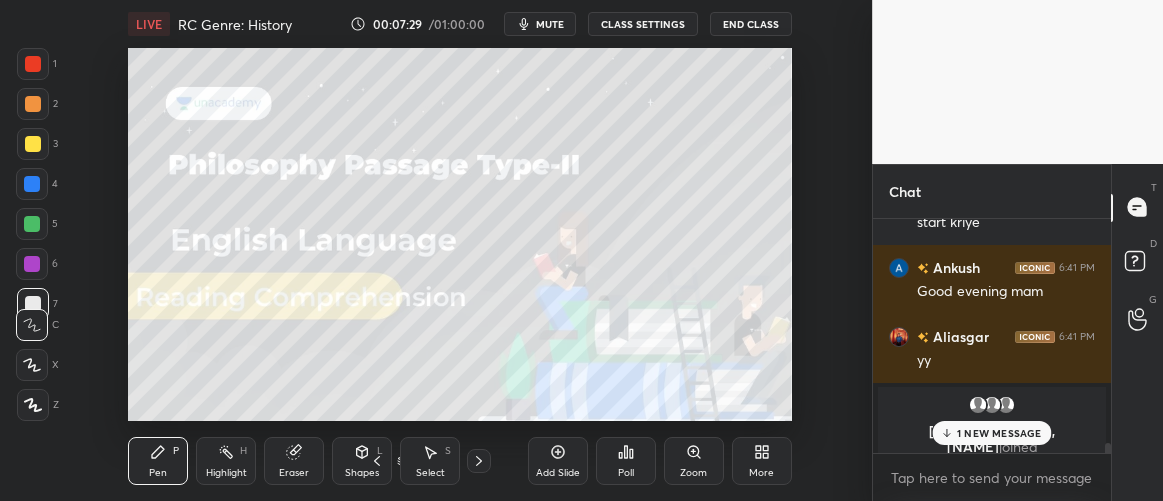 click on "1 NEW MESSAGE" at bounding box center (992, 433) 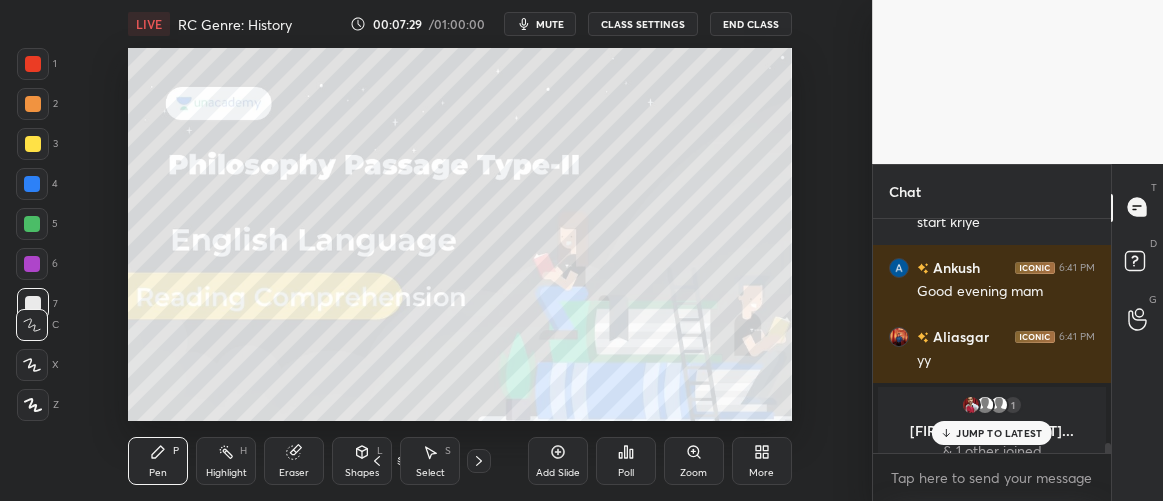 scroll, scrollTop: 5221, scrollLeft: 0, axis: vertical 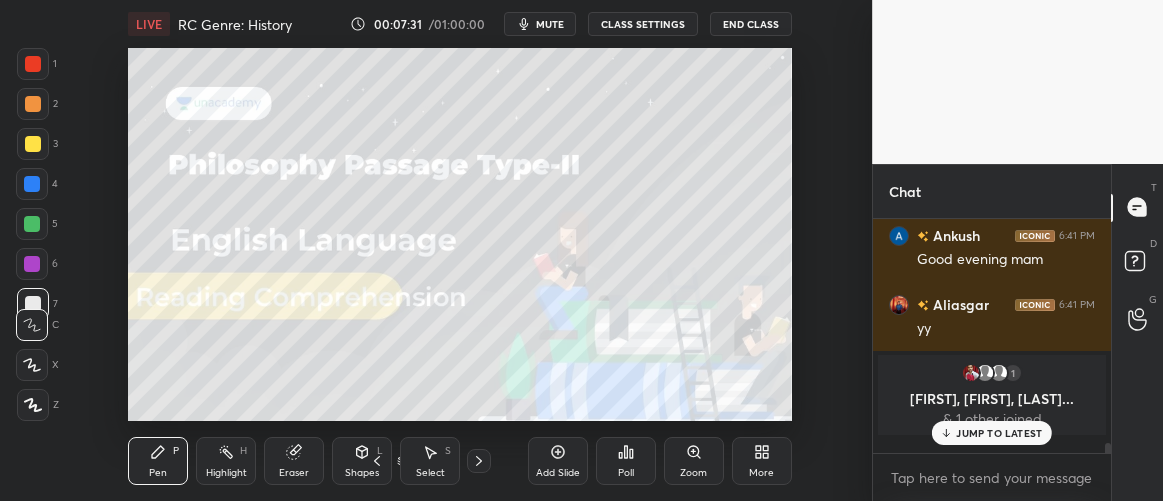 click on "JUMP TO LATEST" at bounding box center (999, 433) 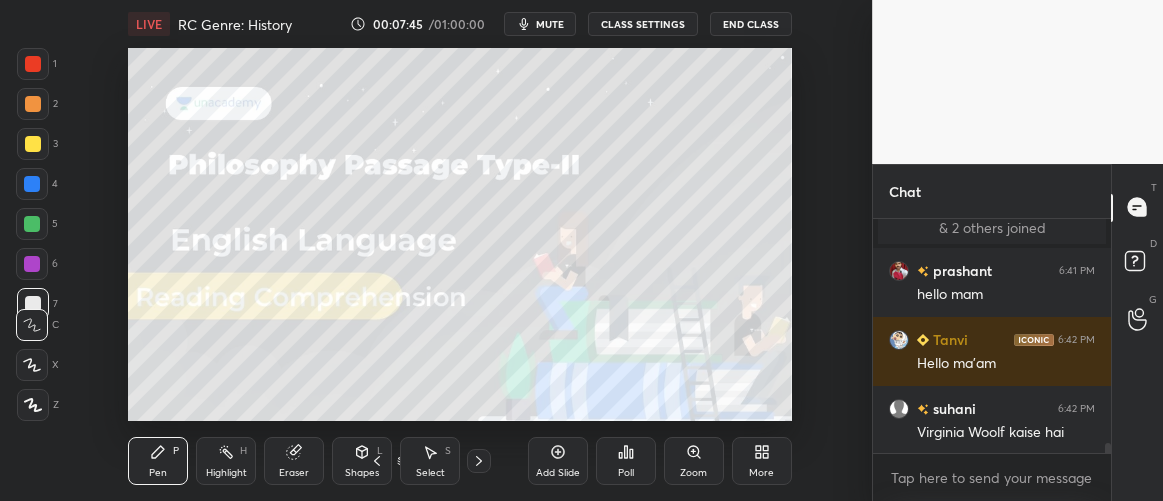 scroll, scrollTop: 5253, scrollLeft: 0, axis: vertical 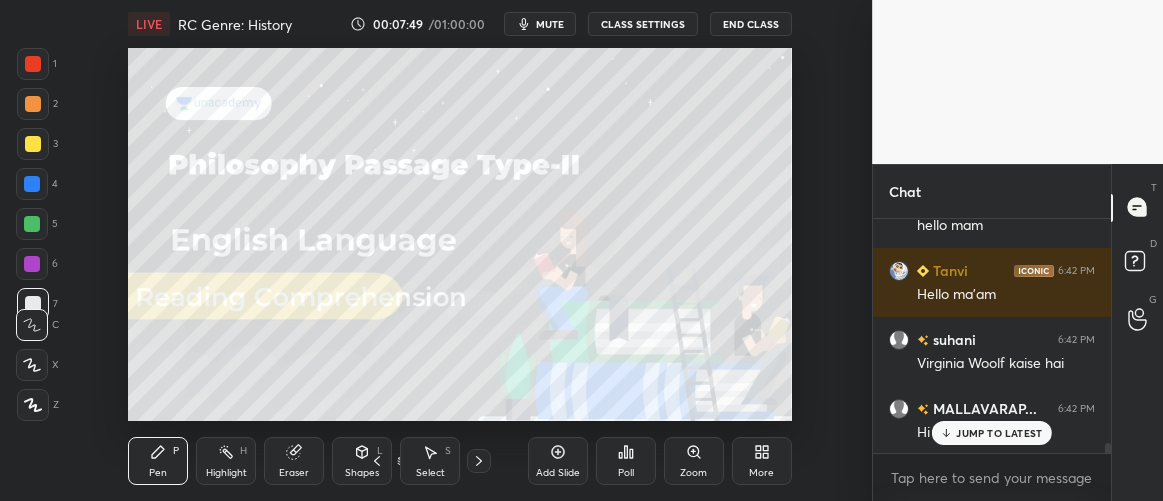 click on "JUMP TO LATEST" at bounding box center [992, 433] 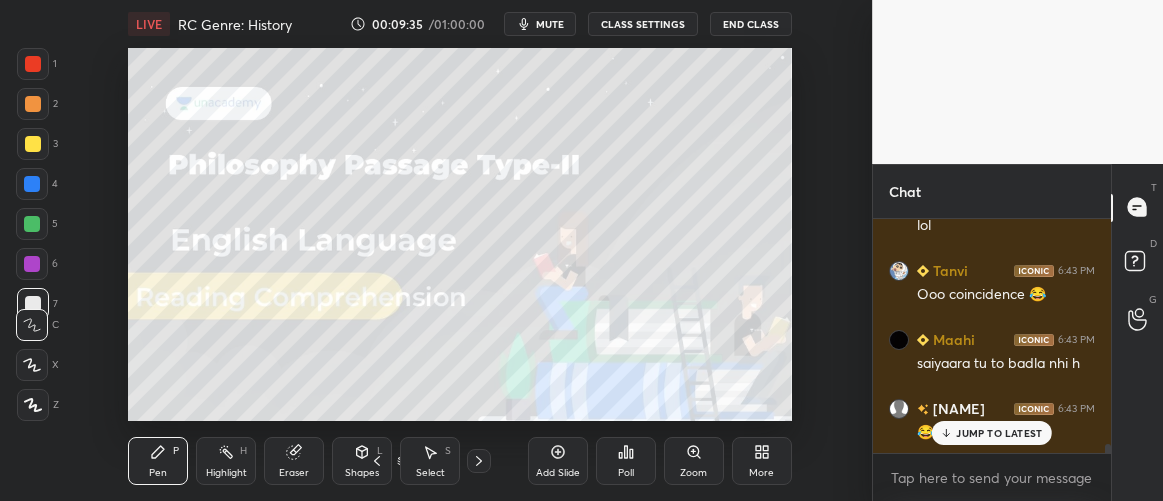scroll, scrollTop: 5958, scrollLeft: 0, axis: vertical 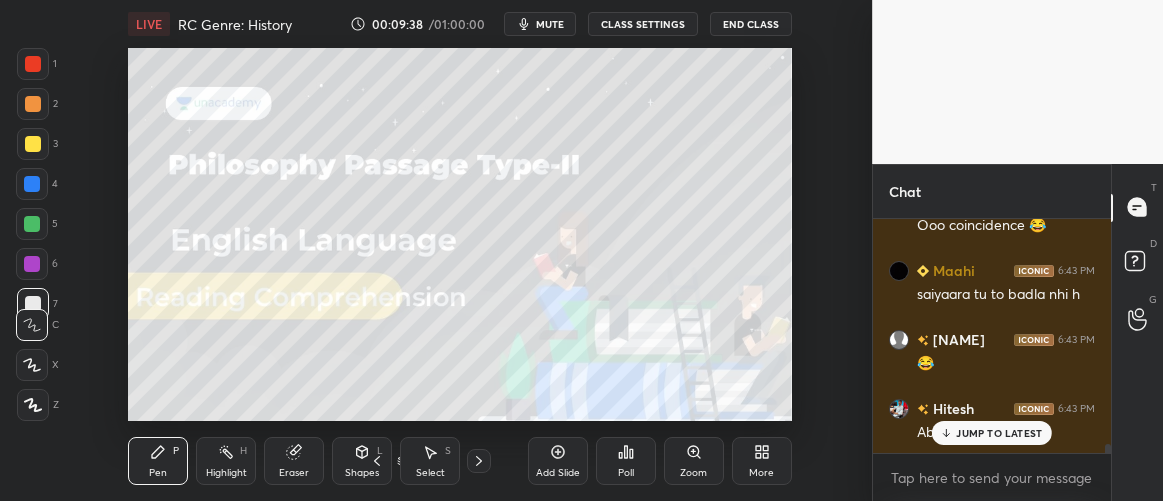 click on "JUMP TO LATEST" at bounding box center [999, 433] 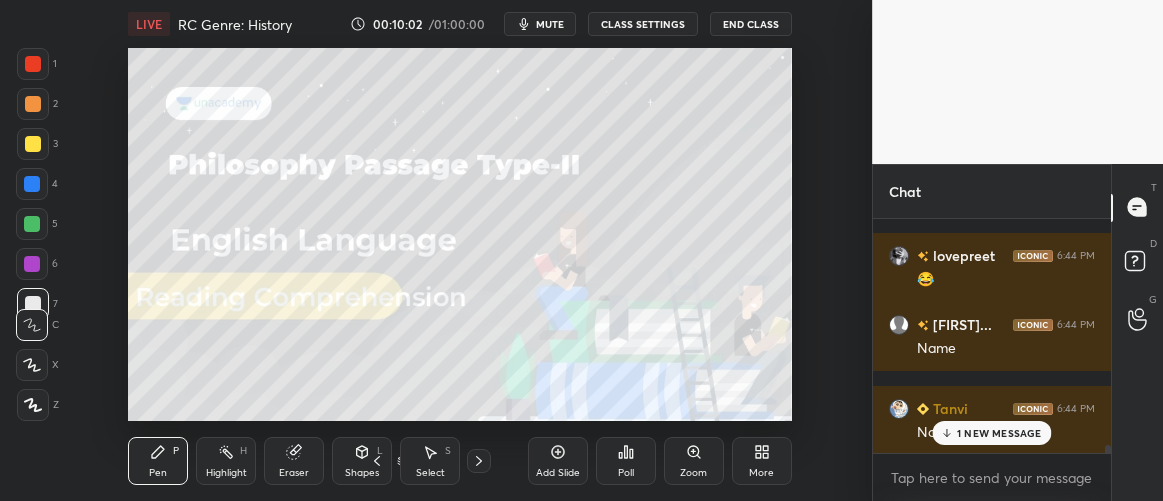 scroll, scrollTop: 6561, scrollLeft: 0, axis: vertical 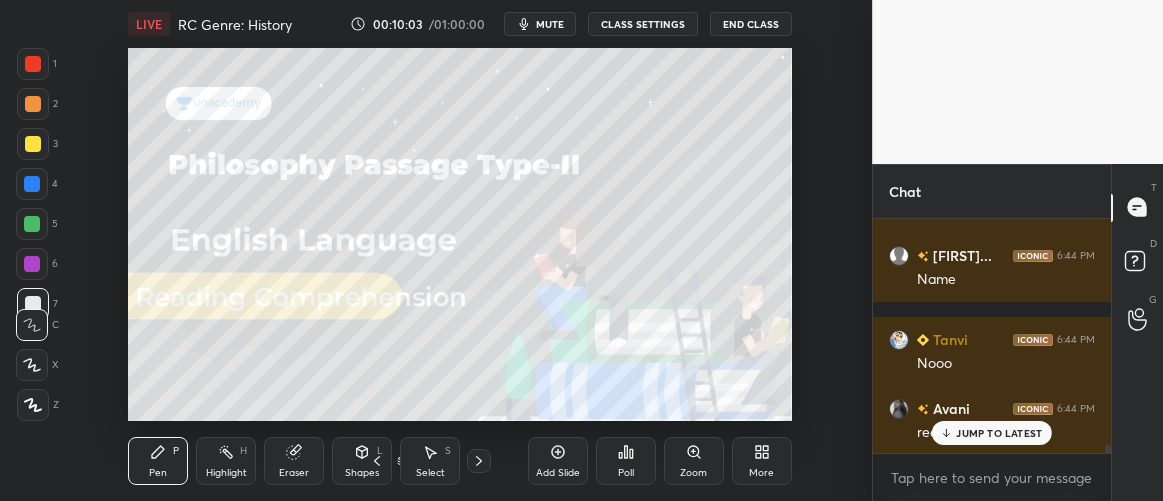 click on "JUMP TO LATEST" at bounding box center [992, 433] 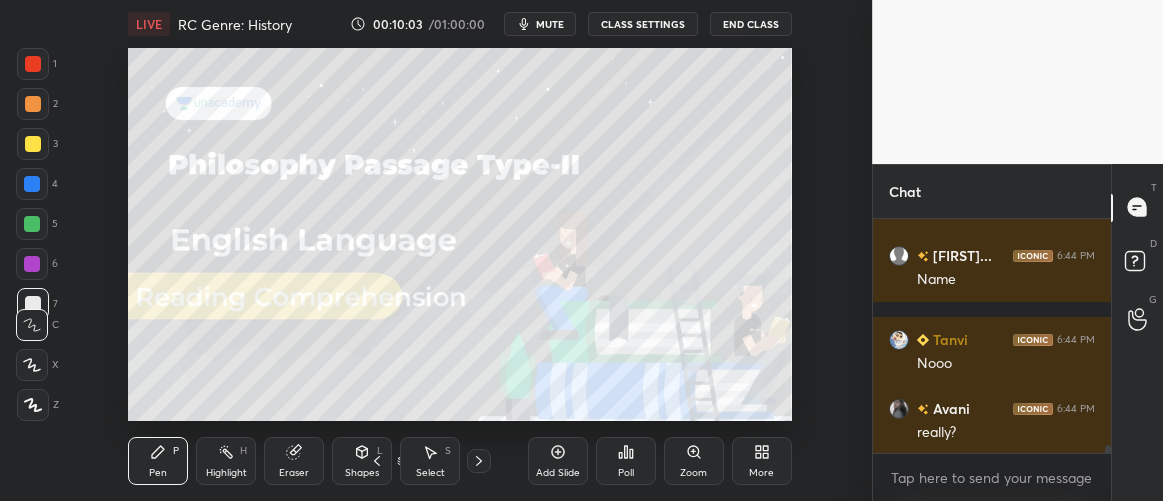 scroll, scrollTop: 6630, scrollLeft: 0, axis: vertical 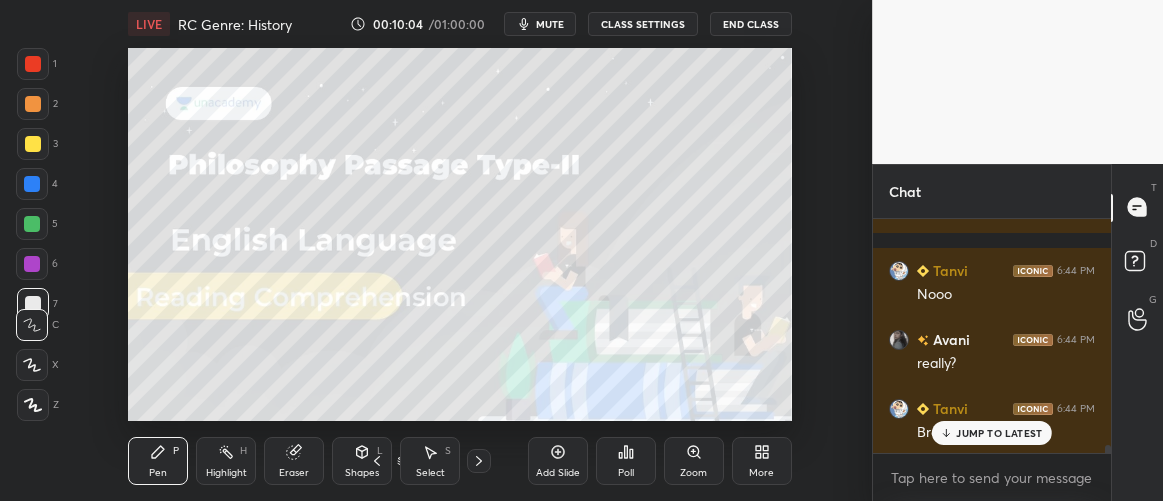 click on "JUMP TO LATEST" at bounding box center (992, 433) 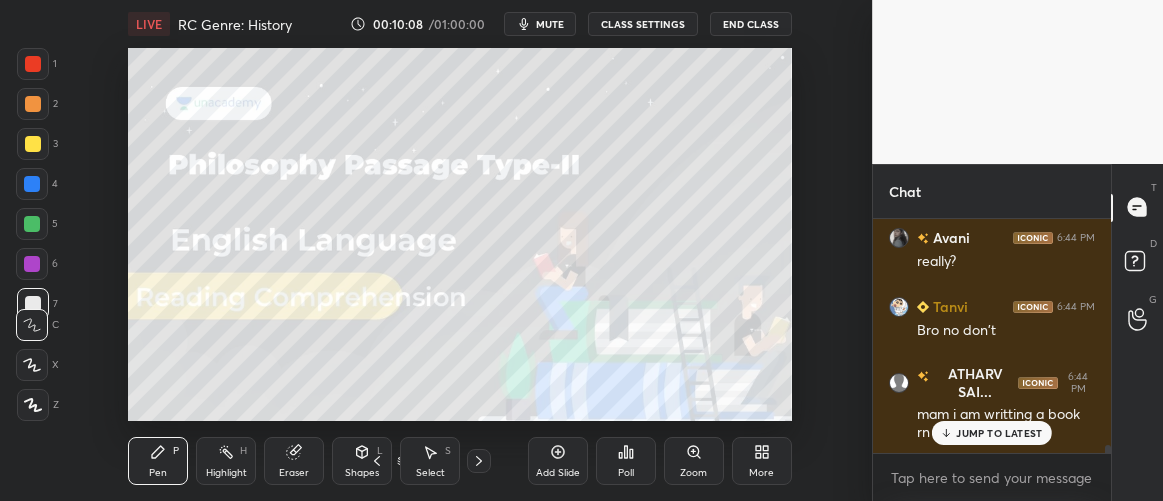 scroll, scrollTop: 6816, scrollLeft: 0, axis: vertical 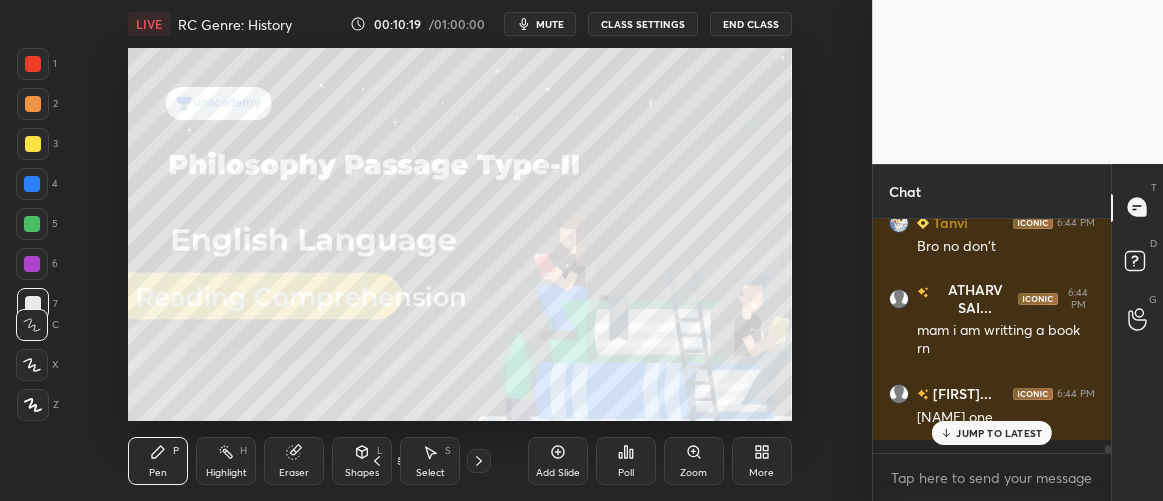 click on "Setting up your live class Poll for   secs No correct answer Start poll" at bounding box center (460, 234) 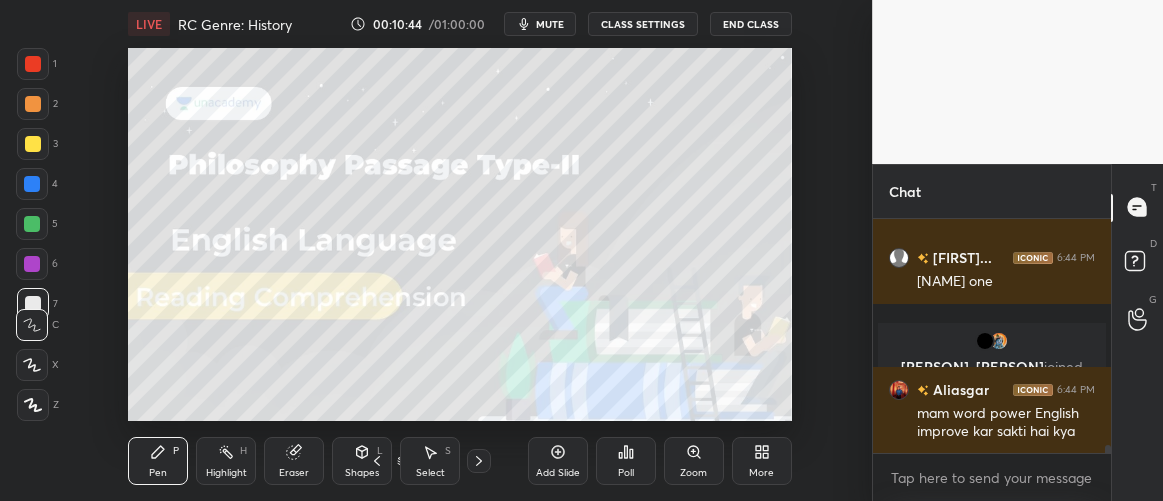 scroll, scrollTop: 7020, scrollLeft: 0, axis: vertical 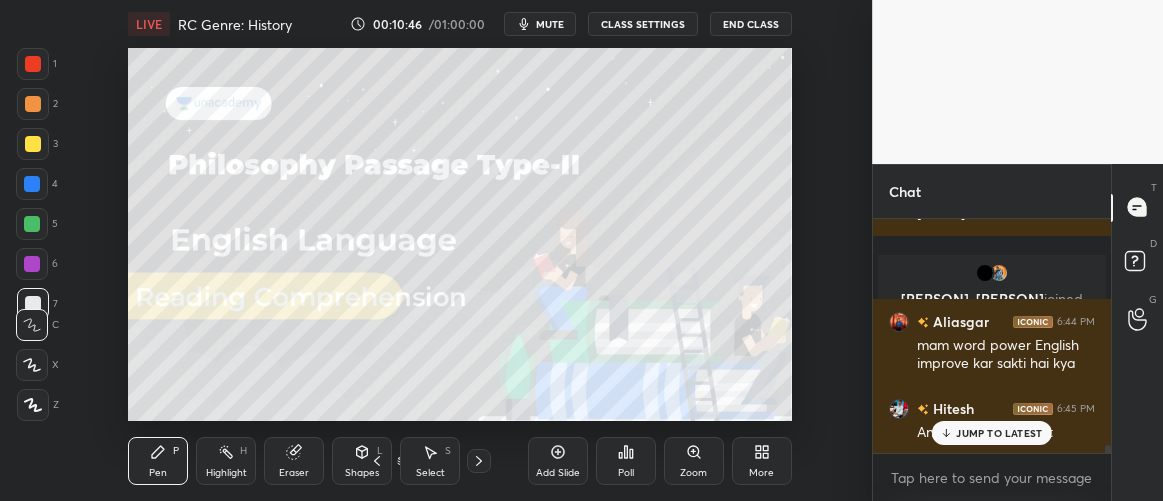 click on "JUMP TO LATEST" at bounding box center [999, 433] 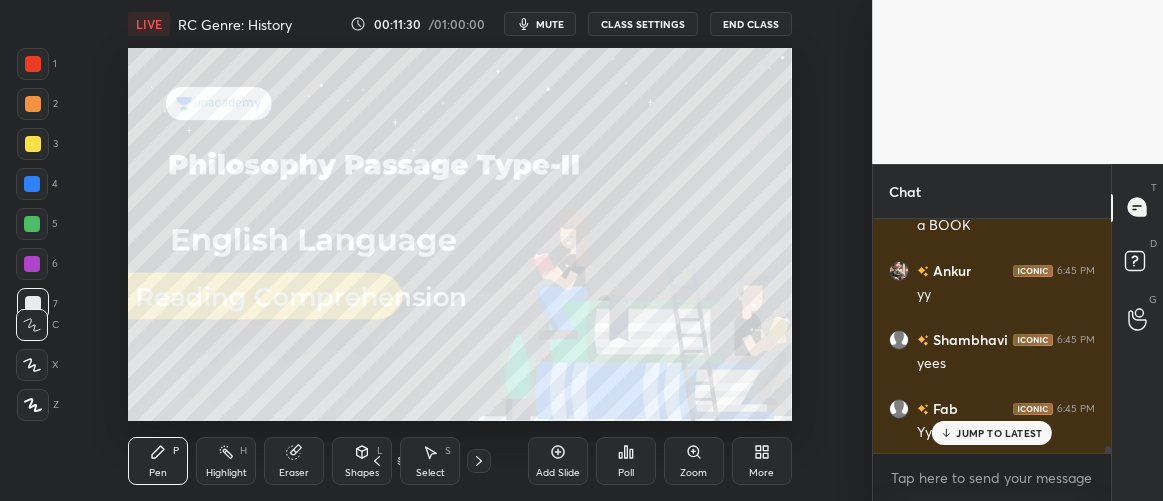 scroll, scrollTop: 8103, scrollLeft: 0, axis: vertical 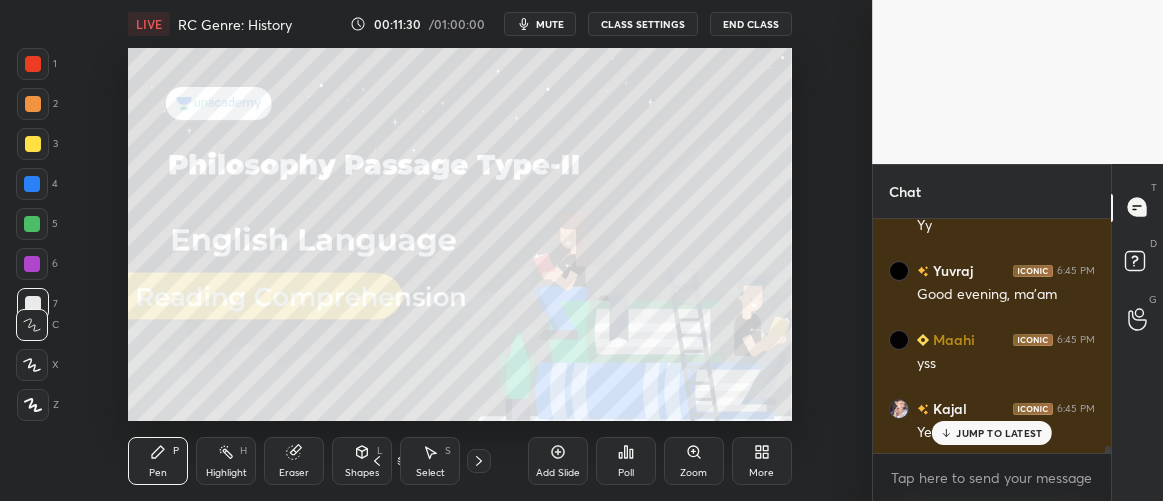 click on "JUMP TO LATEST" at bounding box center (999, 433) 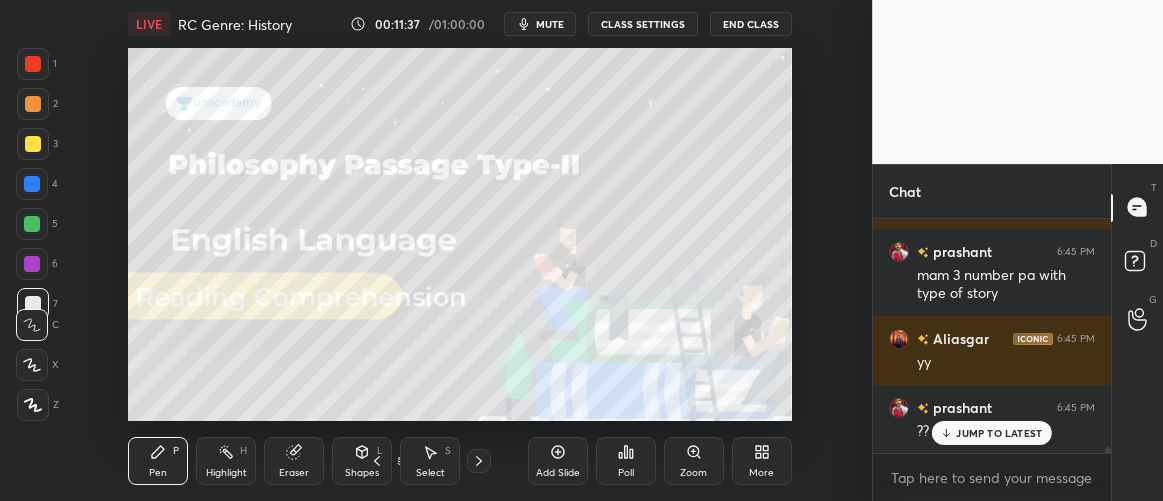 scroll, scrollTop: 8397, scrollLeft: 0, axis: vertical 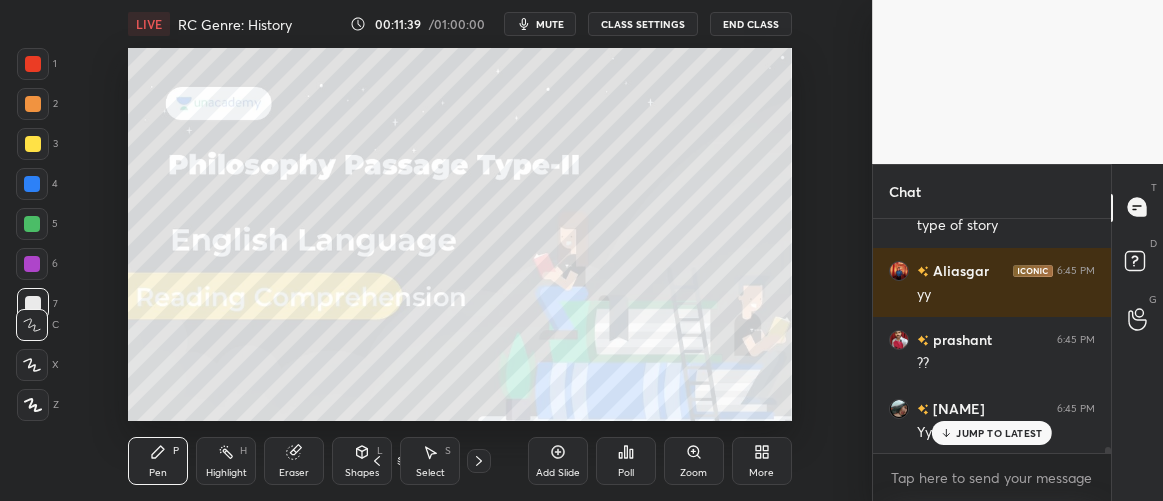 click on "JUMP TO LATEST" at bounding box center (999, 433) 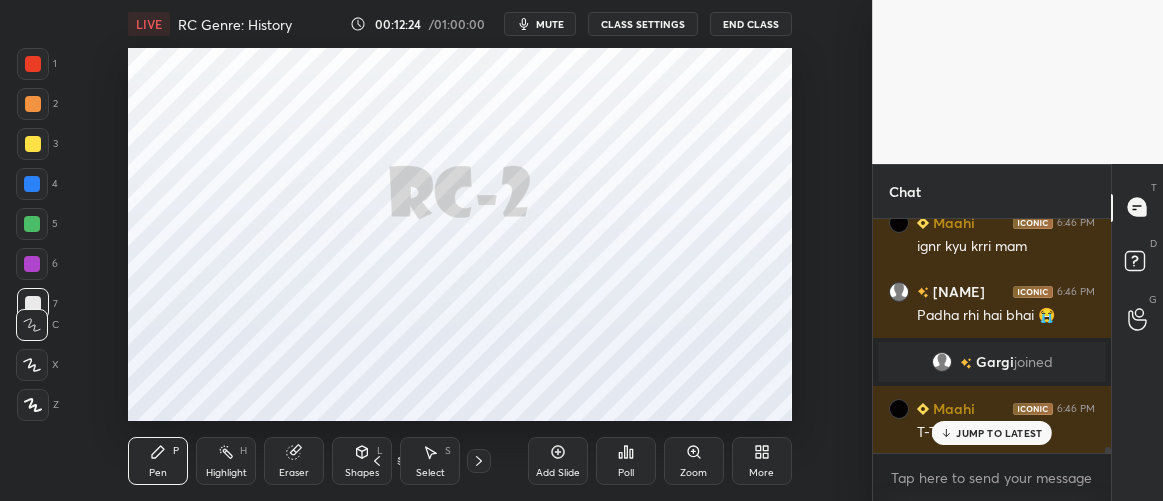 scroll, scrollTop: 8986, scrollLeft: 0, axis: vertical 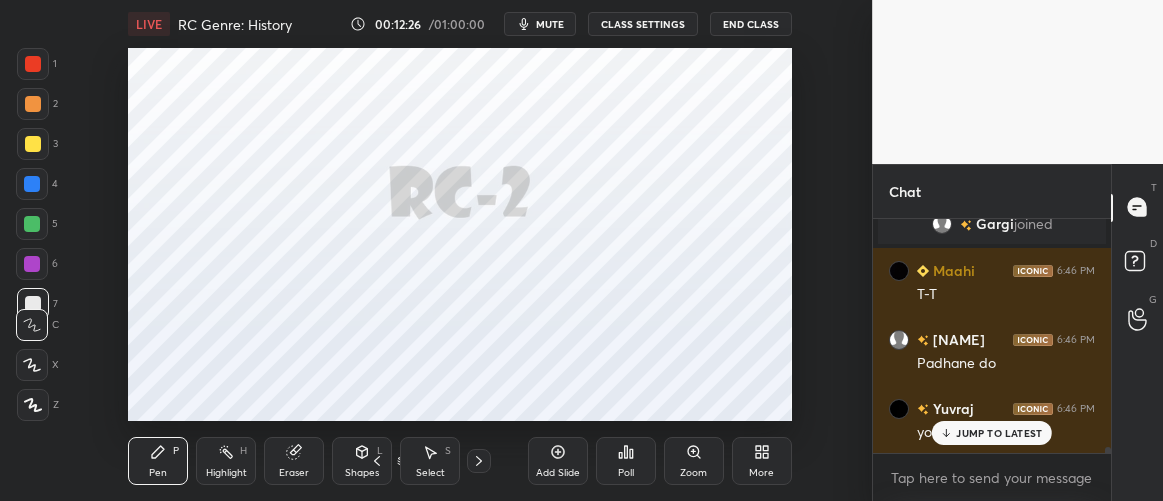 click on "JUMP TO LATEST" at bounding box center (999, 433) 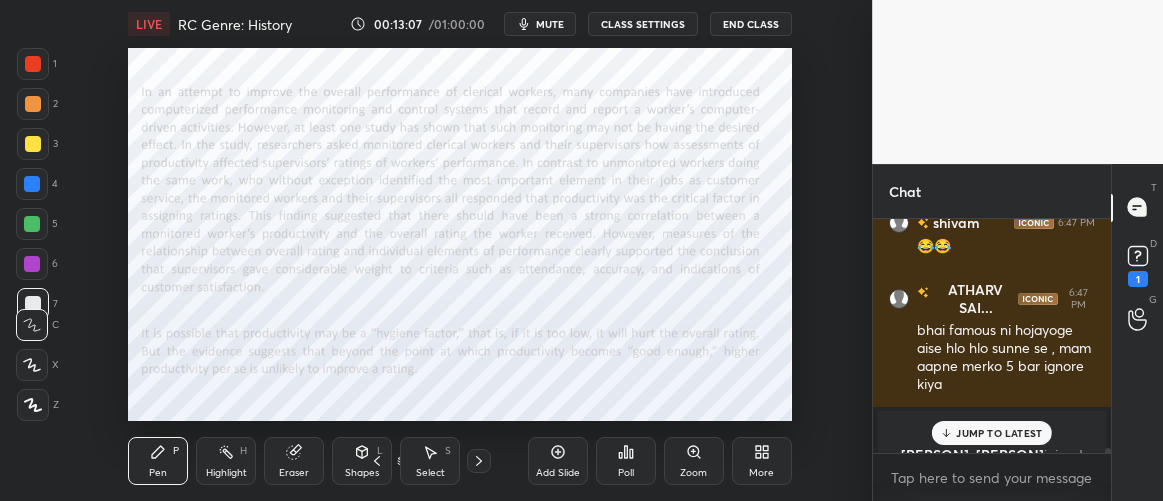 scroll, scrollTop: 9870, scrollLeft: 0, axis: vertical 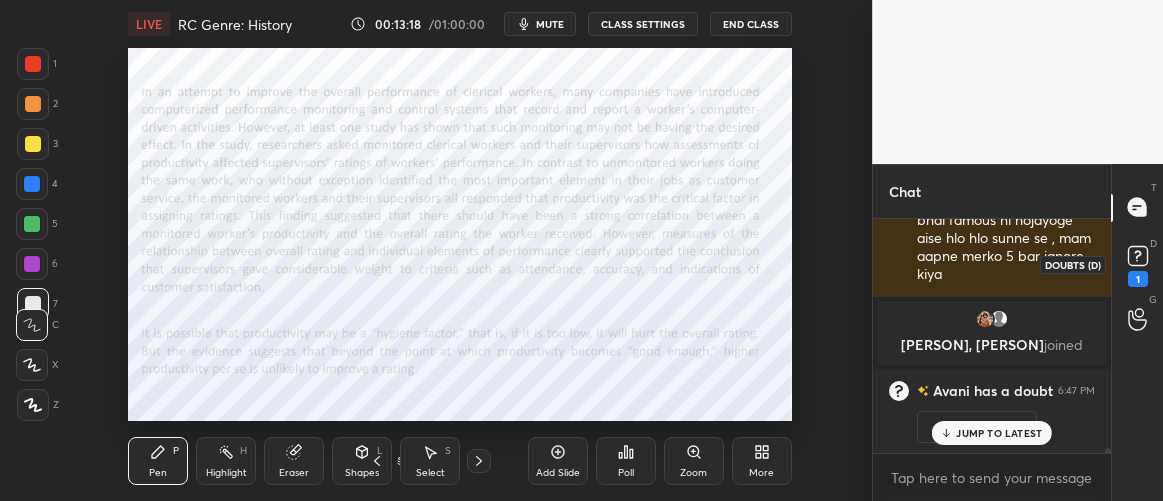 click 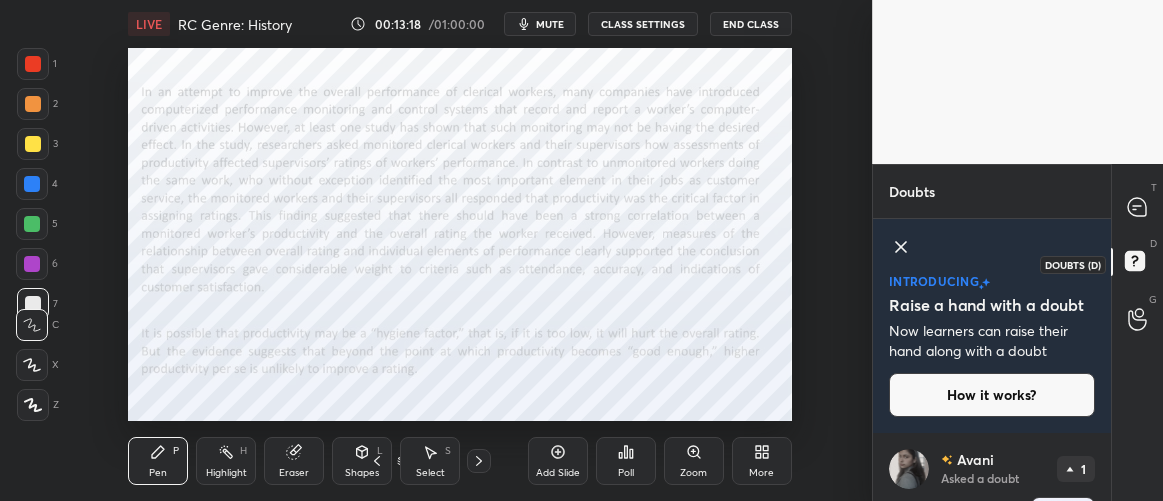 scroll, scrollTop: 130, scrollLeft: 0, axis: vertical 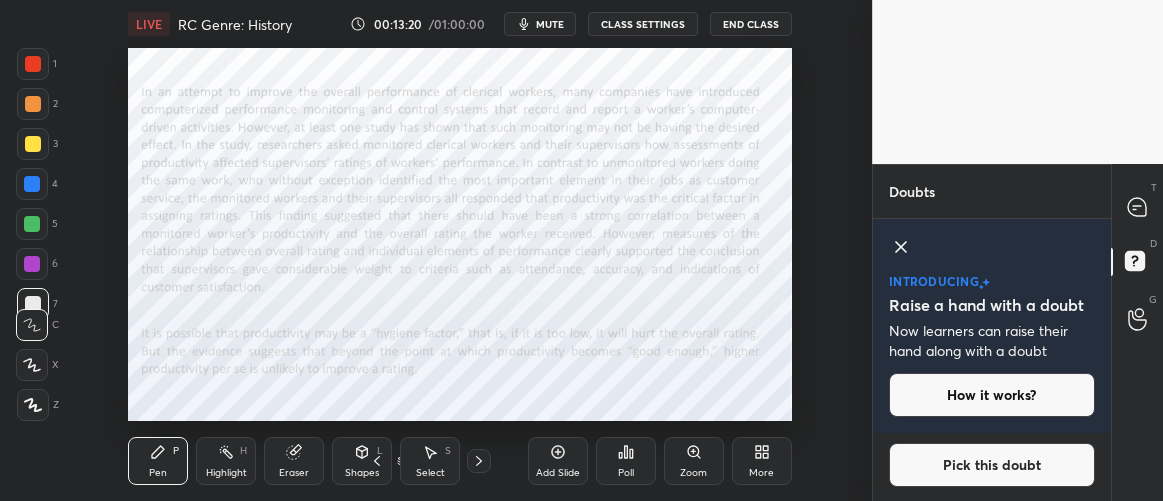 click 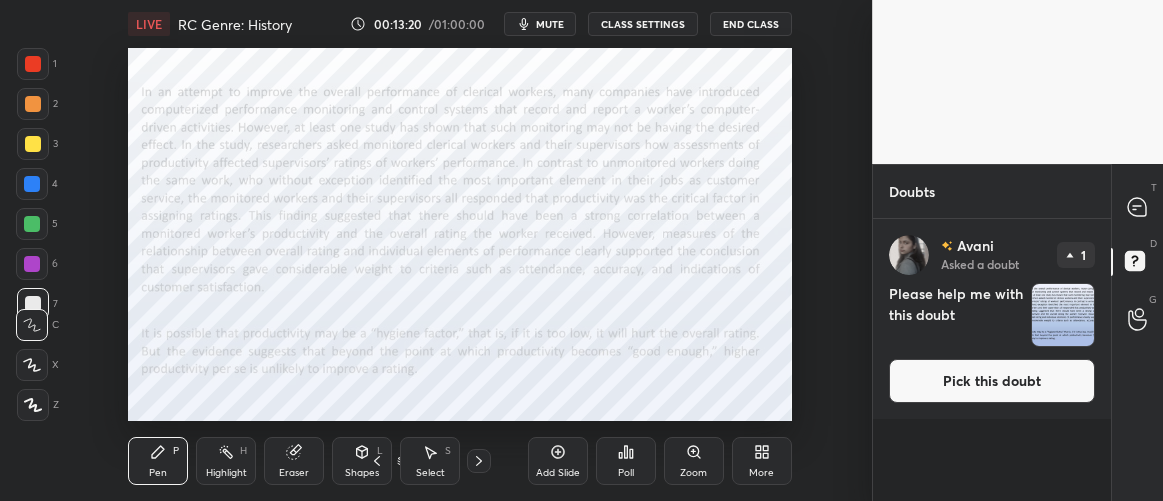 scroll, scrollTop: 6, scrollLeft: 6, axis: both 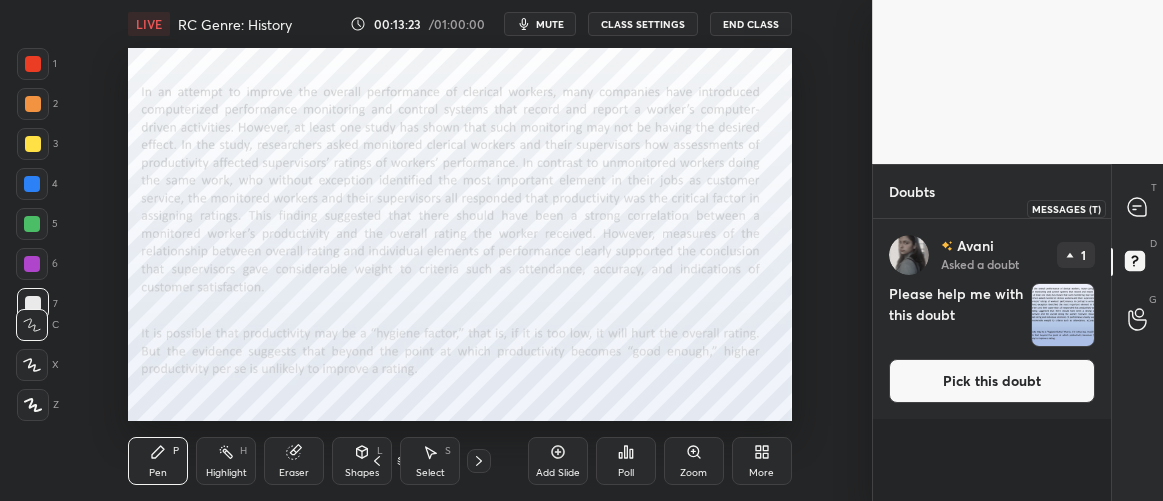 click 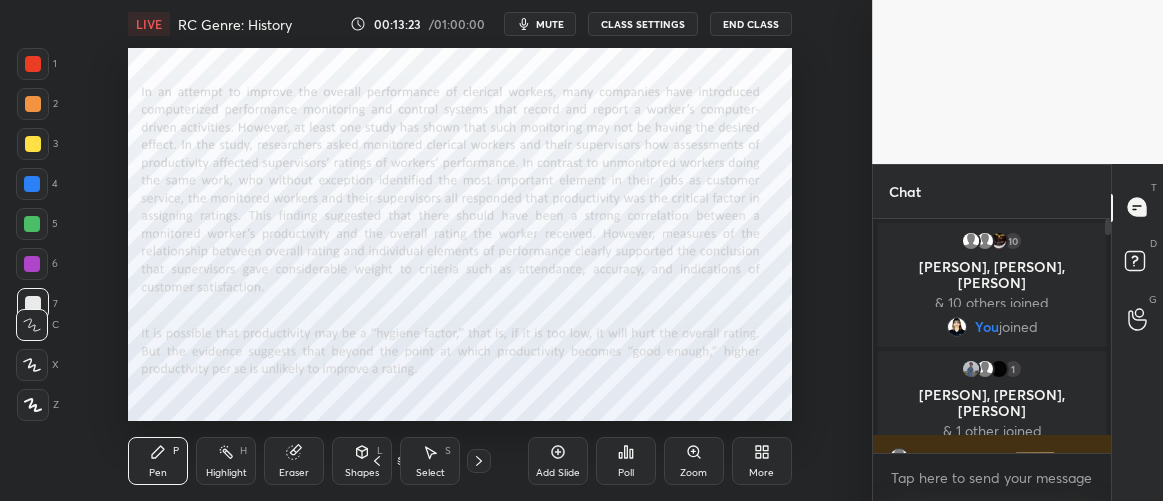 scroll, scrollTop: 8686, scrollLeft: 0, axis: vertical 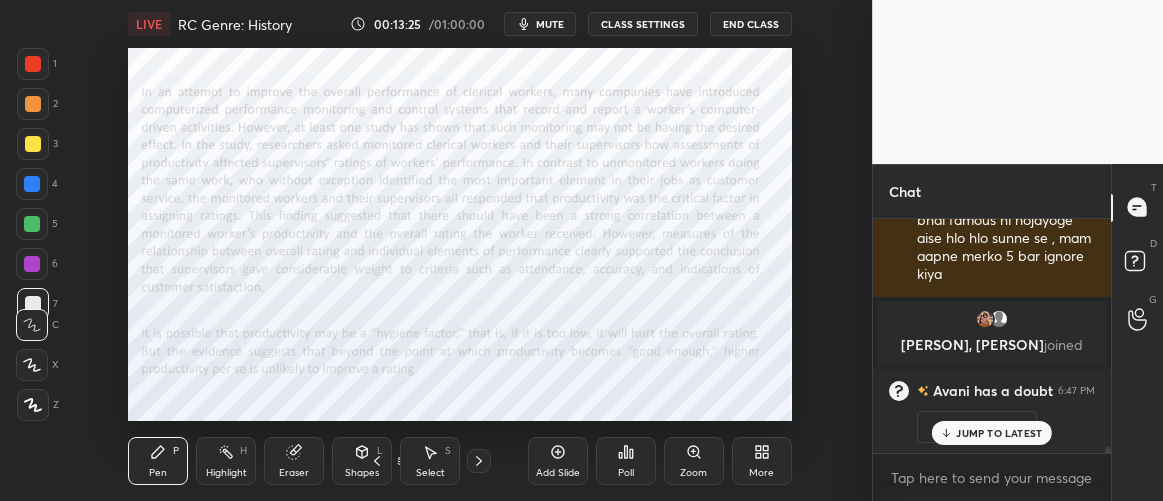 click on "JUMP TO LATEST" at bounding box center (999, 433) 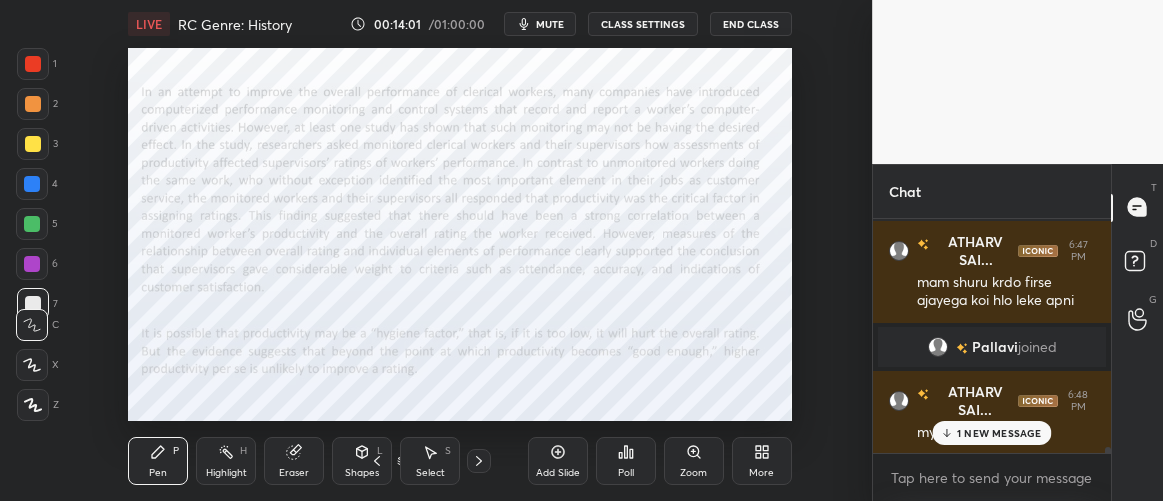 scroll, scrollTop: 8701, scrollLeft: 0, axis: vertical 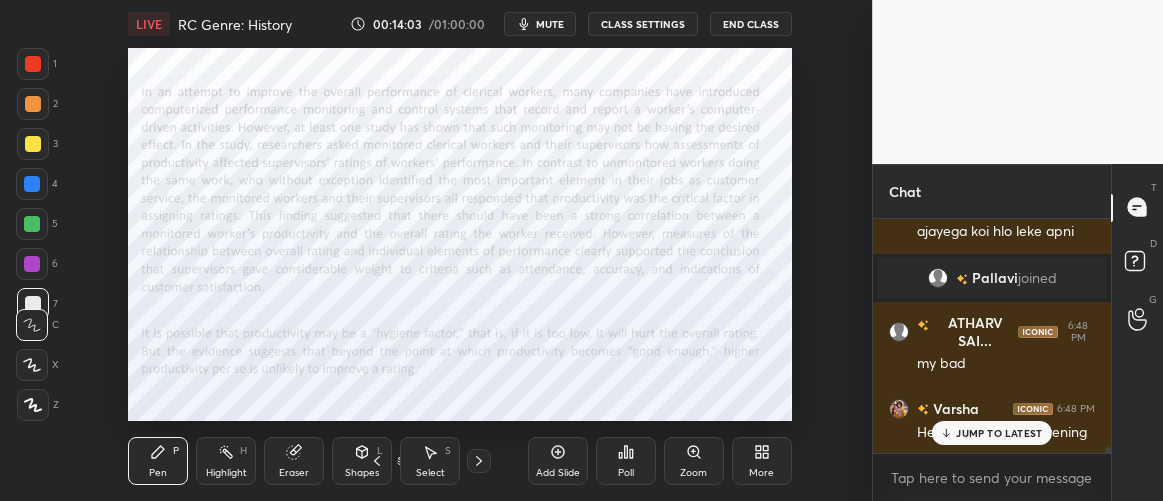 click 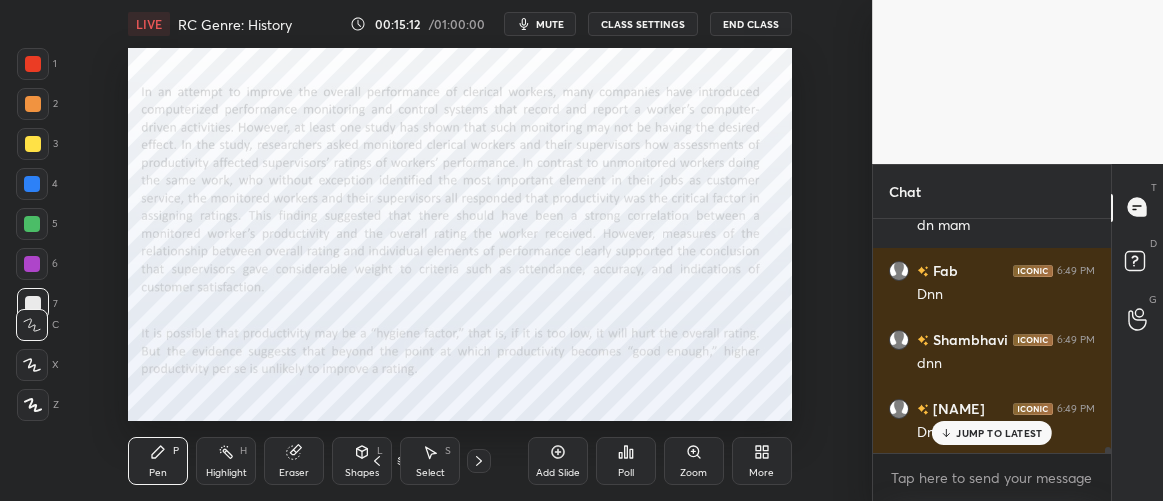 scroll, scrollTop: 9646, scrollLeft: 0, axis: vertical 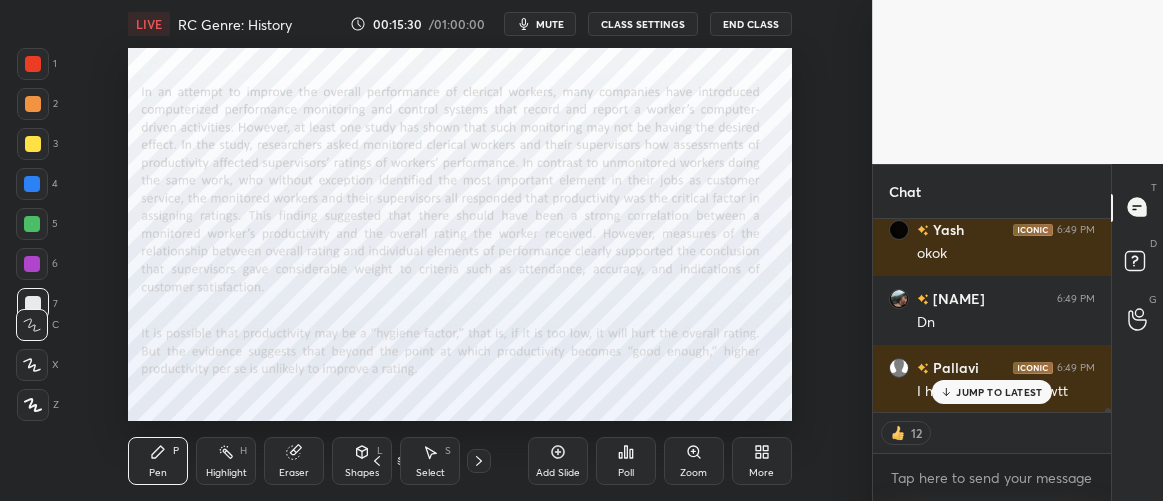 click on "JUMP TO LATEST" at bounding box center [999, 392] 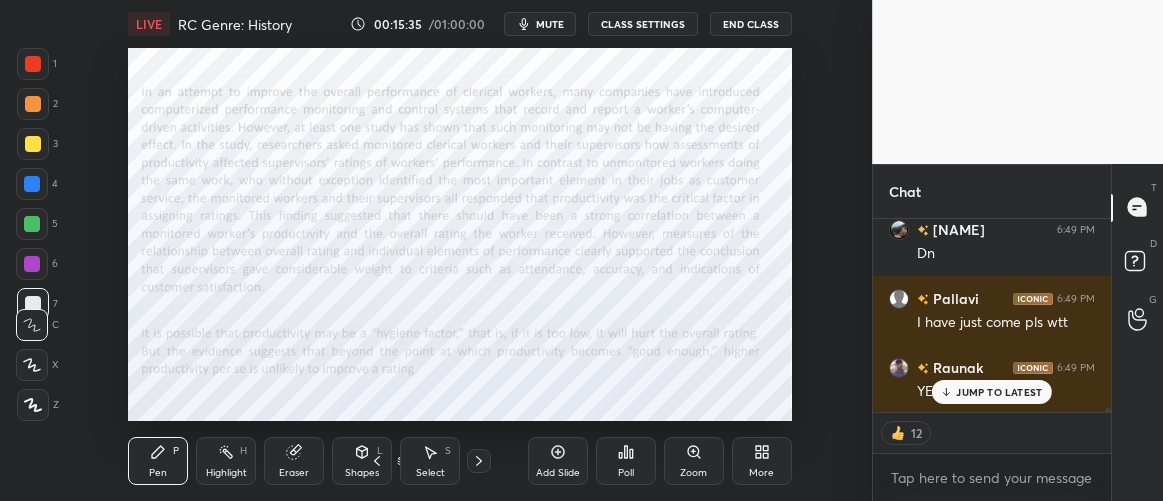scroll, scrollTop: 10129, scrollLeft: 0, axis: vertical 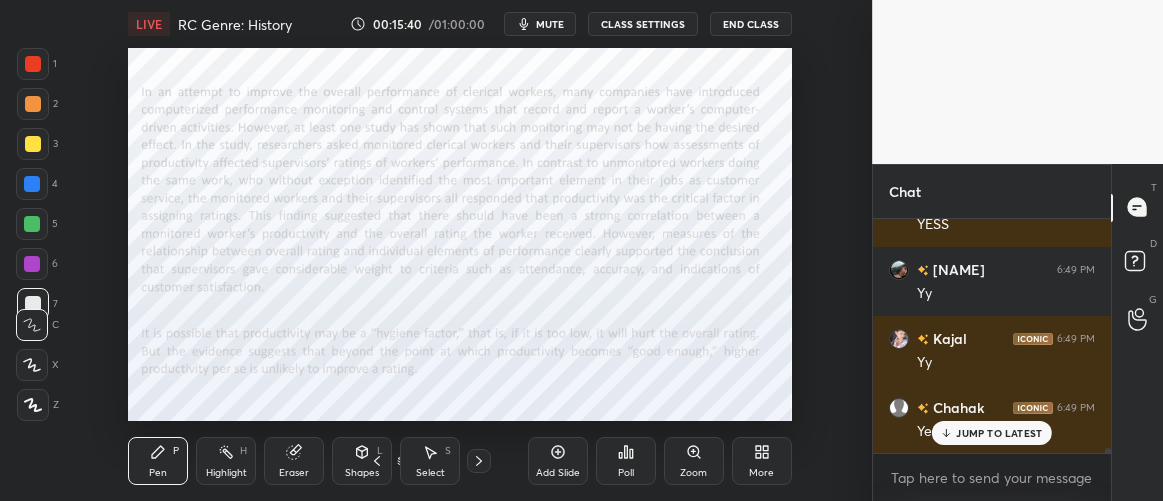 click 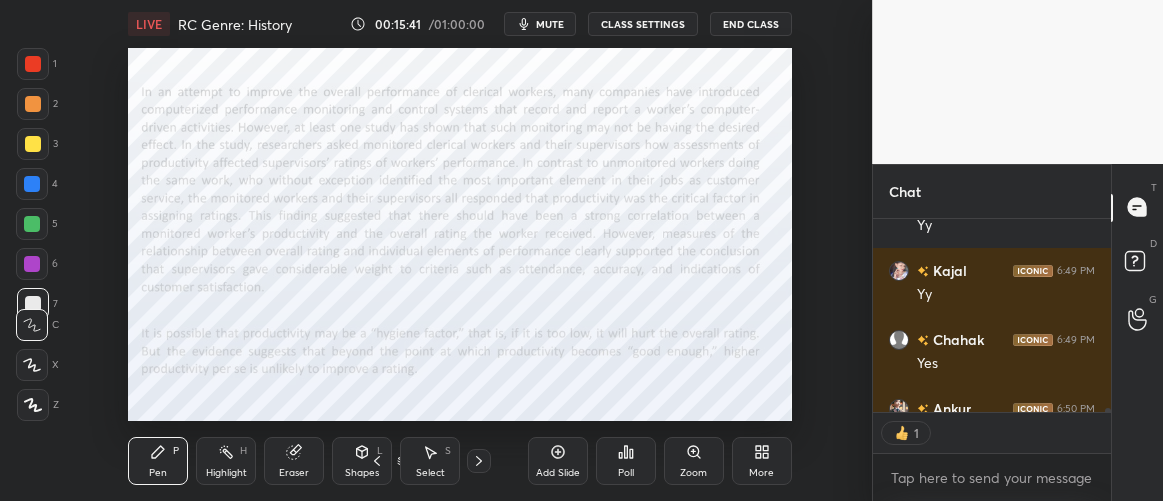 scroll, scrollTop: 188, scrollLeft: 232, axis: both 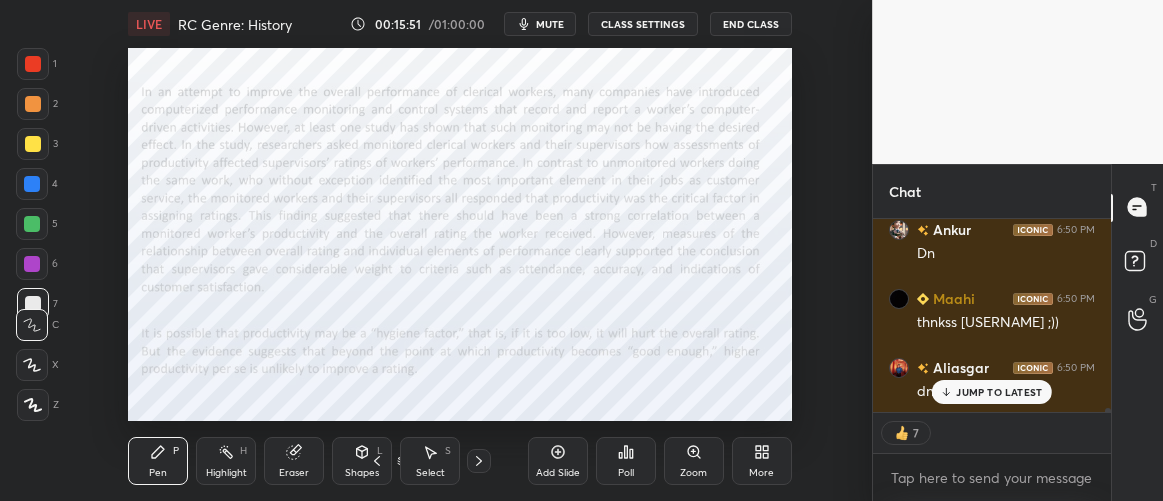 click 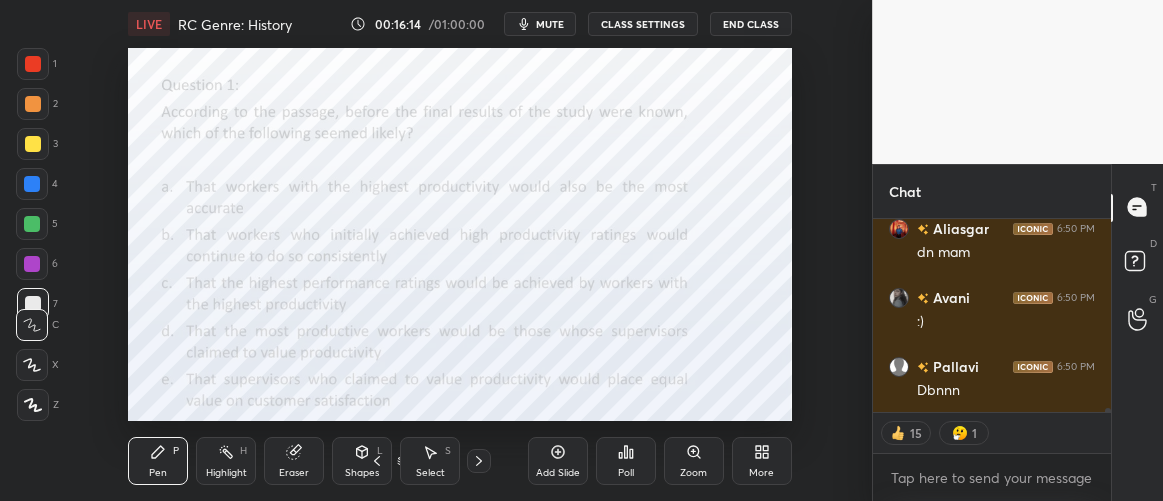 scroll, scrollTop: 10098, scrollLeft: 0, axis: vertical 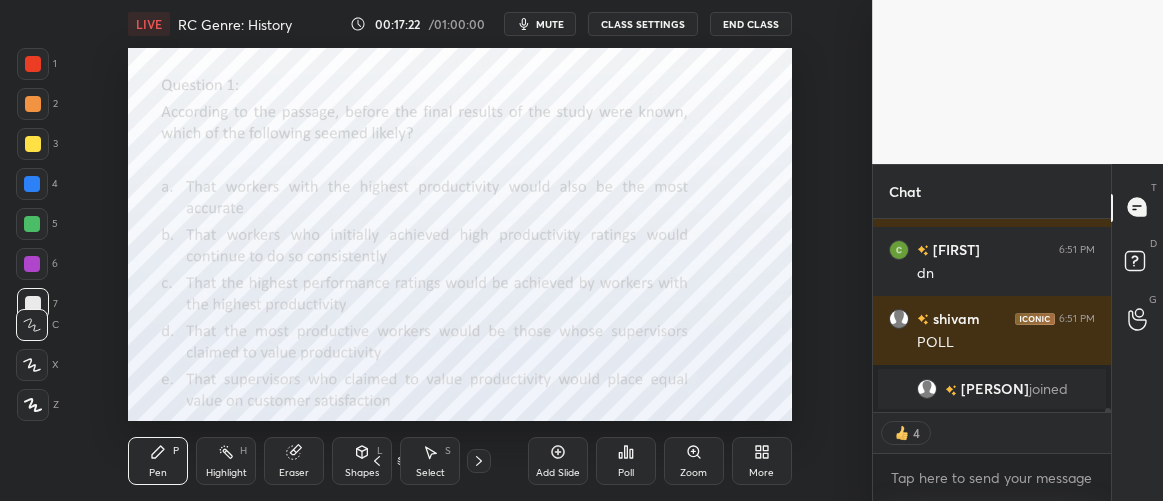 click on "Poll" at bounding box center [626, 461] 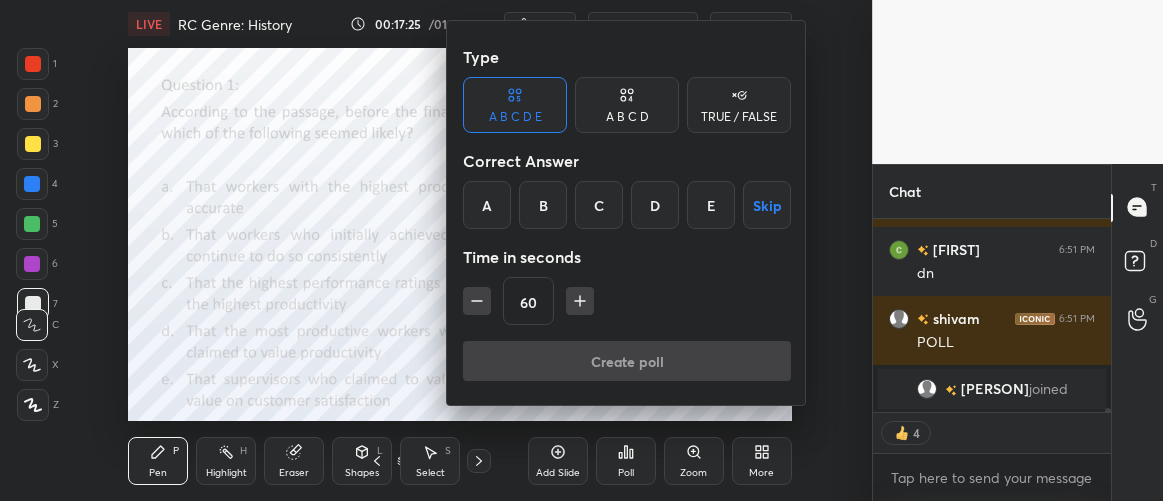 click on "C" at bounding box center (599, 205) 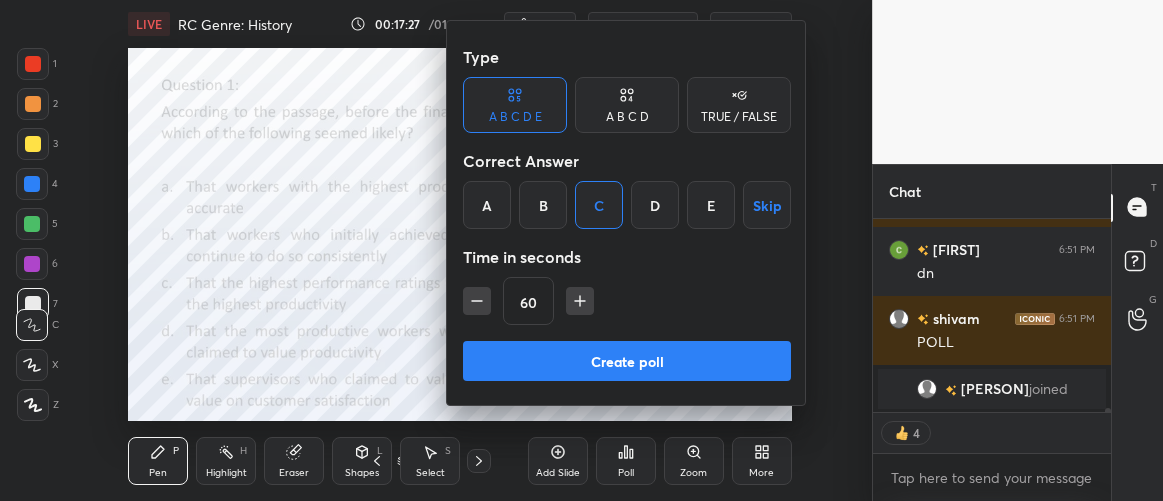 click on "Create poll" at bounding box center [627, 361] 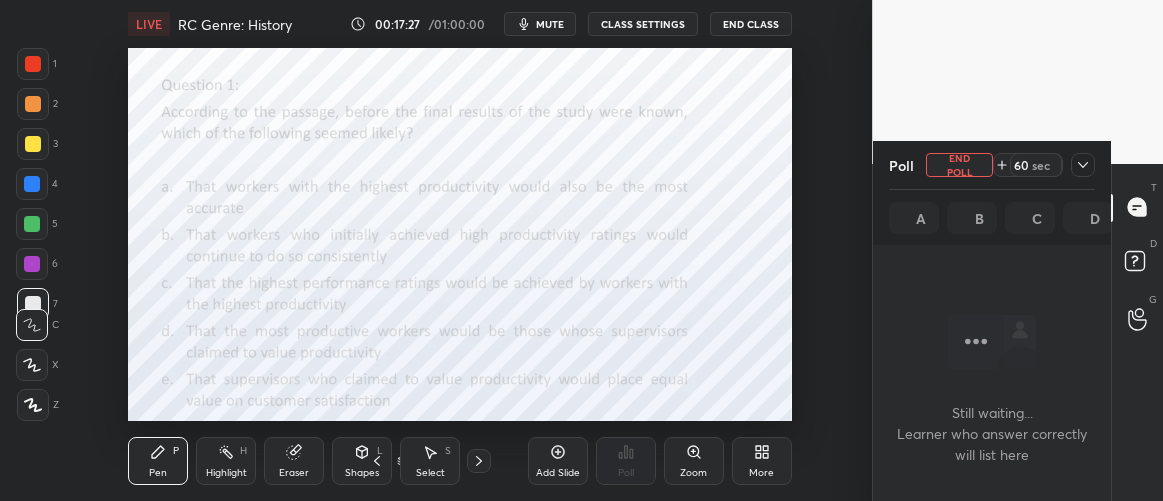 scroll, scrollTop: 95, scrollLeft: 232, axis: both 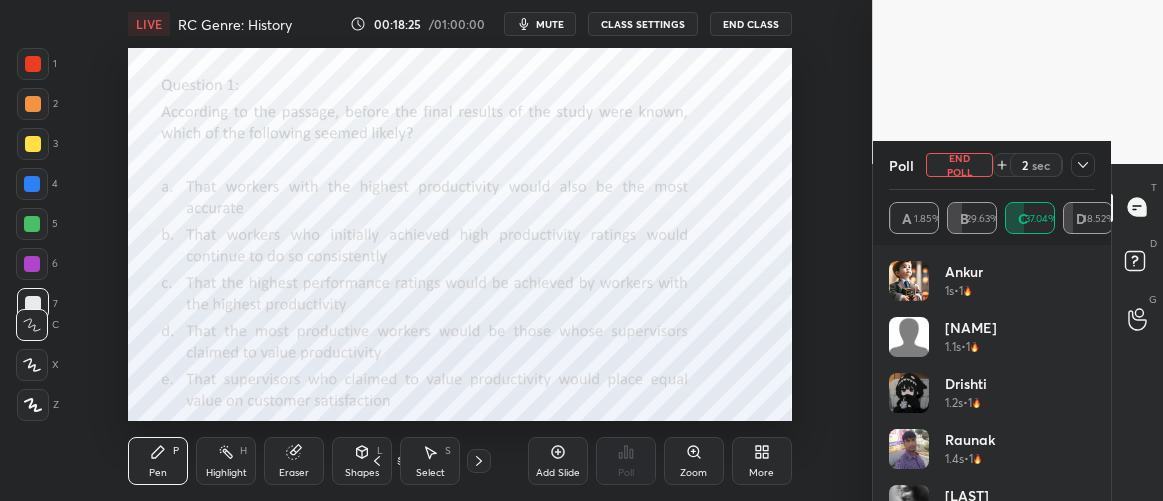 click at bounding box center (33, 64) 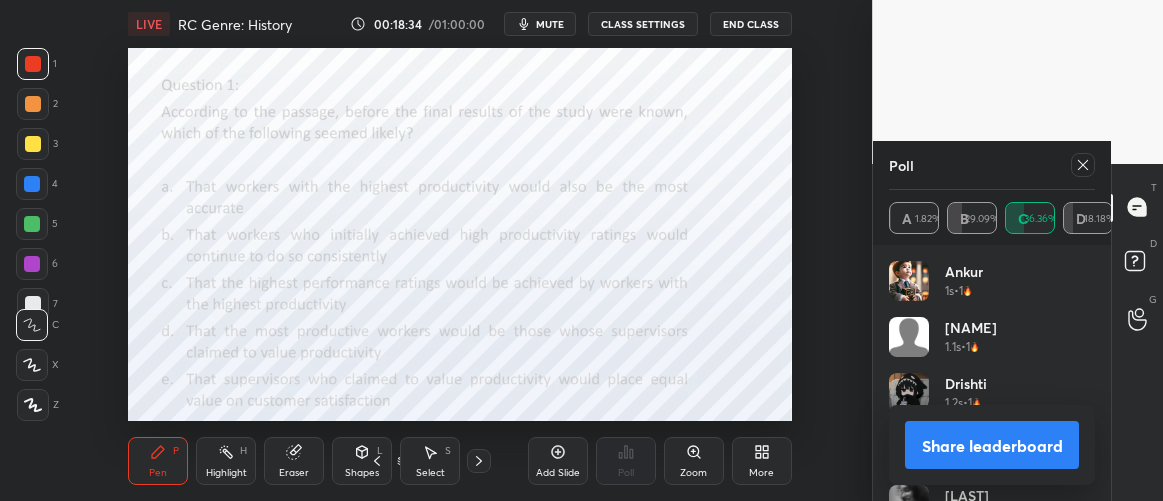 click 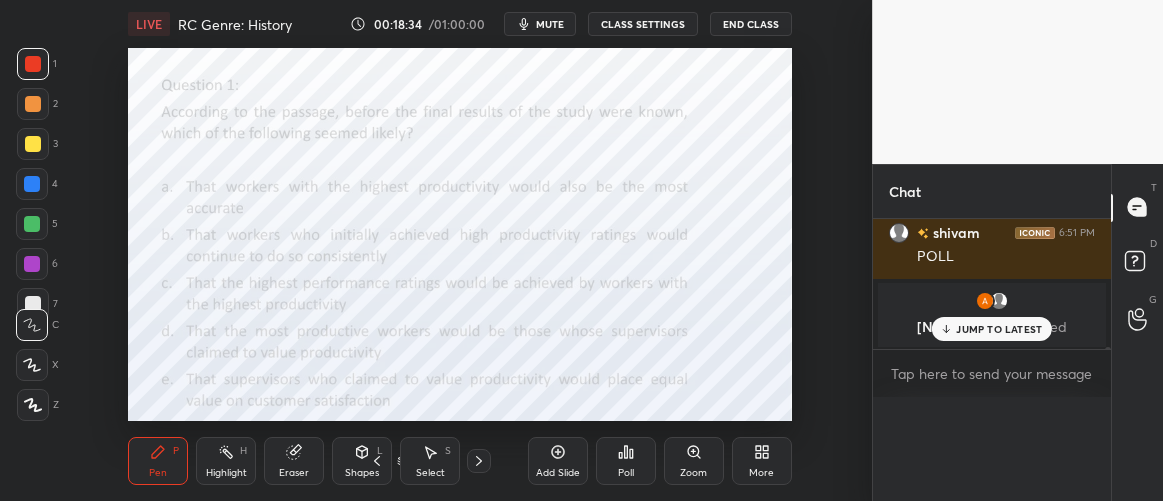 scroll, scrollTop: 89, scrollLeft: 201, axis: both 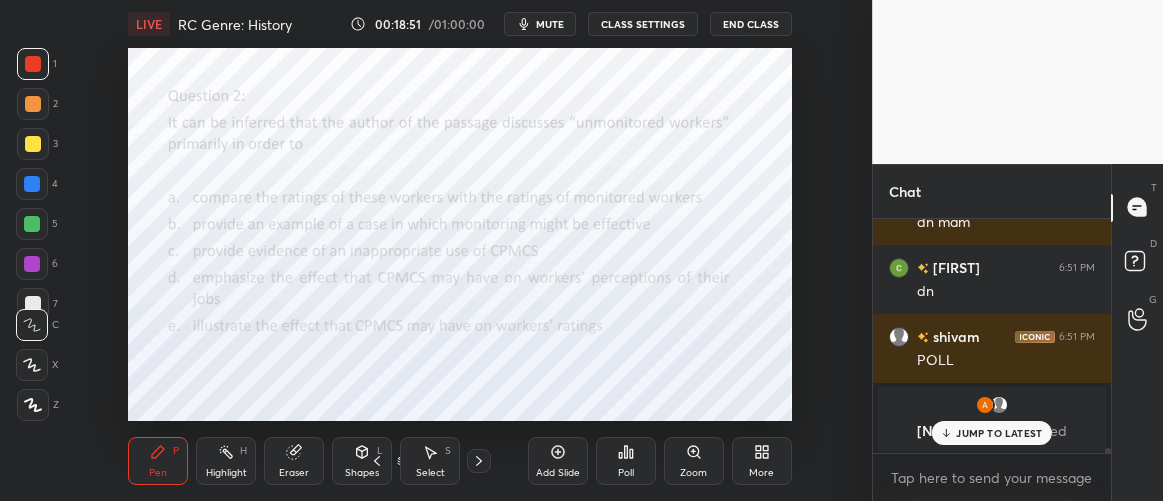 click on "Poll" at bounding box center [626, 461] 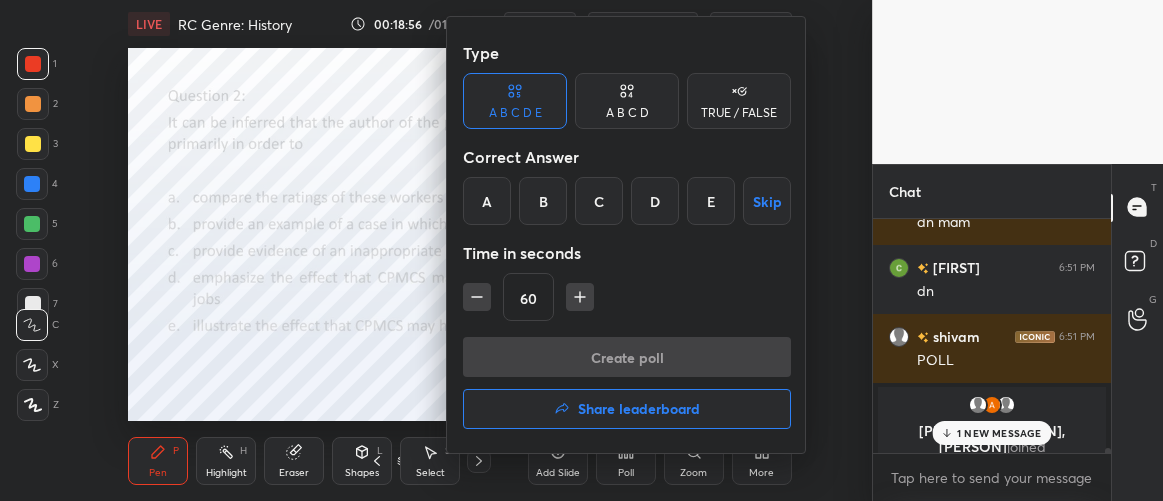 click on "D" at bounding box center (655, 201) 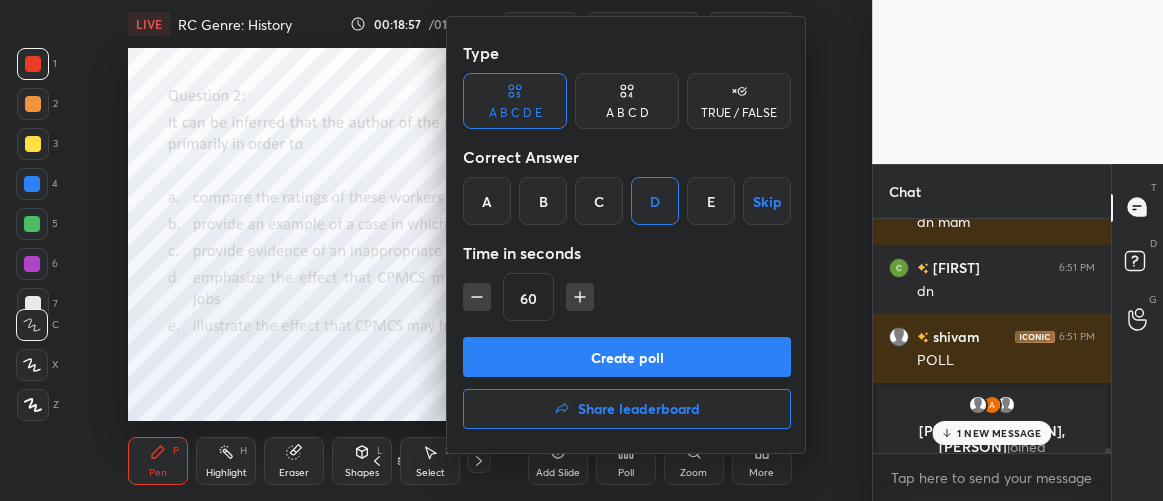 click on "Create poll" at bounding box center [627, 357] 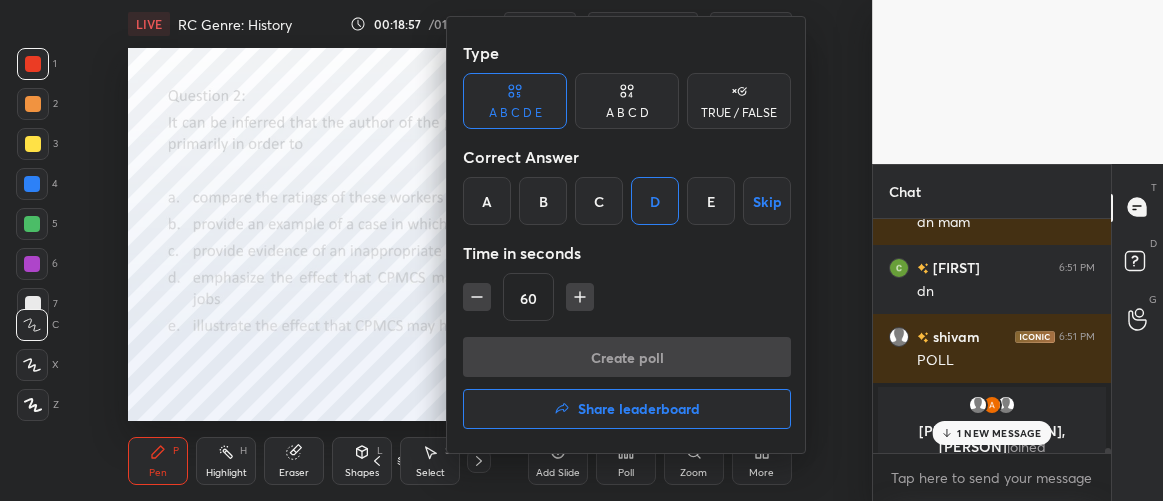 scroll, scrollTop: 196, scrollLeft: 232, axis: both 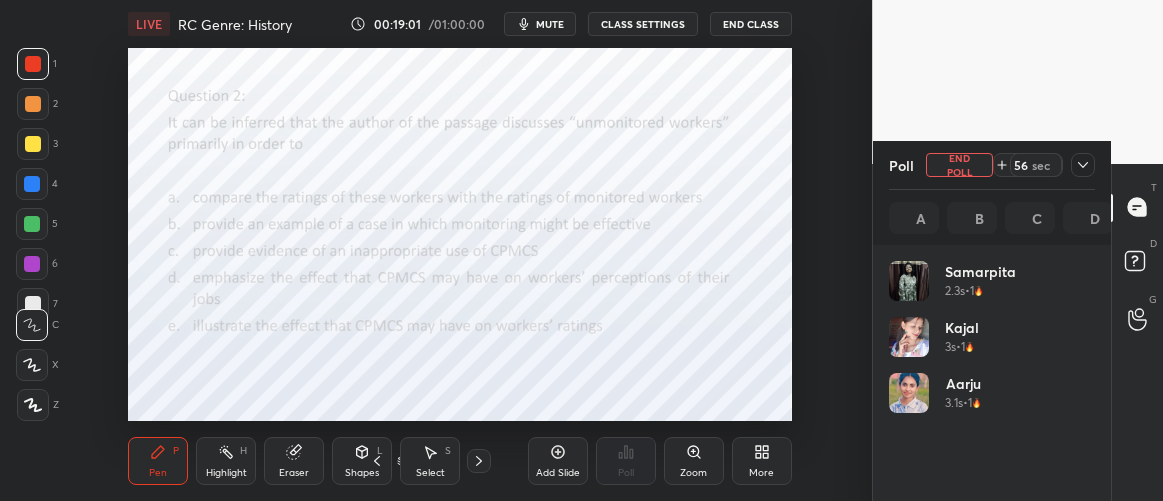 click on "End Poll" at bounding box center [959, 165] 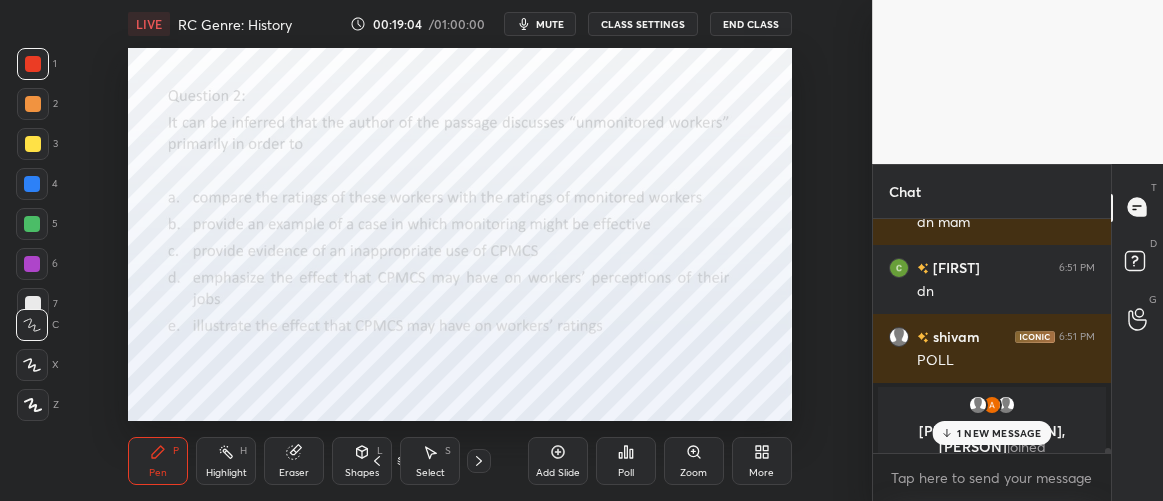 click 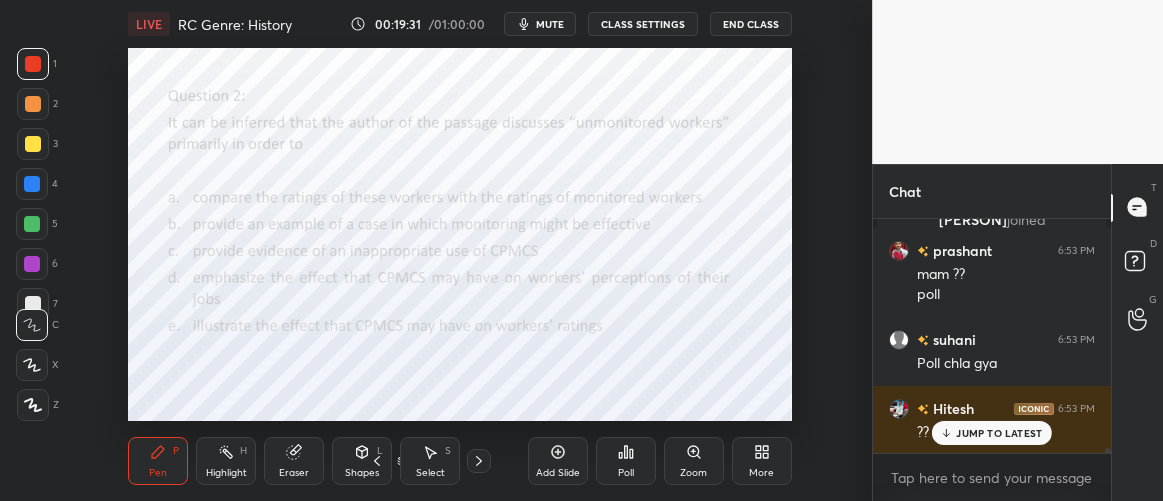 click on "Poll" at bounding box center [626, 461] 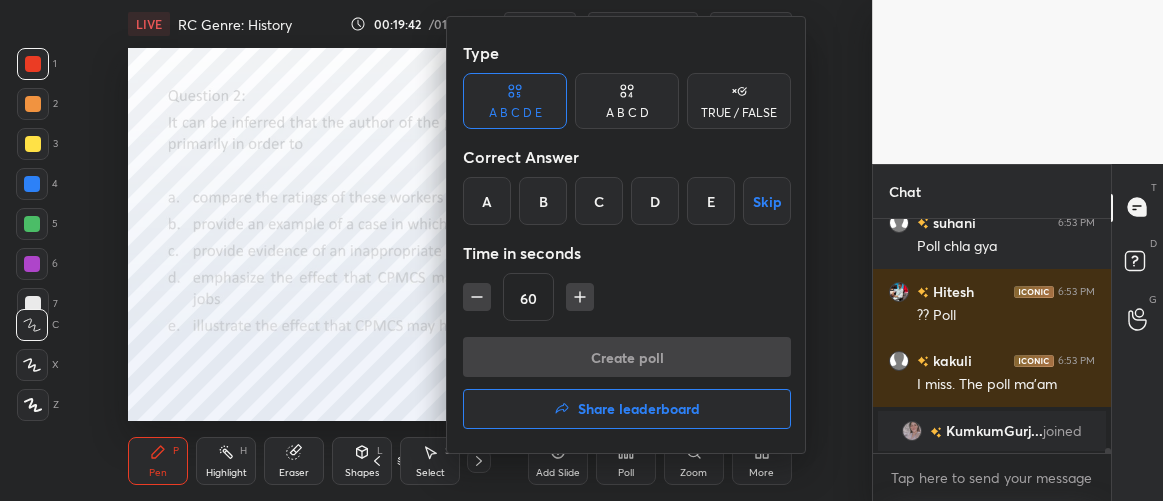 scroll, scrollTop: 10549, scrollLeft: 0, axis: vertical 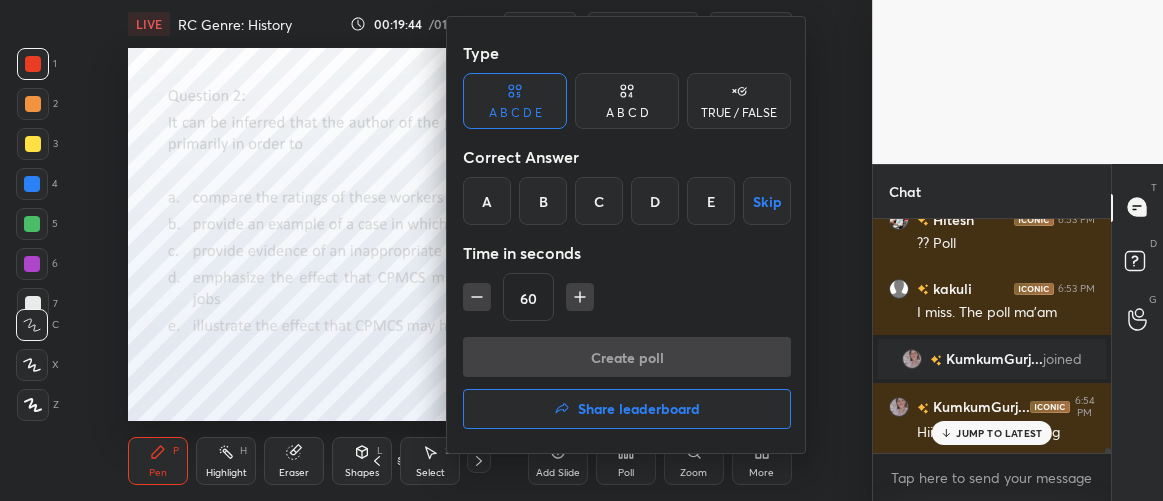 click at bounding box center [581, 250] 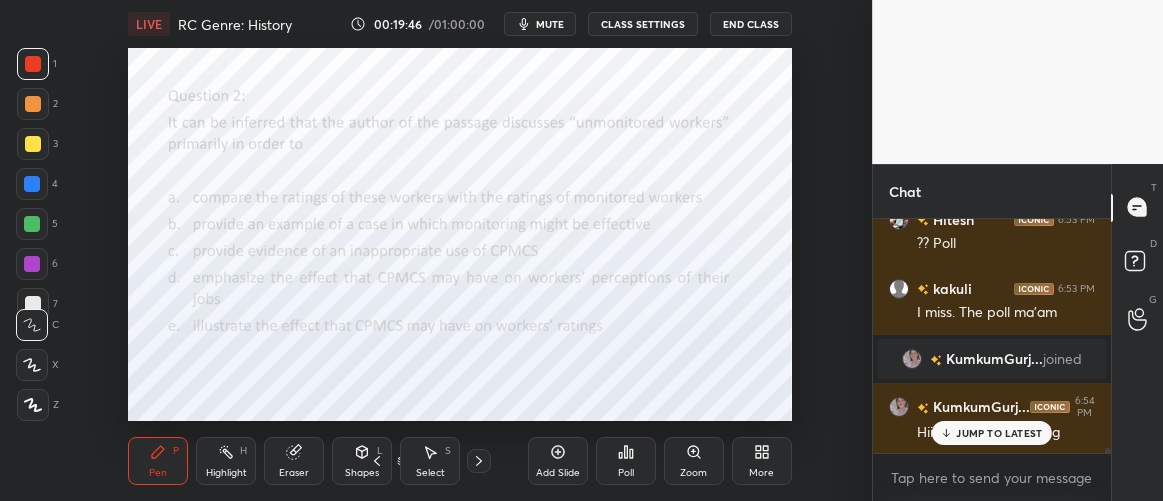 click on "JUMP TO LATEST" at bounding box center [999, 433] 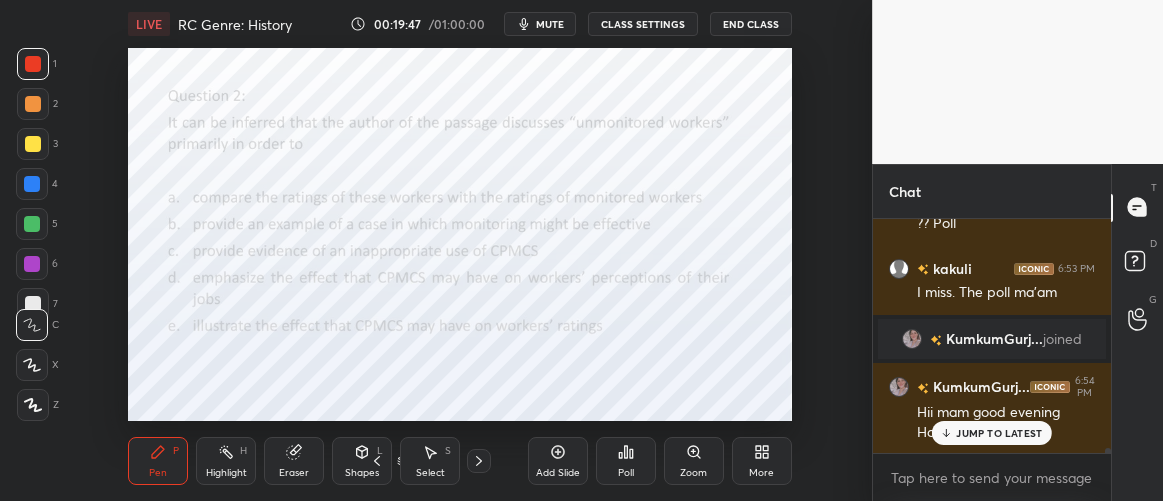 click on "JUMP TO LATEST" at bounding box center (999, 433) 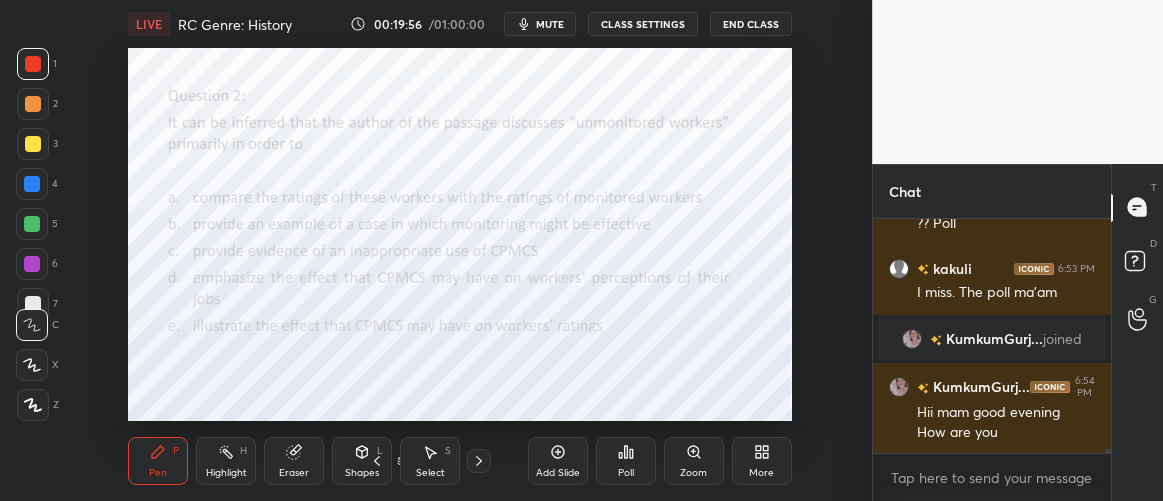 click on "Poll" at bounding box center [626, 473] 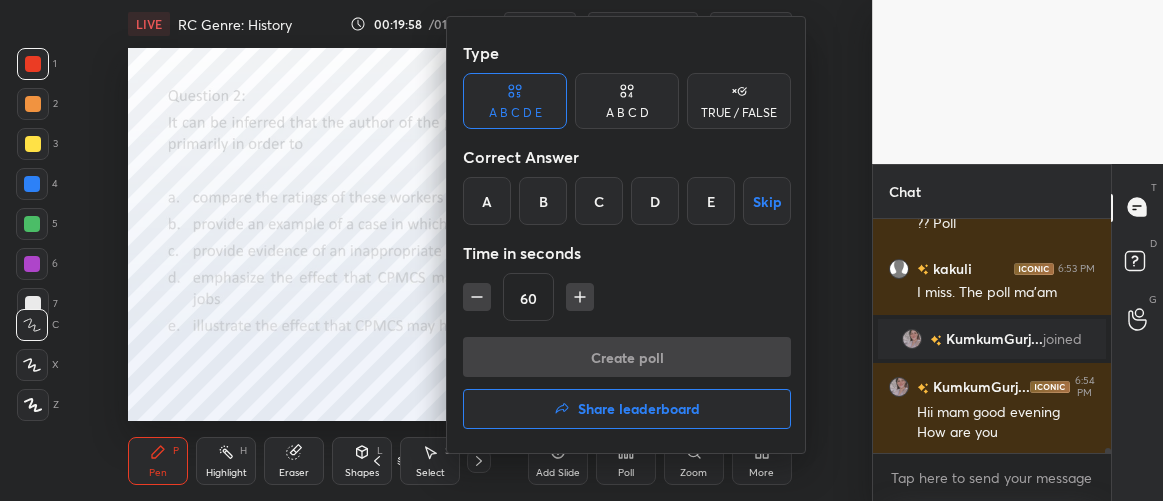 scroll, scrollTop: 10638, scrollLeft: 0, axis: vertical 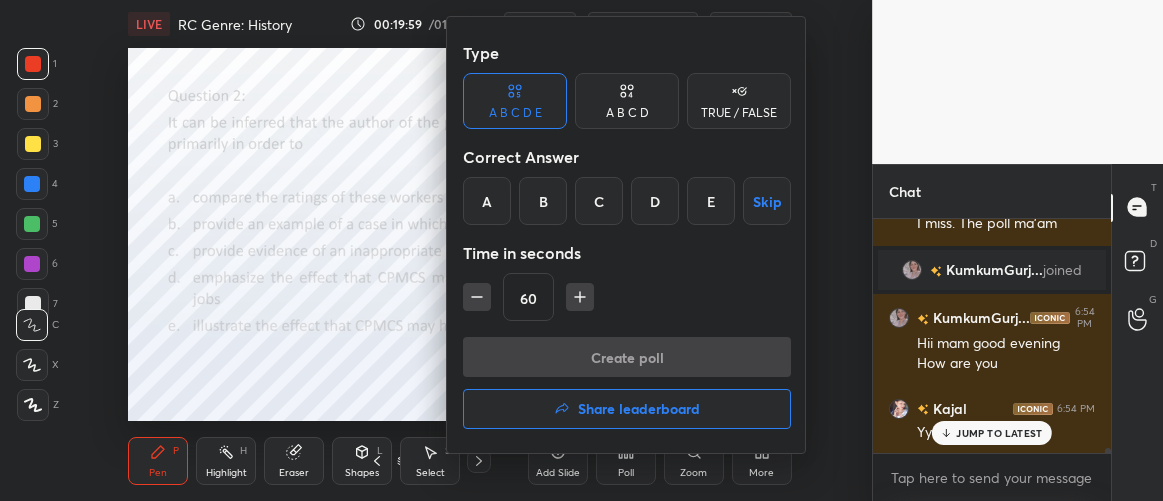 click on "D" at bounding box center [655, 201] 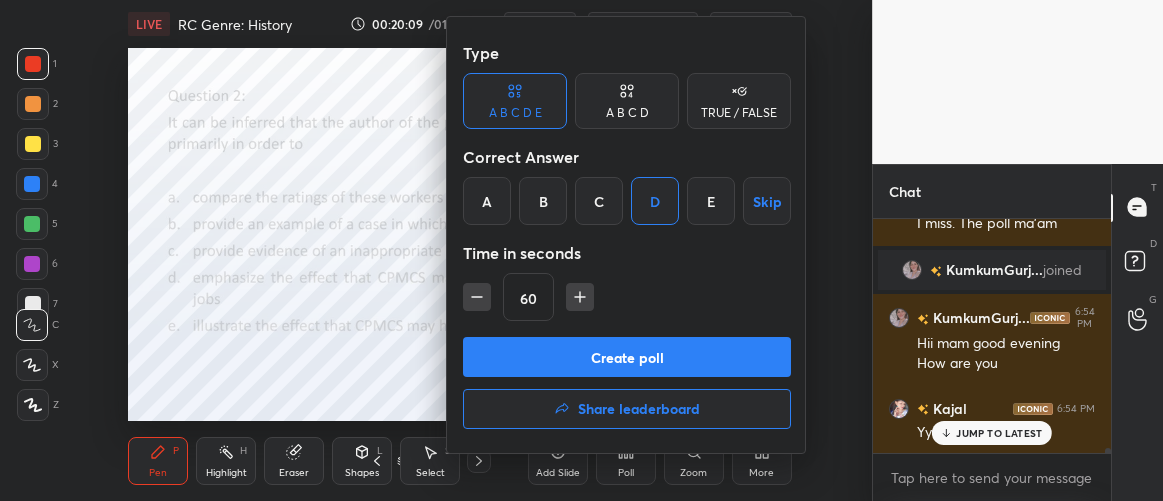 click on "Create poll" at bounding box center (627, 357) 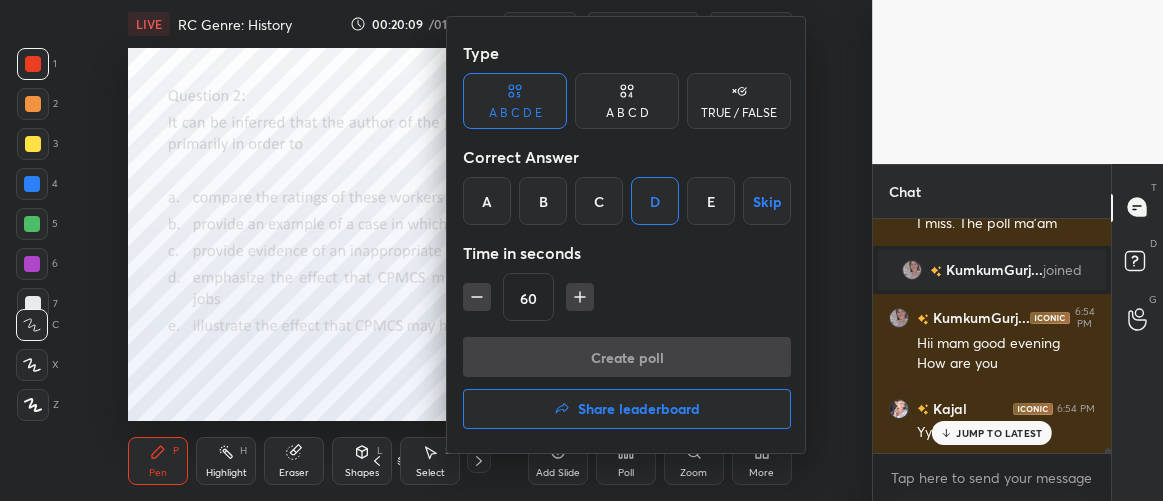 scroll, scrollTop: 187, scrollLeft: 232, axis: both 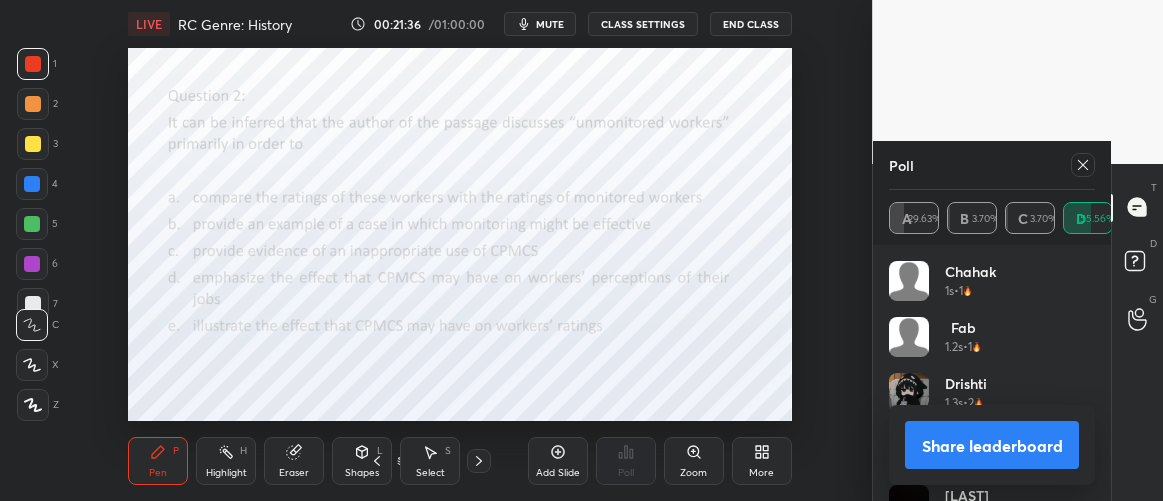 click 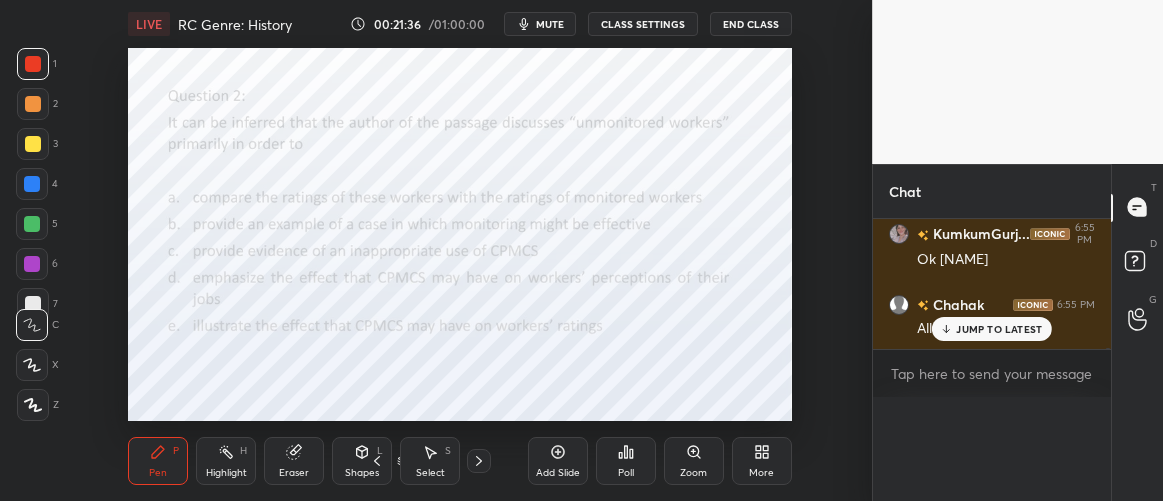 scroll, scrollTop: 88, scrollLeft: 201, axis: both 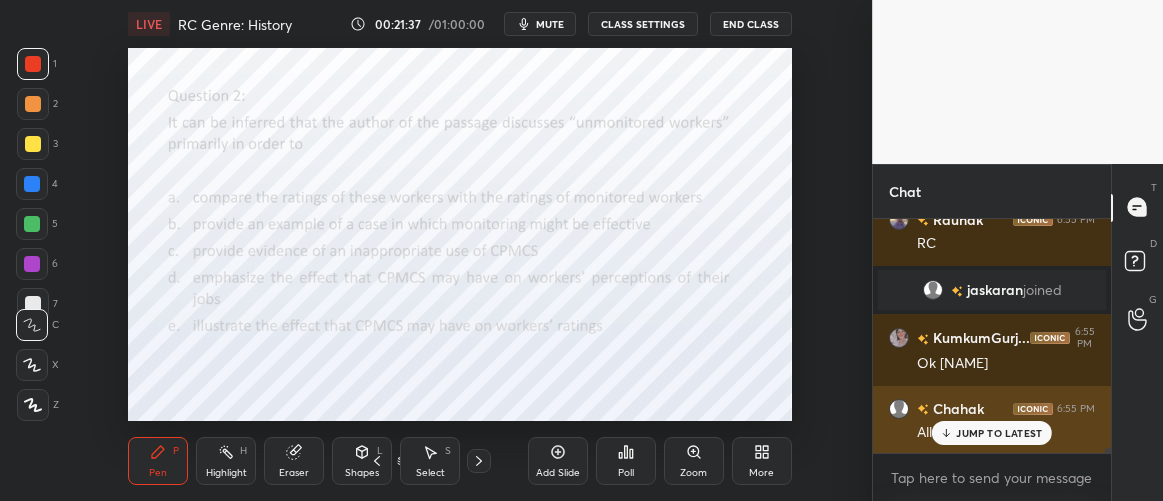 click on "JUMP TO LATEST" at bounding box center (992, 433) 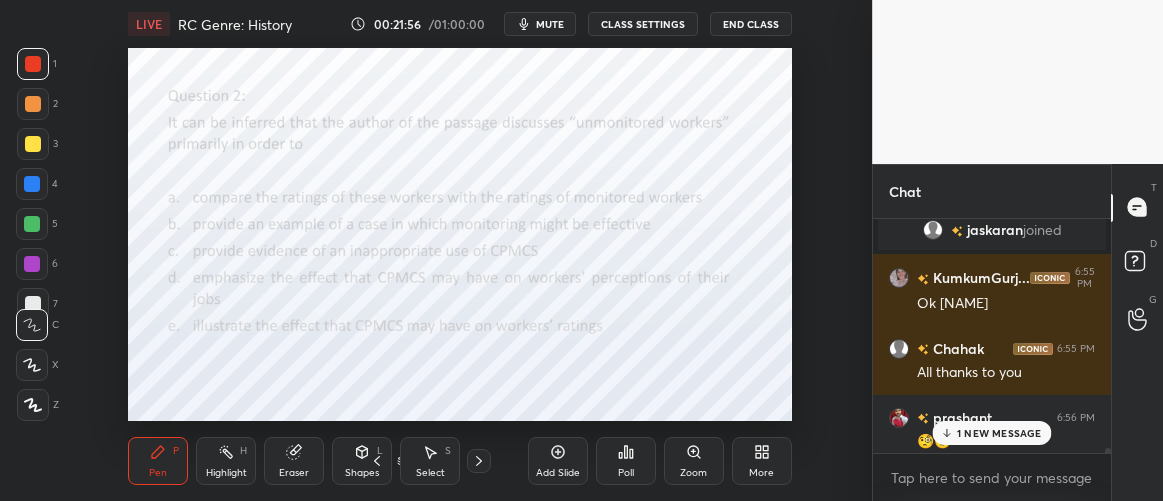 scroll, scrollTop: 11352, scrollLeft: 0, axis: vertical 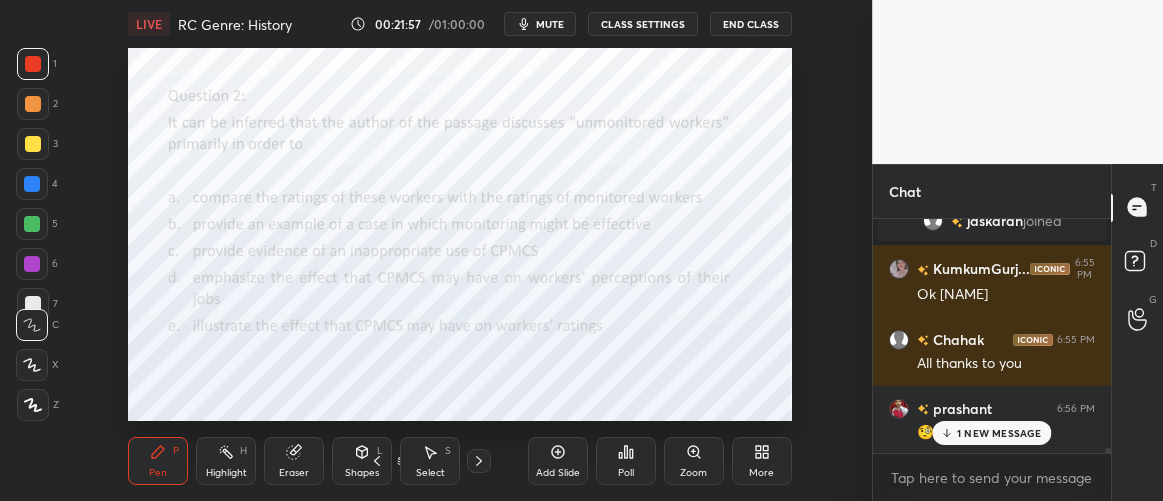 click on "1 NEW MESSAGE" at bounding box center [999, 433] 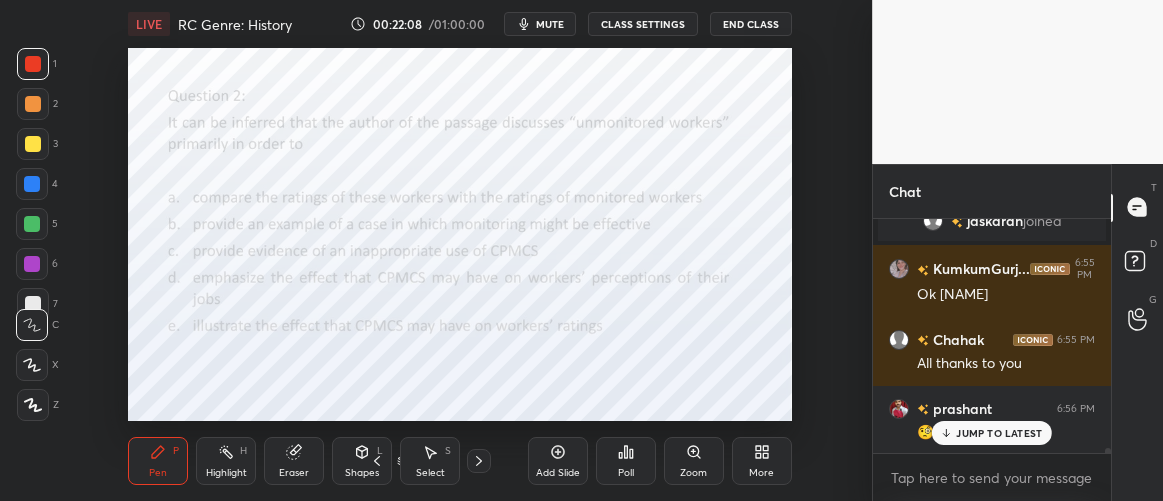 scroll, scrollTop: 11424, scrollLeft: 0, axis: vertical 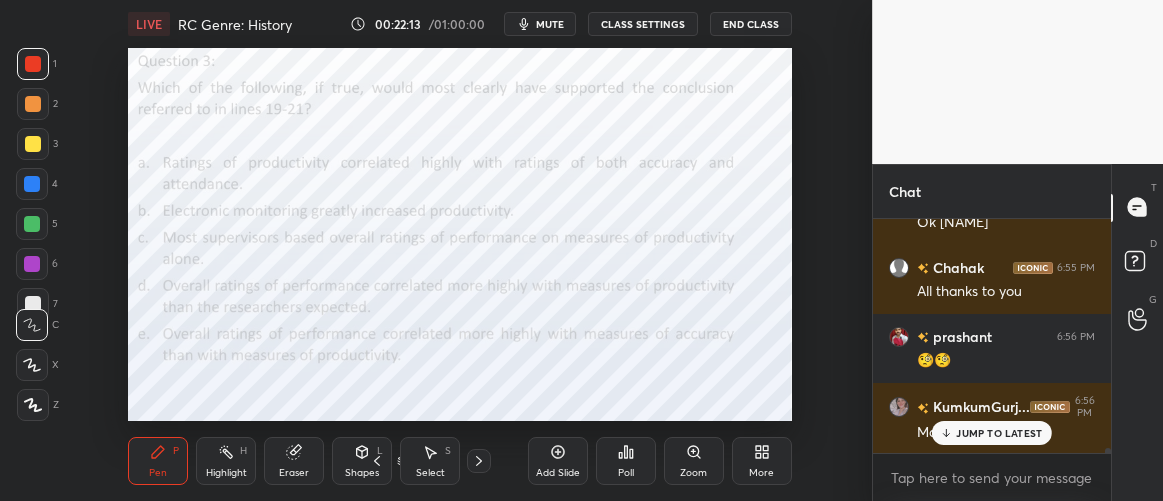click on "JUMP TO LATEST" at bounding box center (999, 433) 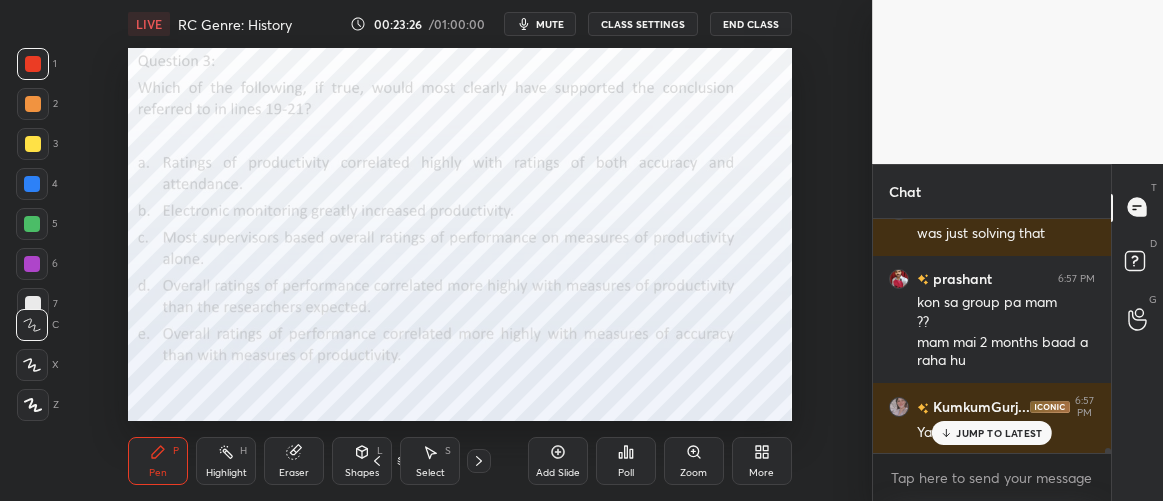 scroll, scrollTop: 11830, scrollLeft: 0, axis: vertical 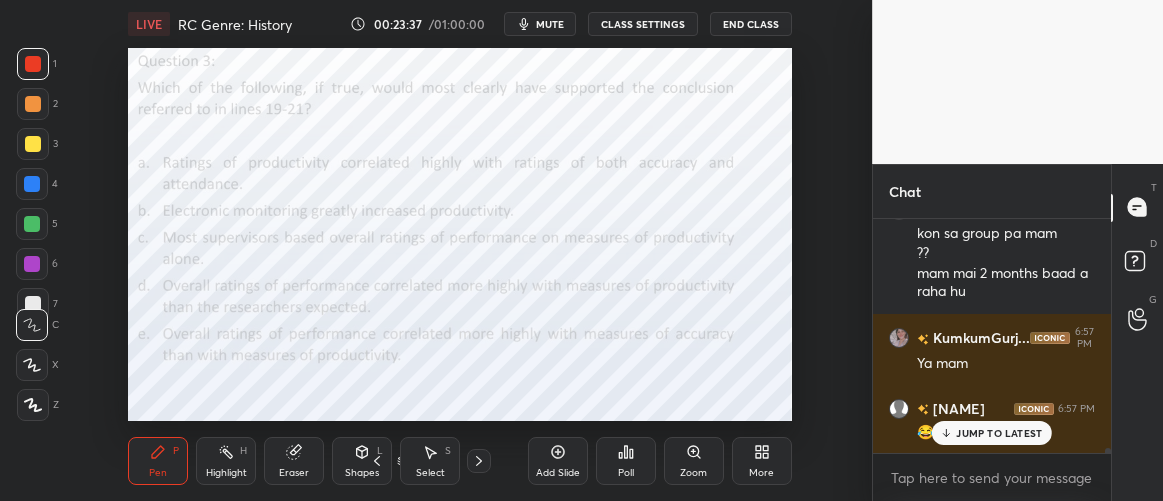 click on "JUMP TO LATEST" at bounding box center [992, 433] 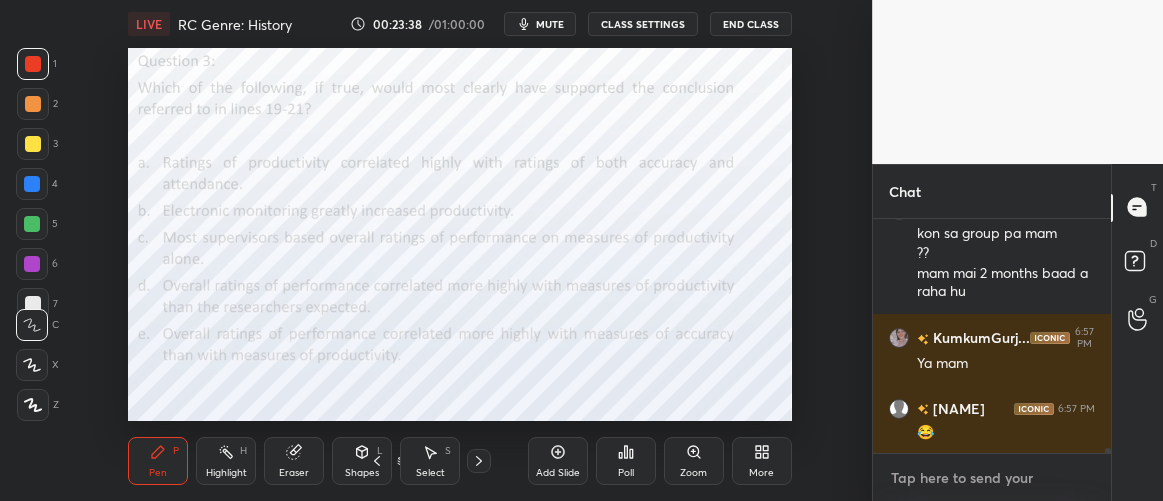 type on "x" 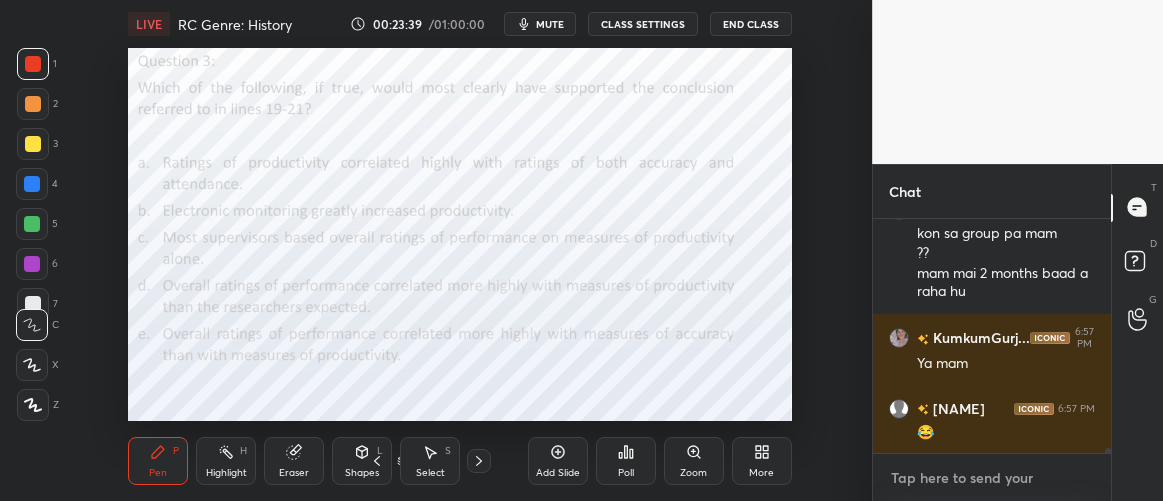 paste on "https://t.me/[USERNAME]" 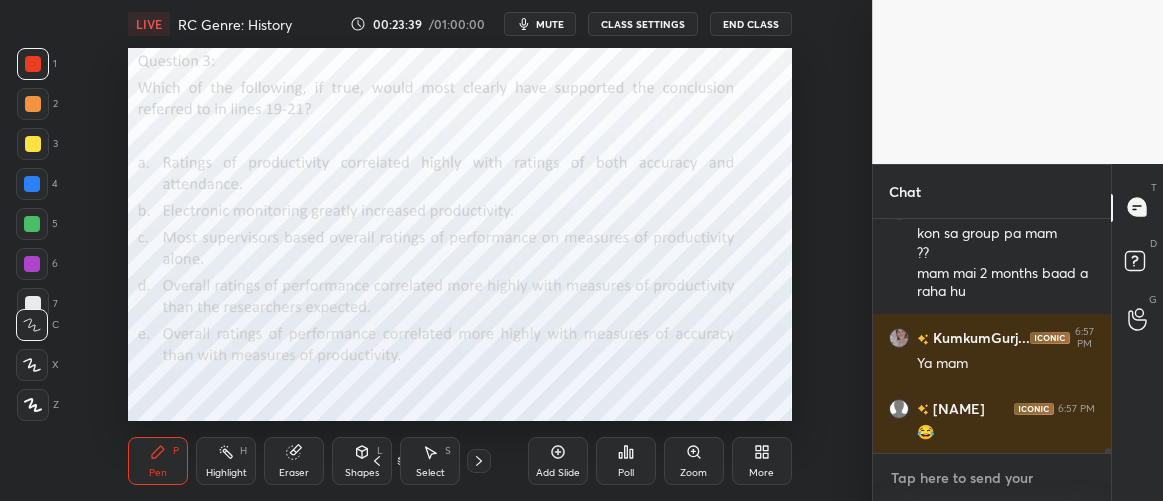 type on "https://t.me/[USERNAME]" 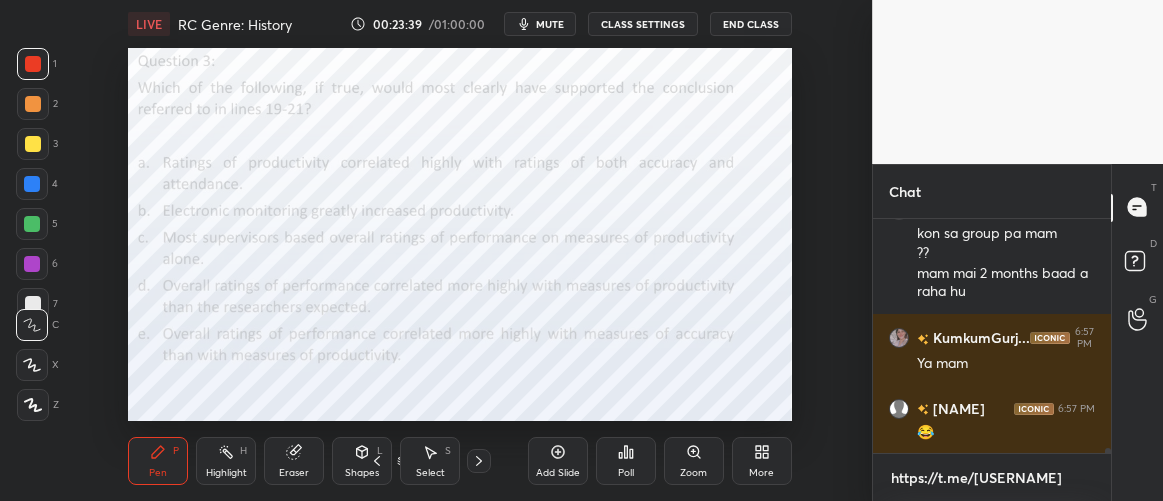scroll, scrollTop: 0, scrollLeft: 0, axis: both 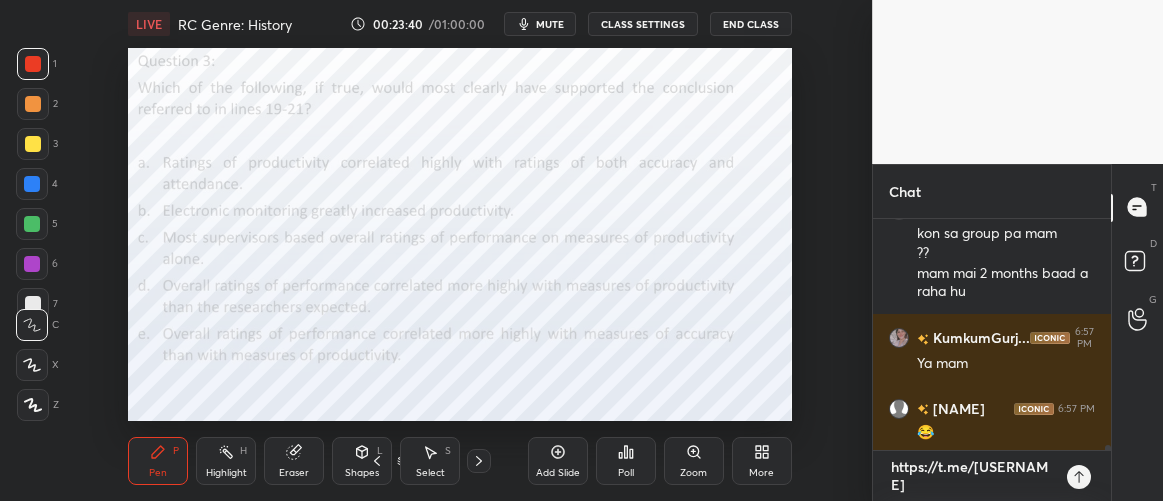 type 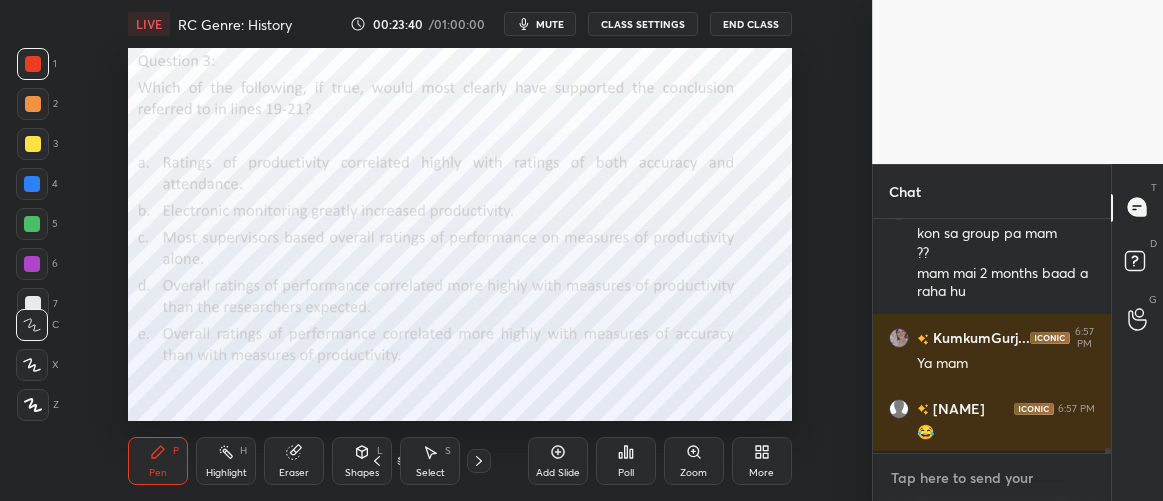 scroll, scrollTop: 6, scrollLeft: 6, axis: both 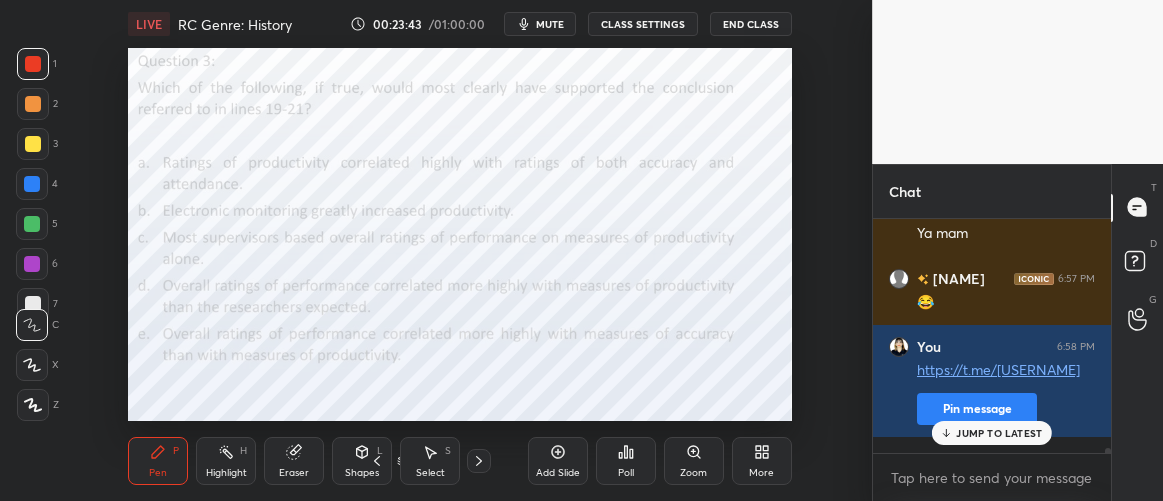 click on "JUMP TO LATEST" at bounding box center [992, 433] 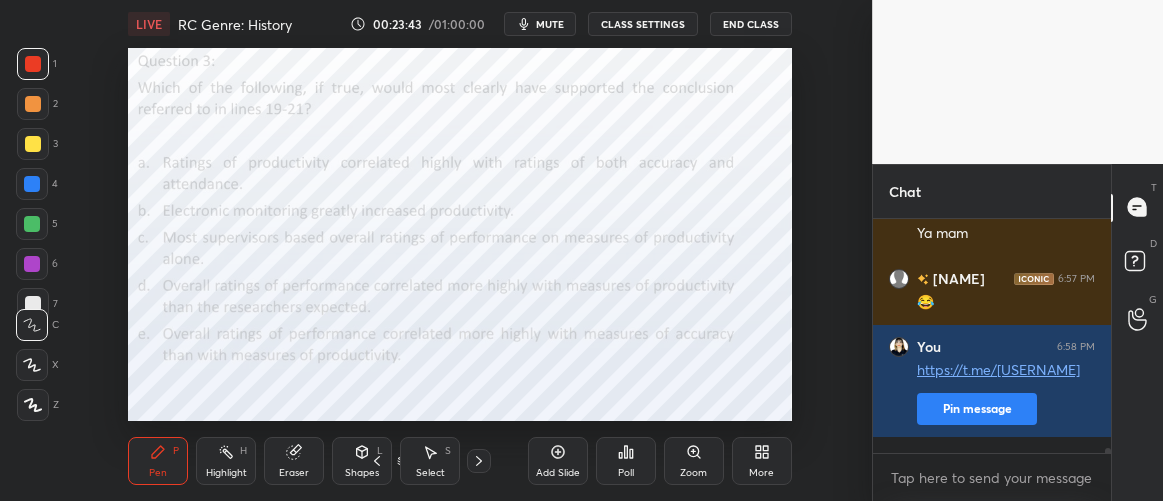 scroll, scrollTop: 12032, scrollLeft: 0, axis: vertical 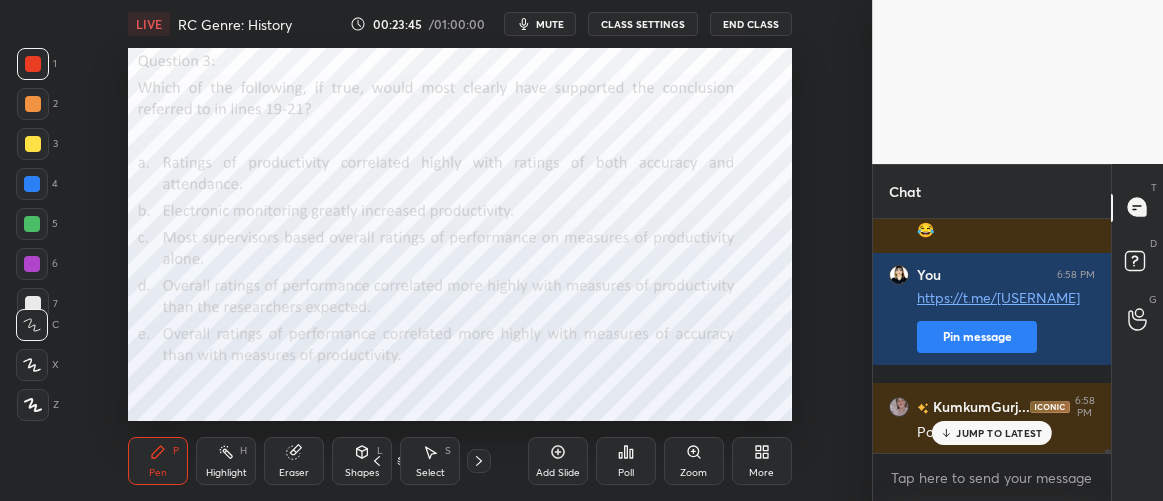 click on "JUMP TO LATEST" at bounding box center (992, 433) 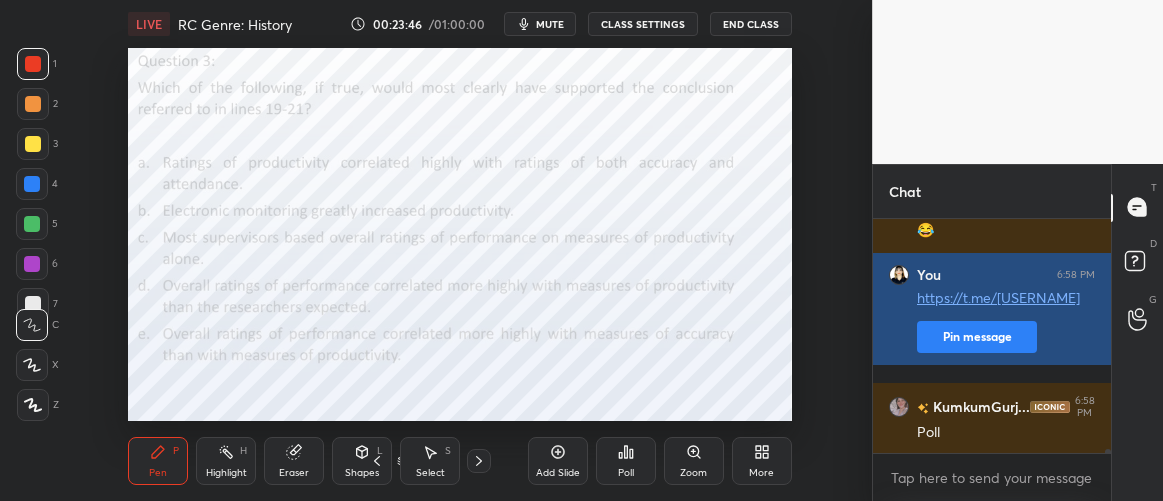 click on "Pin message" at bounding box center (977, 337) 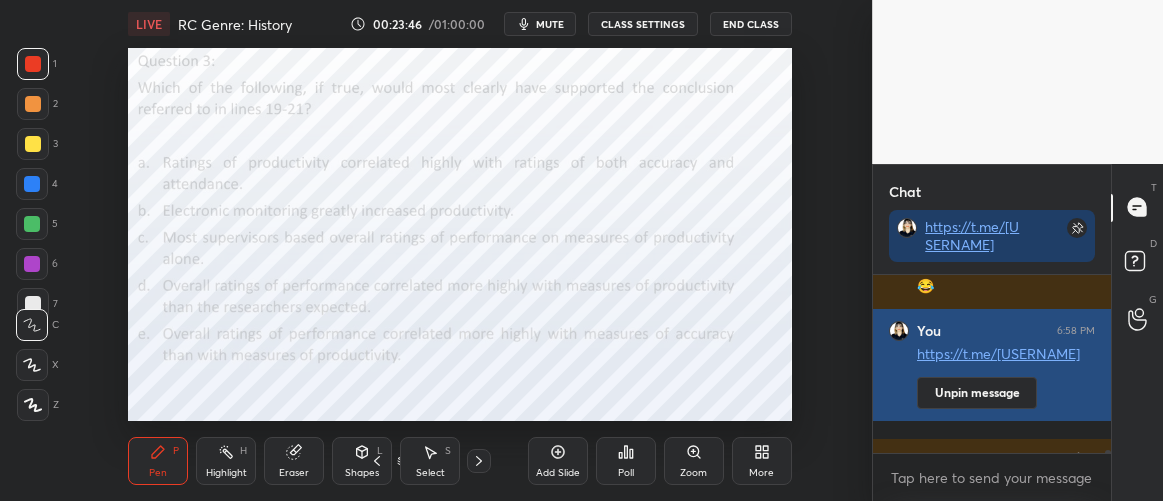 scroll, scrollTop: 221, scrollLeft: 232, axis: both 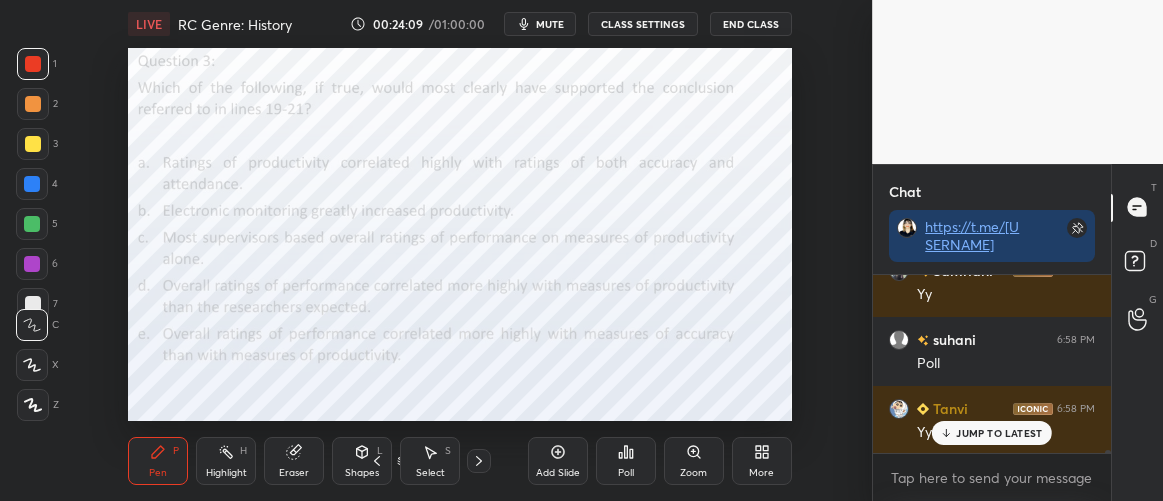 click on "JUMP TO LATEST" at bounding box center [999, 433] 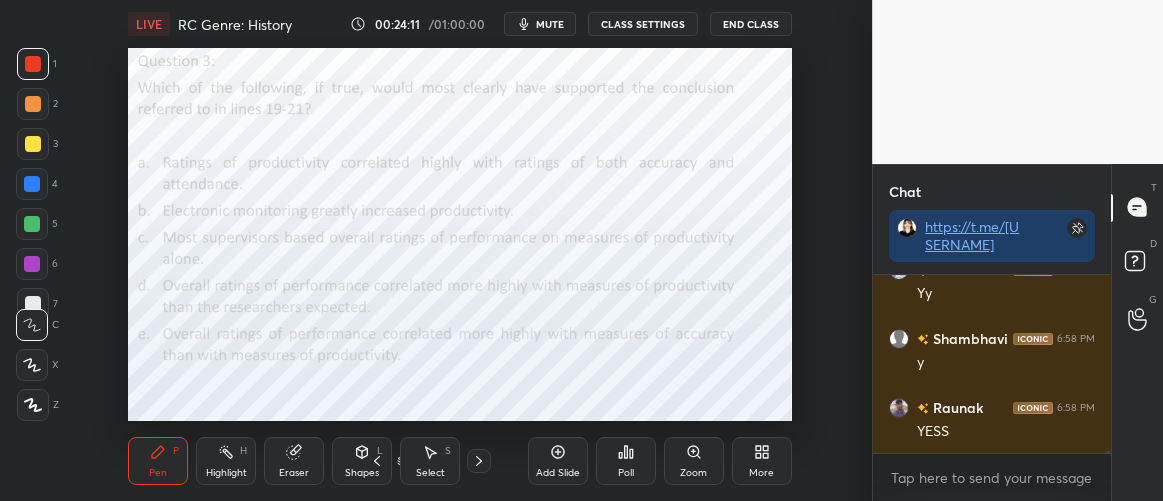 scroll, scrollTop: 12644, scrollLeft: 0, axis: vertical 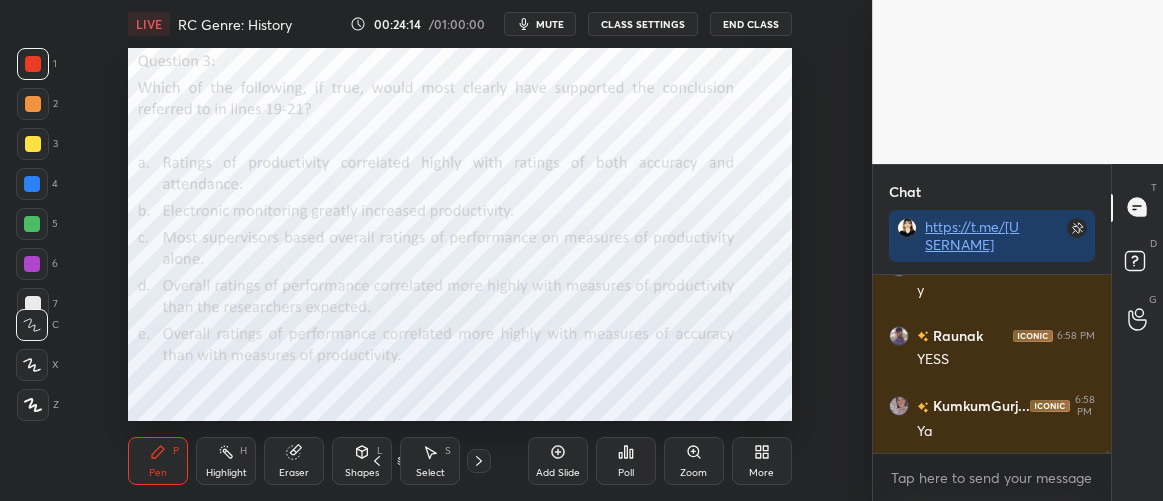 click on "Poll" at bounding box center [626, 461] 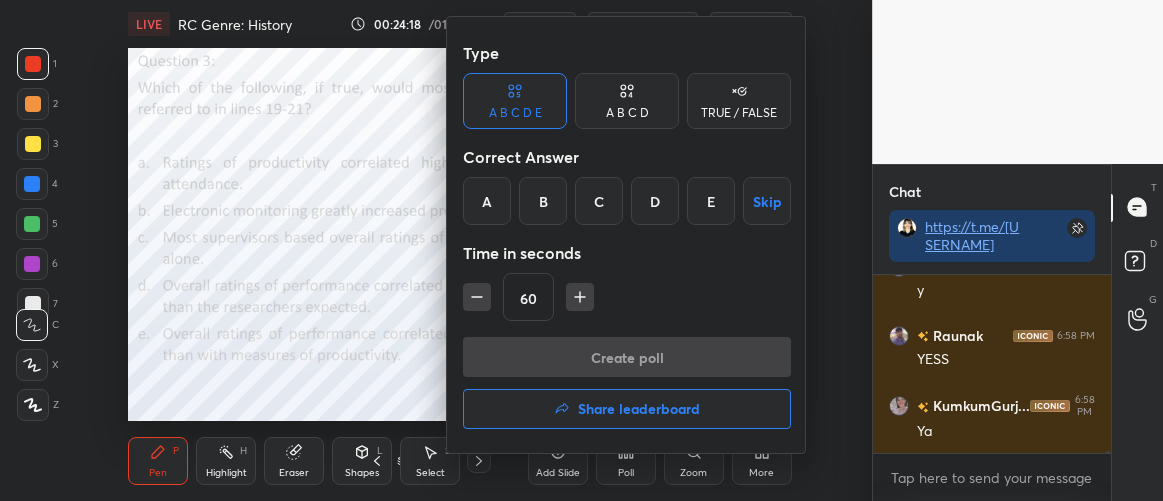 click on "E" at bounding box center (711, 201) 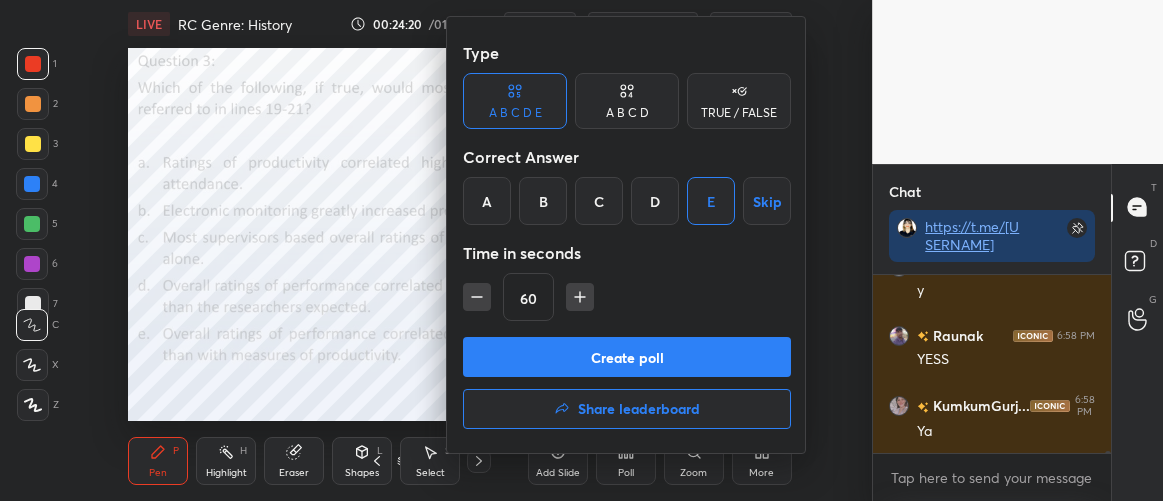 click on "Create poll" at bounding box center [627, 357] 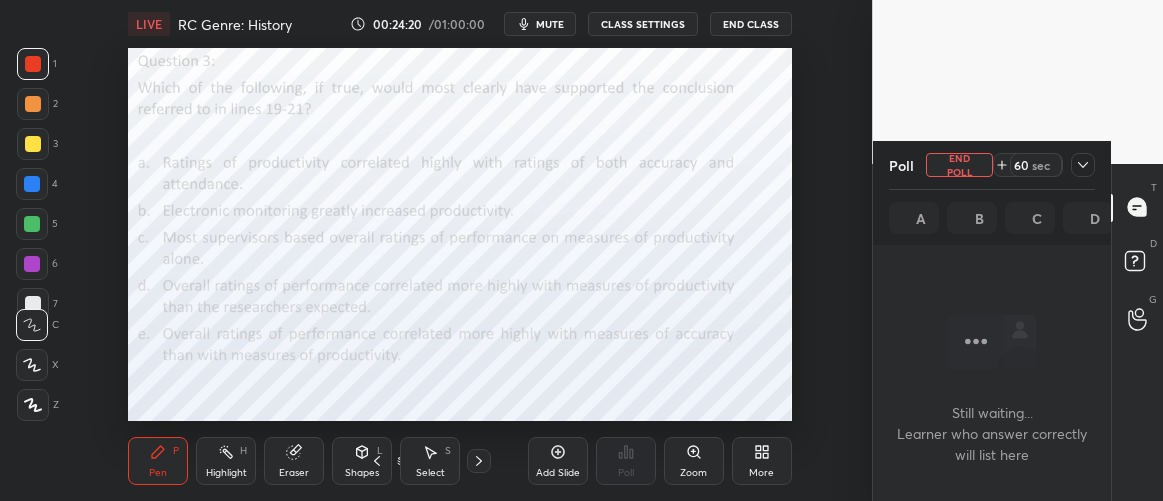 scroll, scrollTop: 75, scrollLeft: 232, axis: both 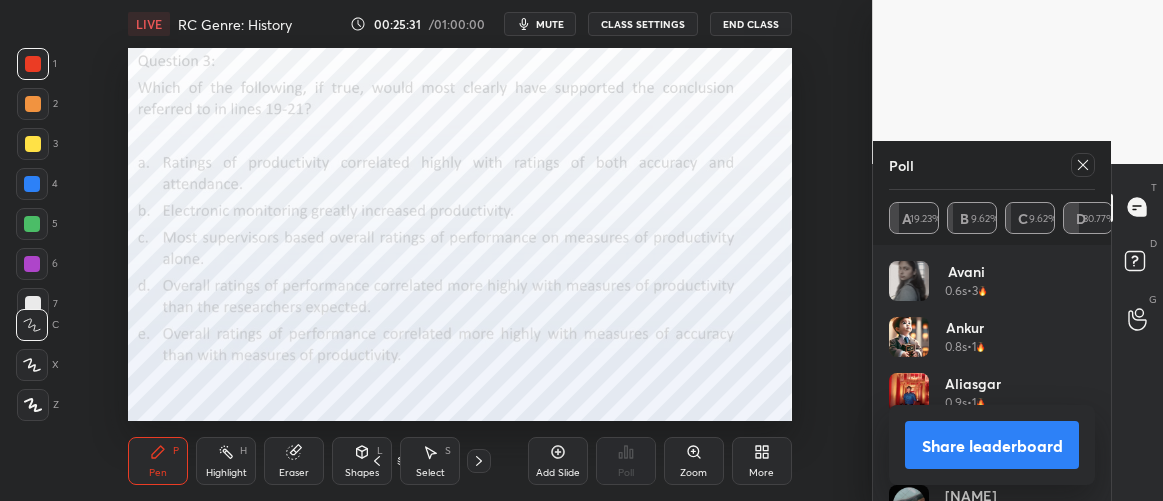 drag, startPoint x: 1085, startPoint y: 171, endPoint x: 1006, endPoint y: 203, distance: 85.23497 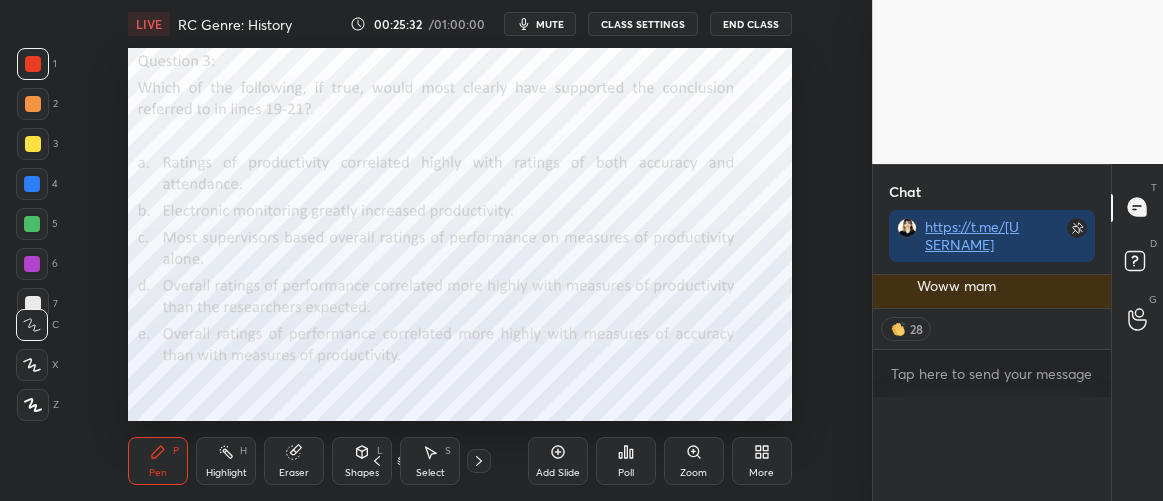 scroll, scrollTop: 0, scrollLeft: 0, axis: both 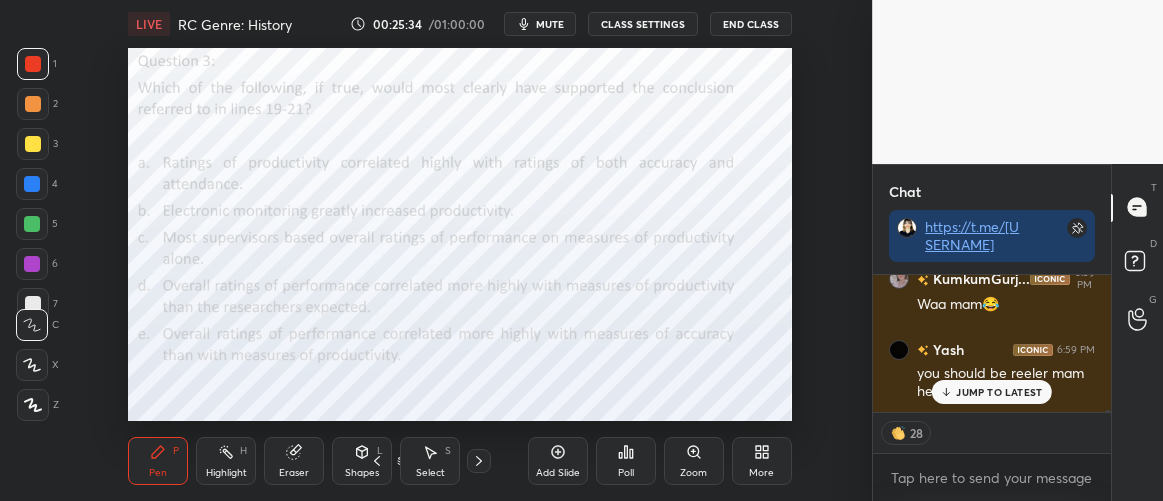 click on "Setting up your live class Poll for   secs No correct answer Start poll" at bounding box center [460, 234] 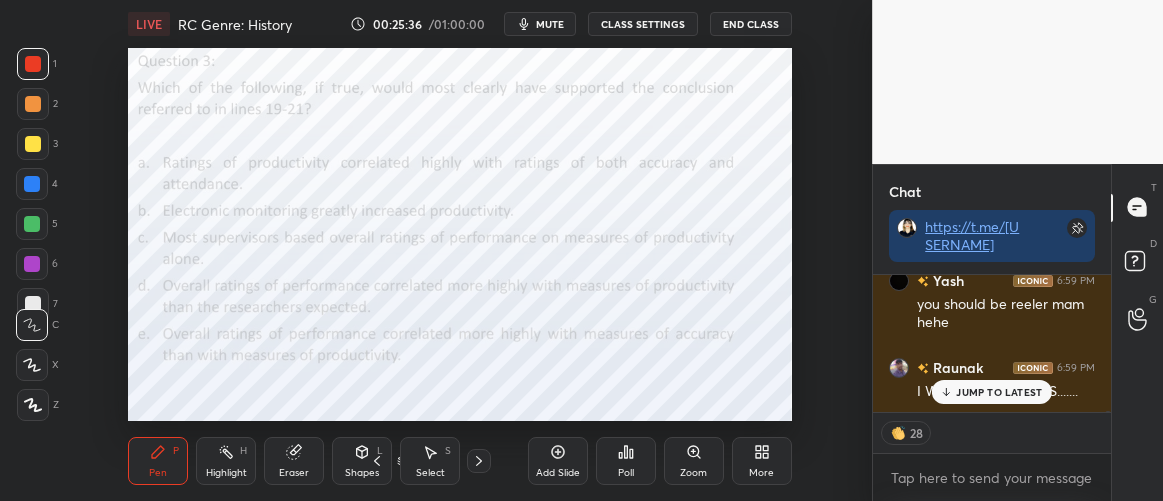 scroll, scrollTop: 12527, scrollLeft: 0, axis: vertical 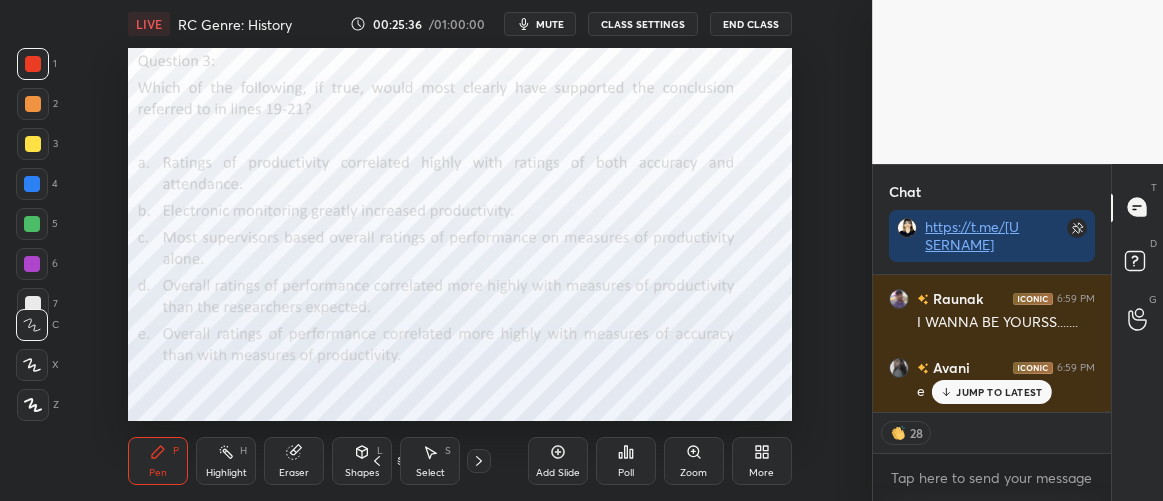 click on "JUMP TO LATEST" at bounding box center [999, 392] 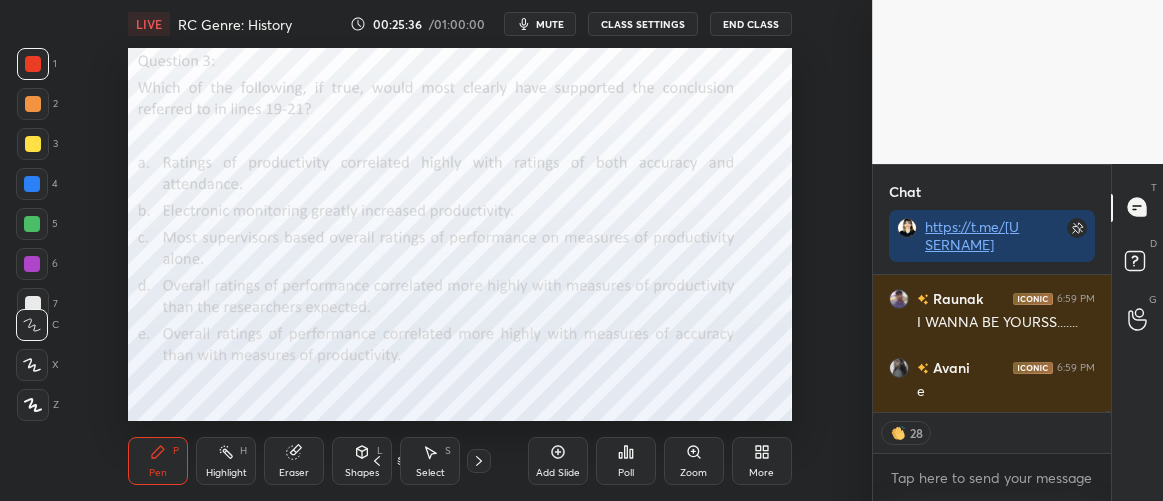 scroll, scrollTop: 6, scrollLeft: 6, axis: both 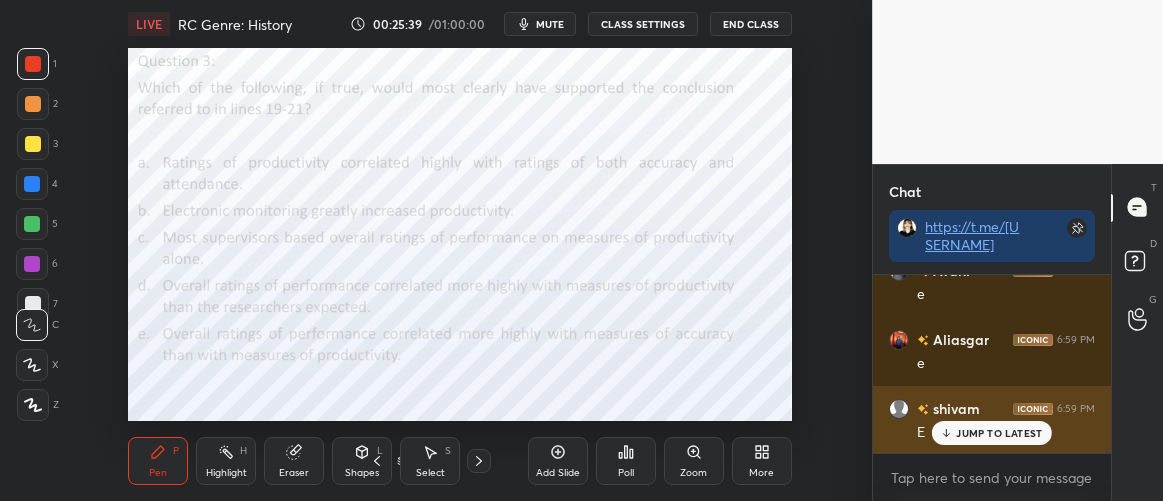 drag, startPoint x: 963, startPoint y: 431, endPoint x: 913, endPoint y: 406, distance: 55.9017 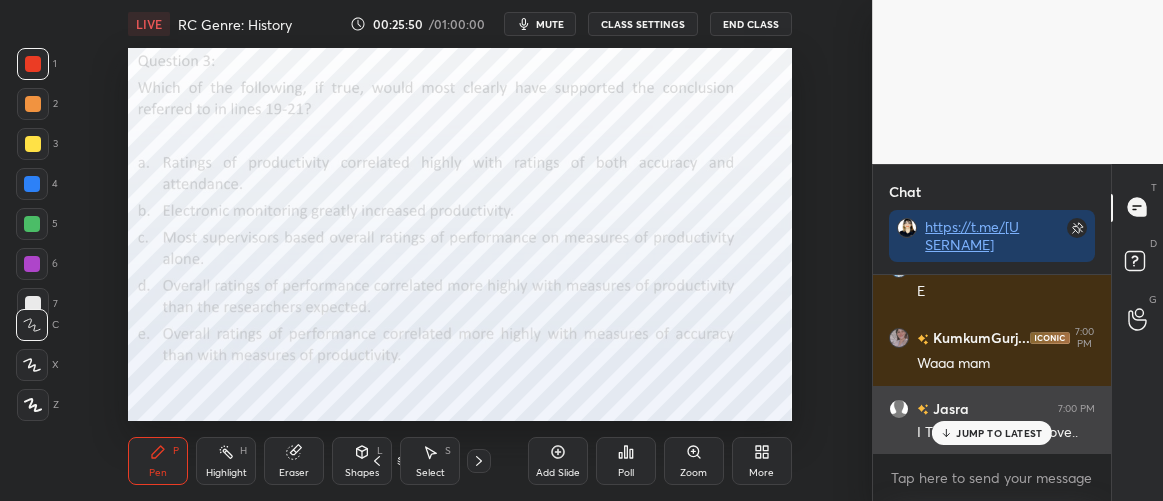 drag, startPoint x: 962, startPoint y: 429, endPoint x: 918, endPoint y: 410, distance: 47.92703 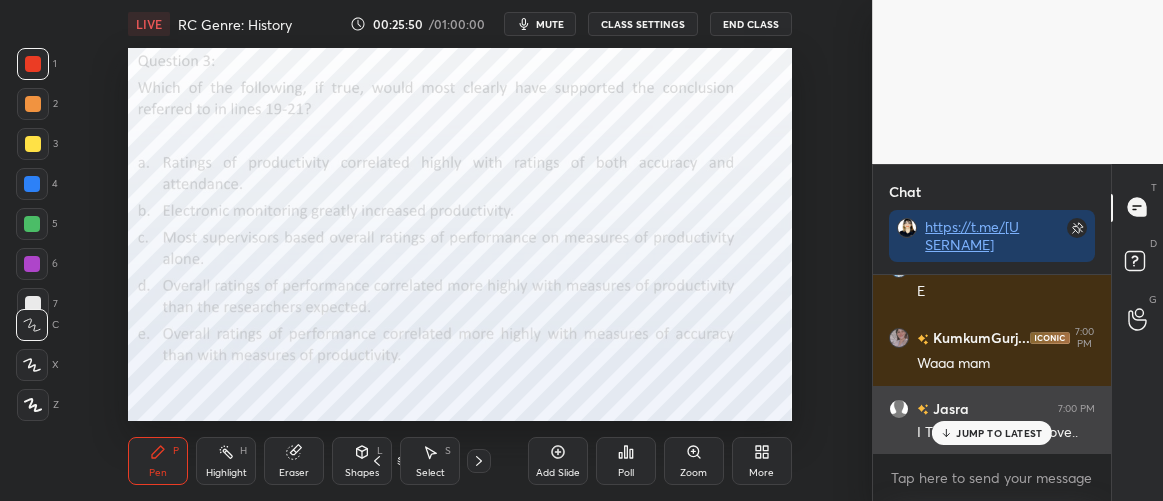 click on "JUMP TO LATEST" at bounding box center (999, 433) 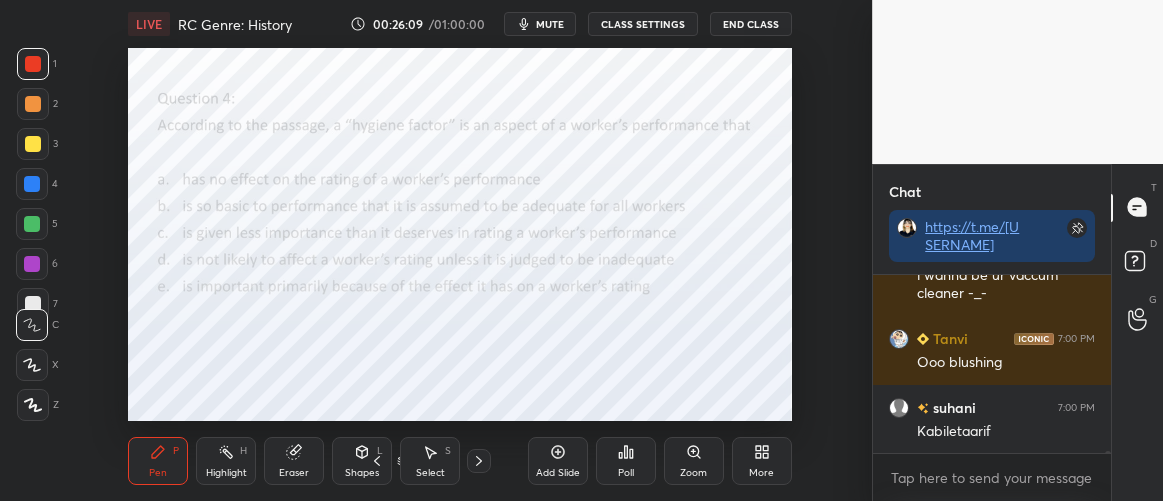 click on "Poll" at bounding box center (626, 461) 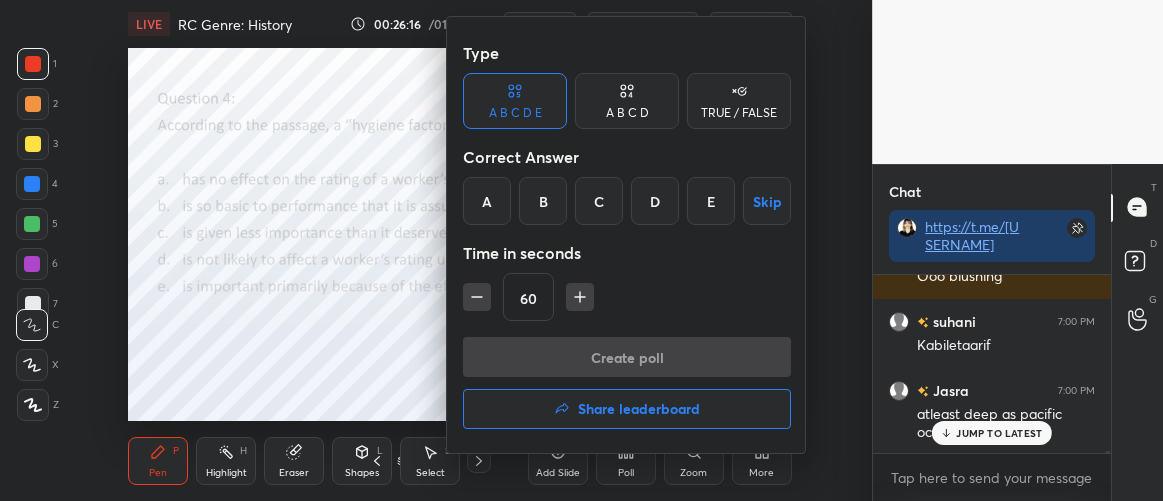 click at bounding box center (581, 250) 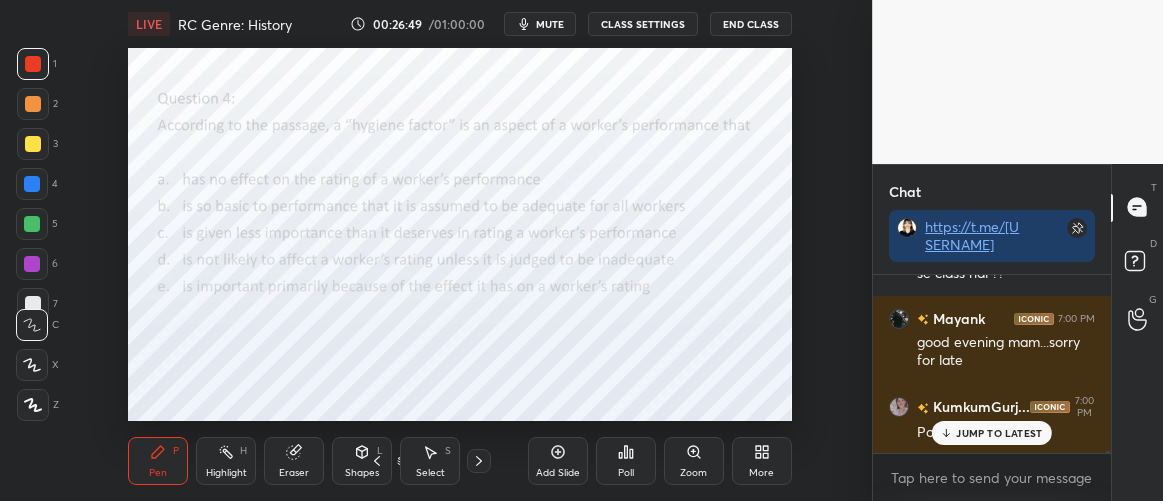 scroll, scrollTop: 13406, scrollLeft: 0, axis: vertical 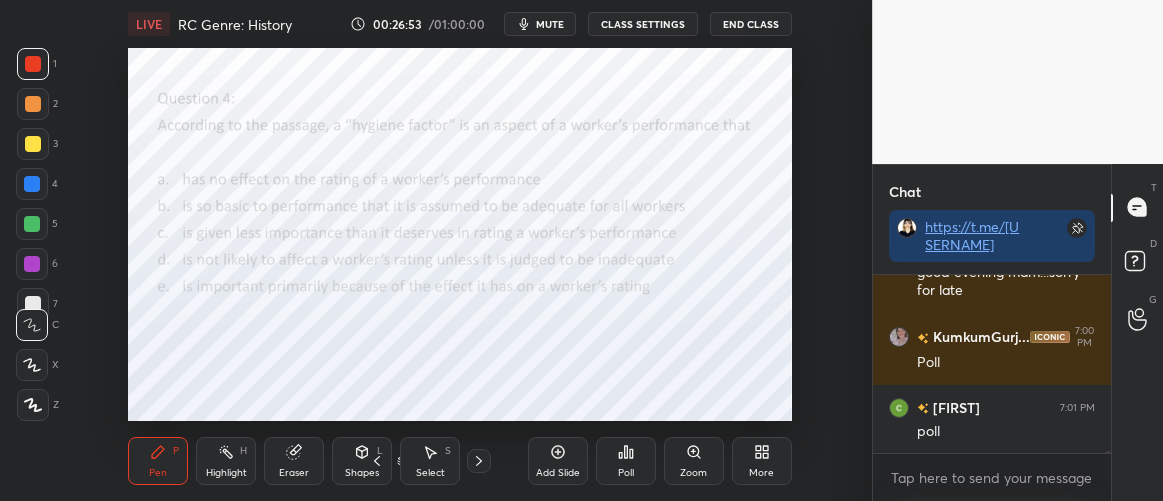 click on "Poll" at bounding box center [626, 461] 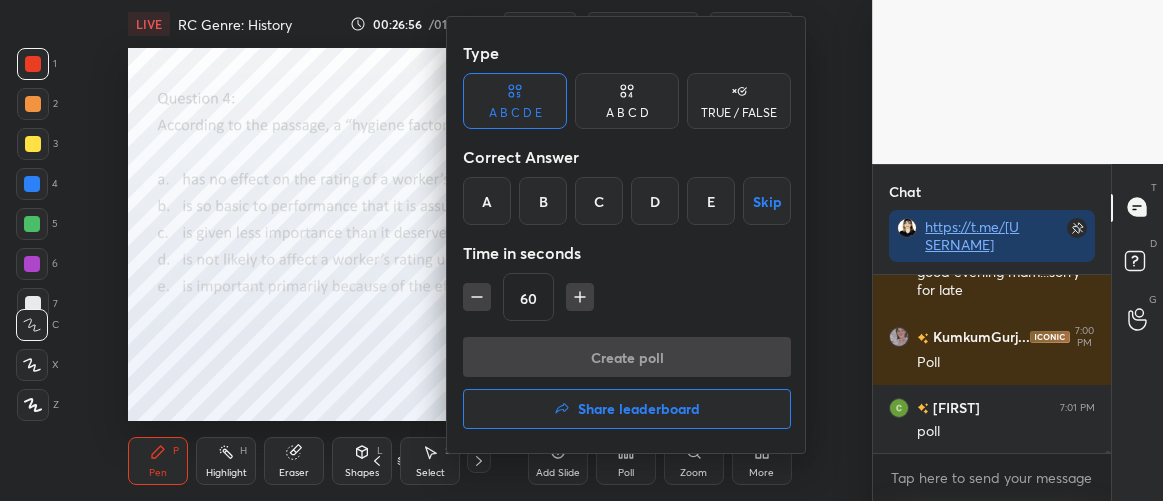 click on "D" at bounding box center (655, 201) 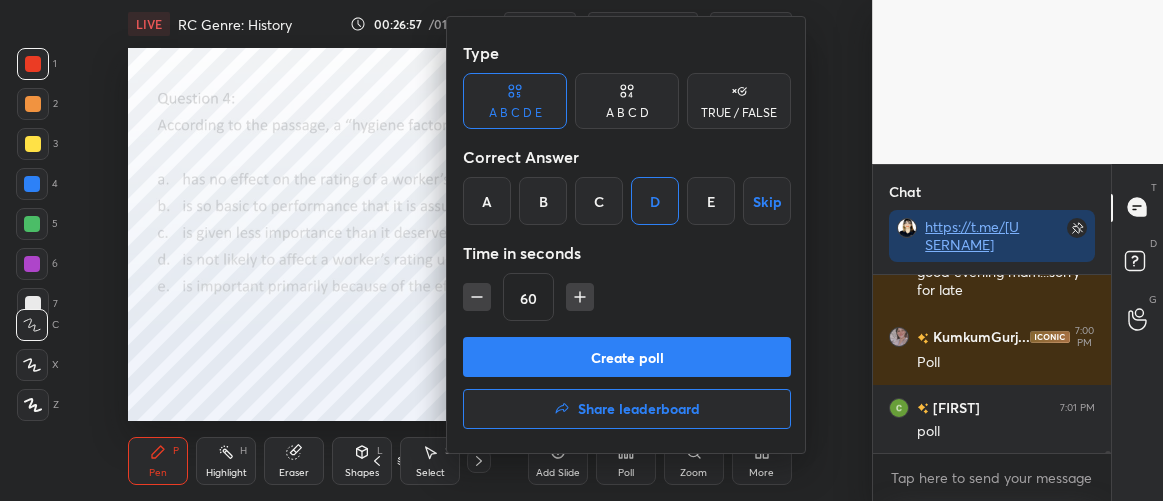 scroll, scrollTop: 13478, scrollLeft: 0, axis: vertical 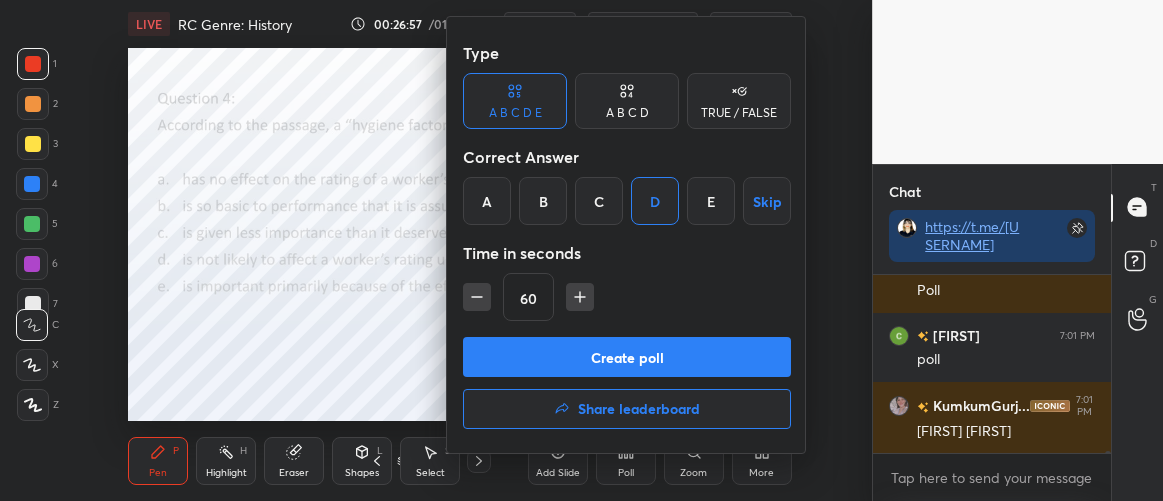 click on "Create poll" at bounding box center [627, 357] 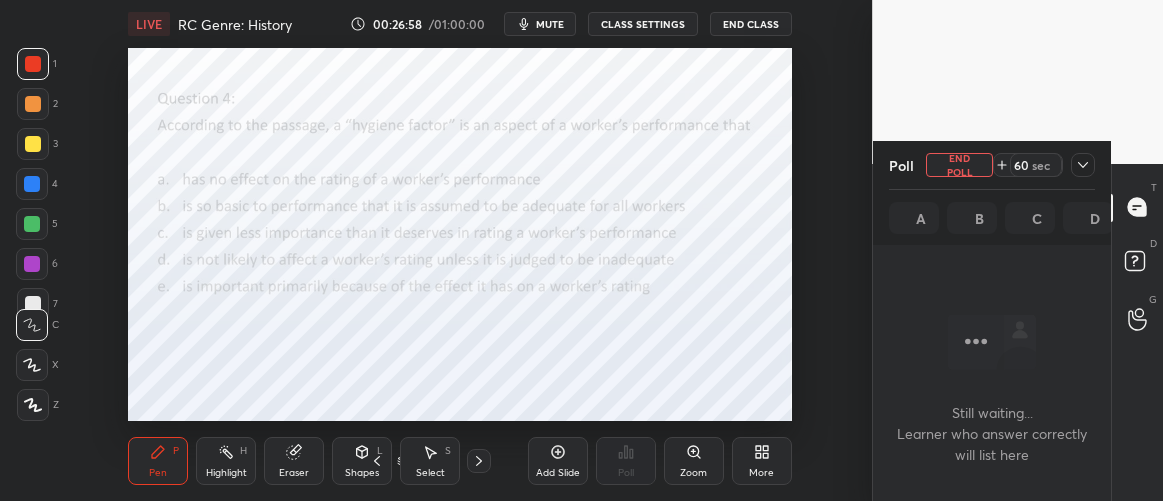 scroll, scrollTop: 6, scrollLeft: 6, axis: both 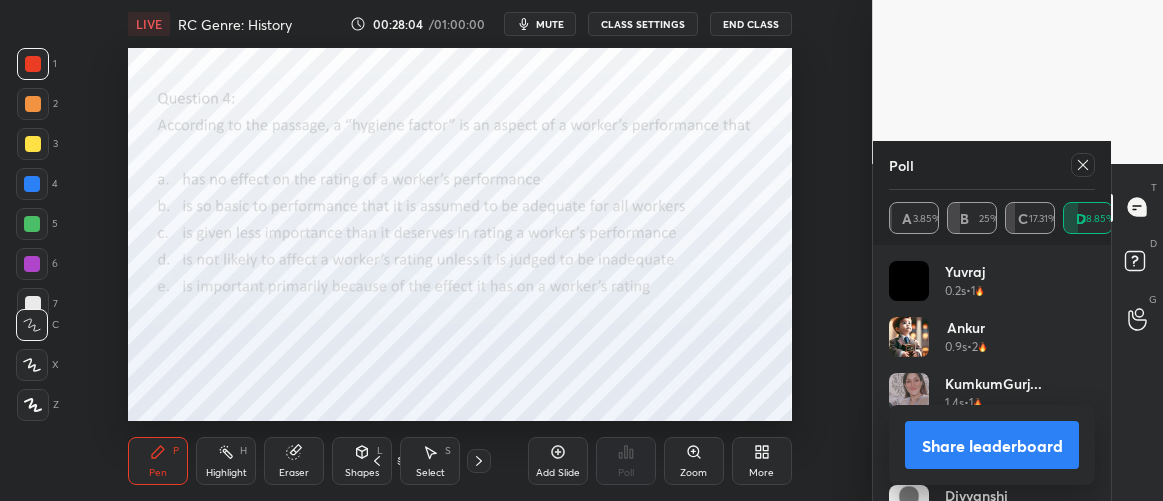 click 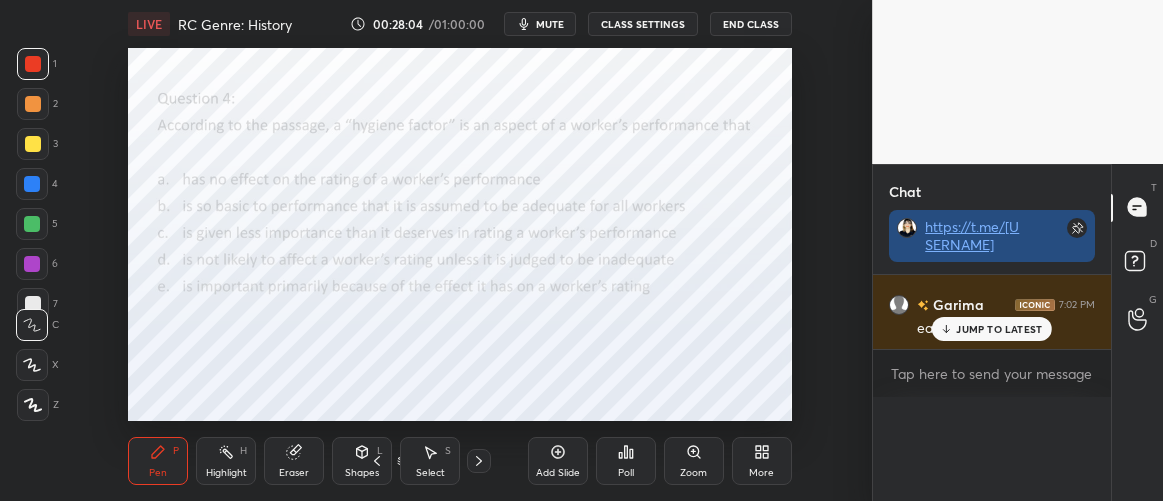 scroll, scrollTop: 88, scrollLeft: 201, axis: both 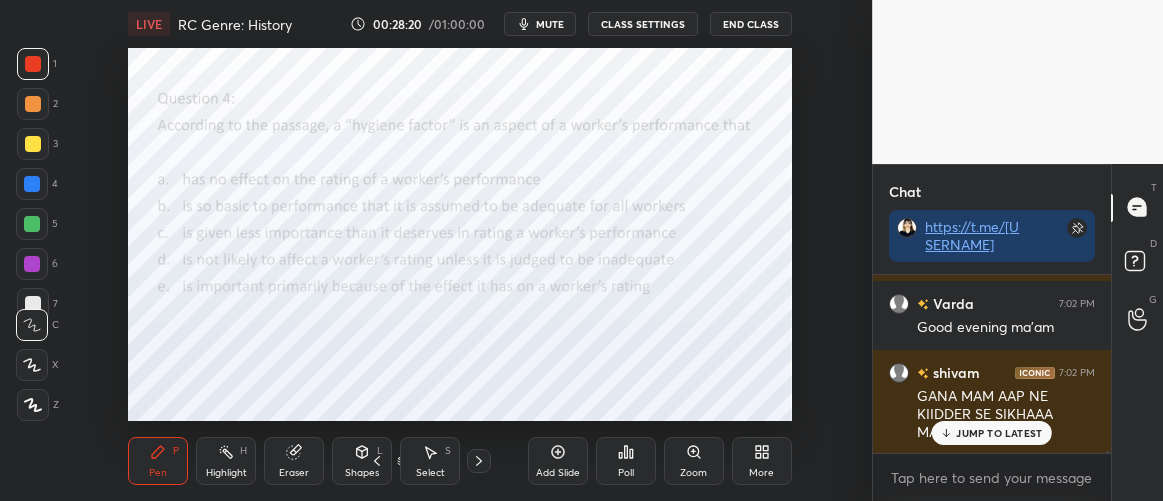 click on "JUMP TO LATEST" at bounding box center [992, 433] 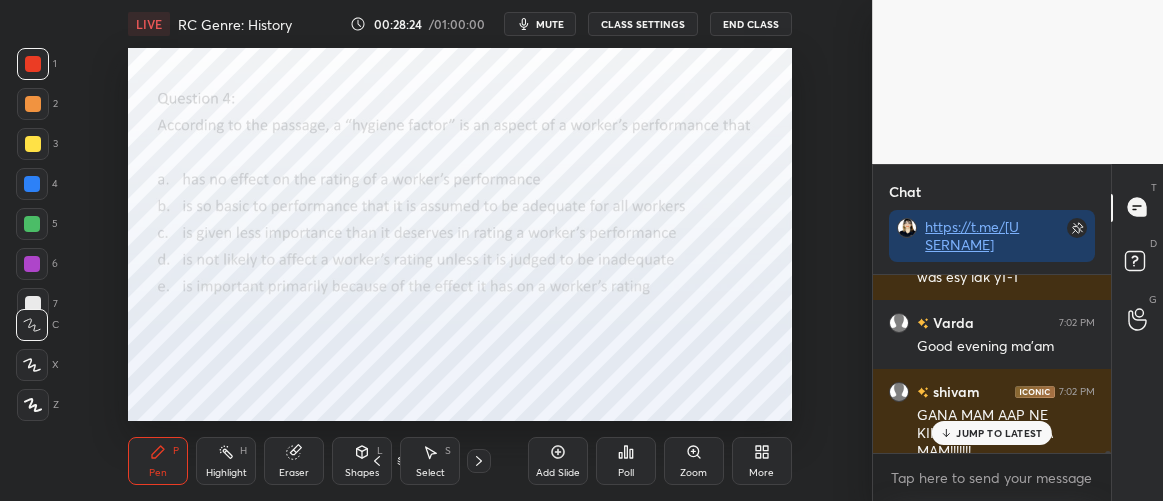 scroll, scrollTop: 14176, scrollLeft: 0, axis: vertical 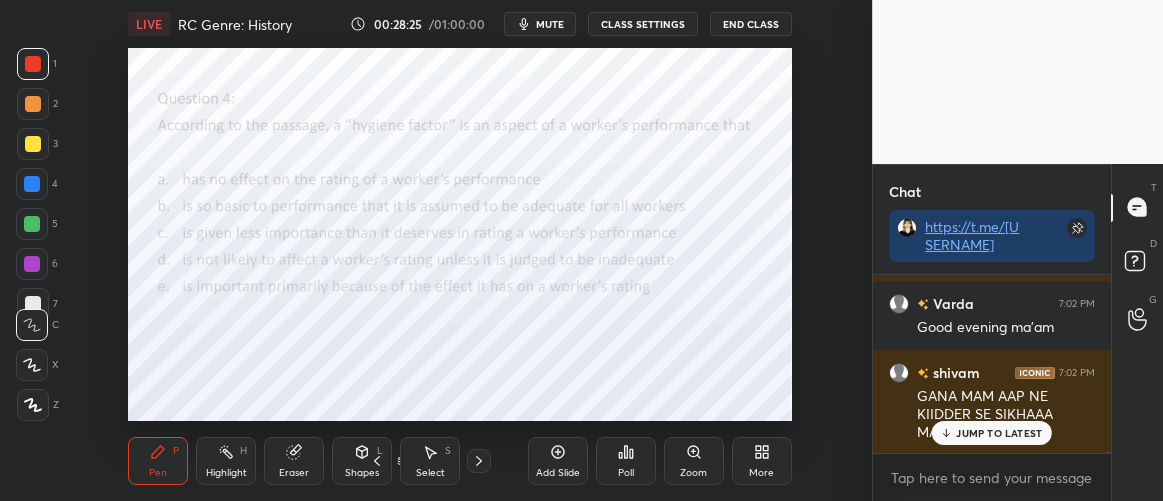 click on "JUMP TO LATEST" at bounding box center [992, 433] 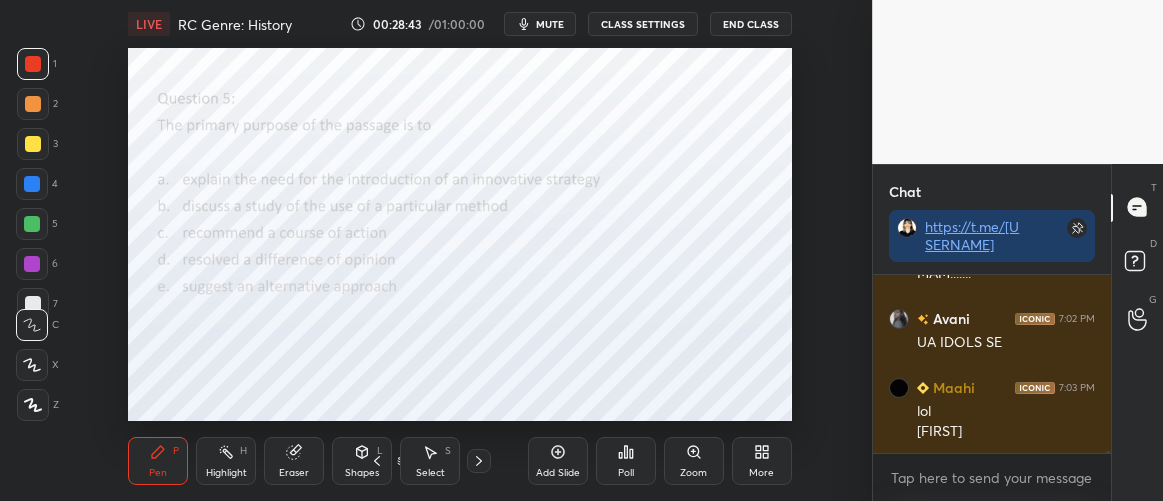 scroll, scrollTop: 14404, scrollLeft: 0, axis: vertical 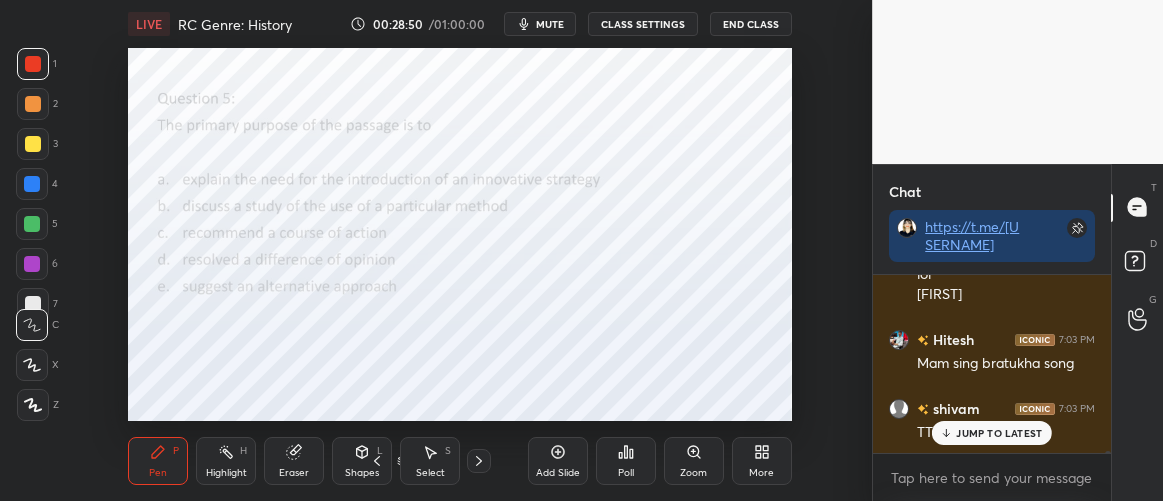 click on "JUMP TO LATEST" at bounding box center (999, 433) 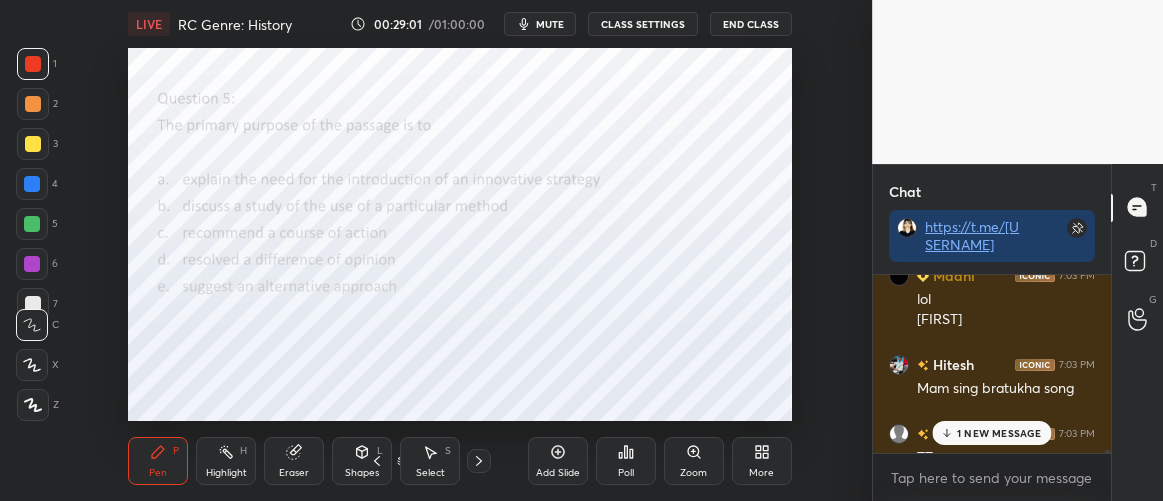 click on "1 NEW MESSAGE" at bounding box center [999, 433] 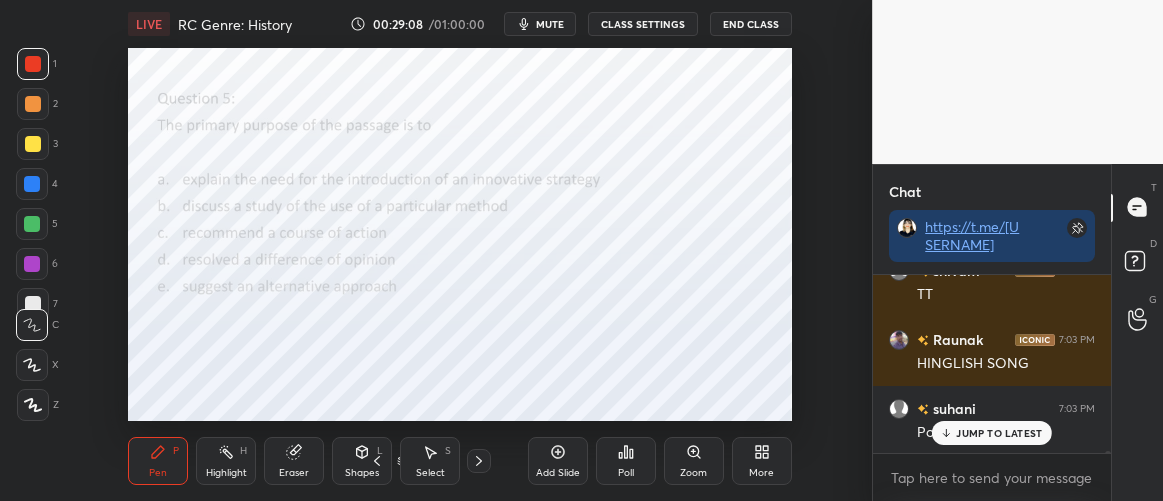 scroll, scrollTop: 14679, scrollLeft: 0, axis: vertical 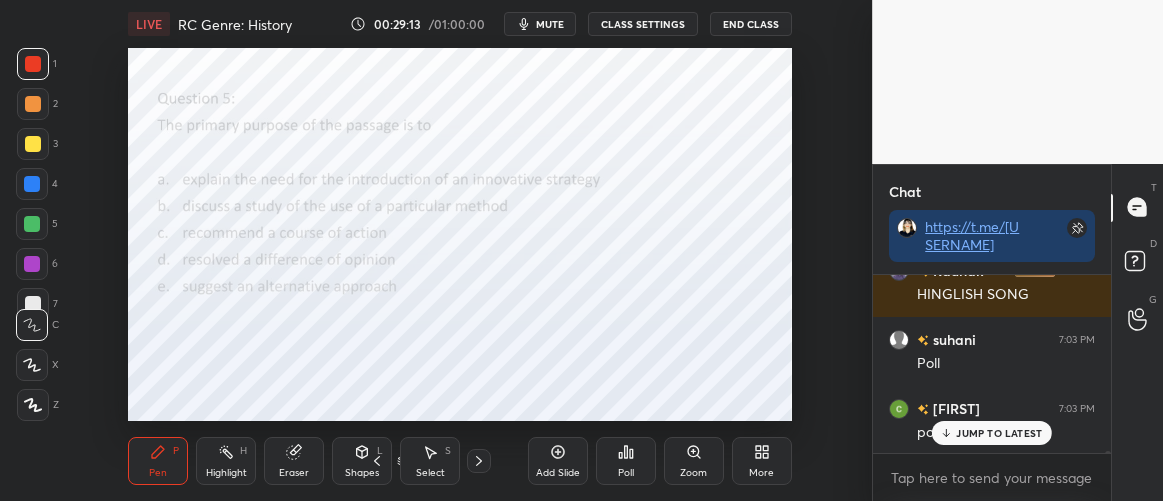 click on "JUMP TO LATEST" at bounding box center (999, 433) 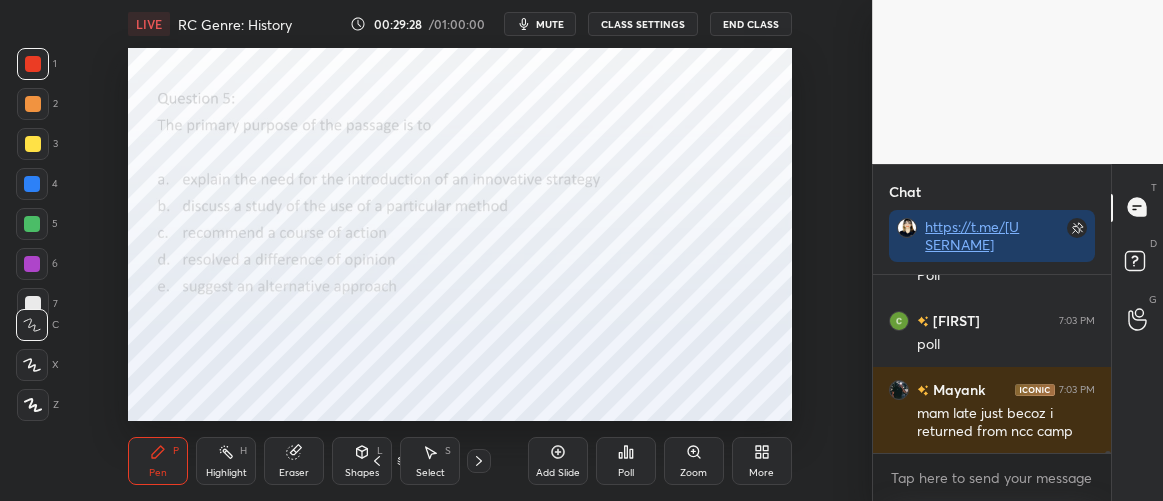 scroll, scrollTop: 14835, scrollLeft: 0, axis: vertical 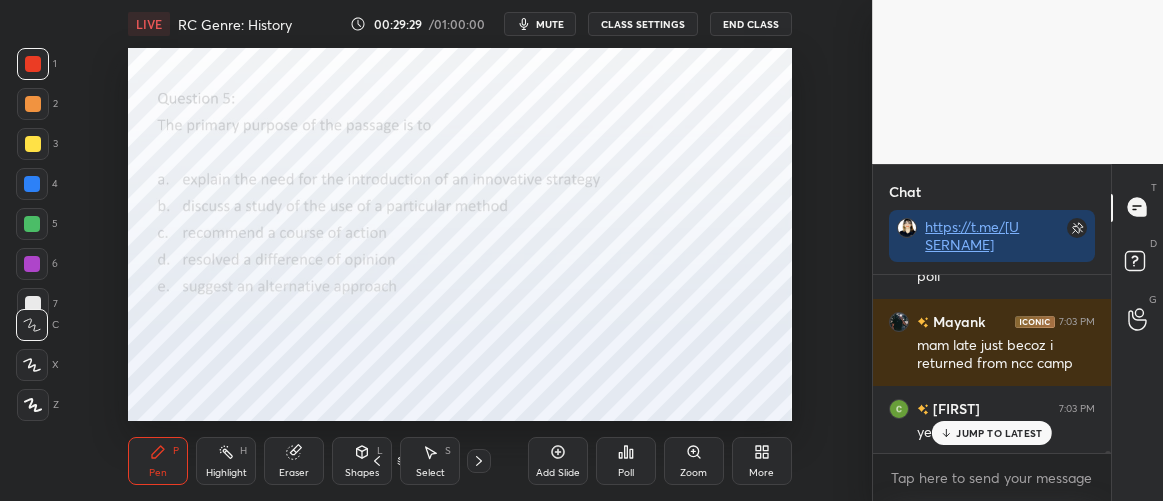 click 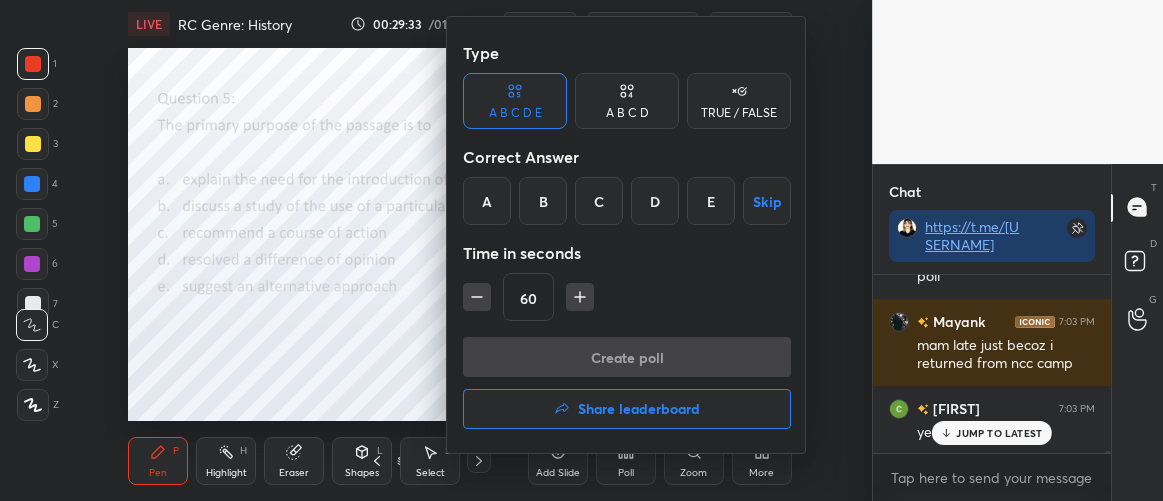 scroll, scrollTop: 14904, scrollLeft: 0, axis: vertical 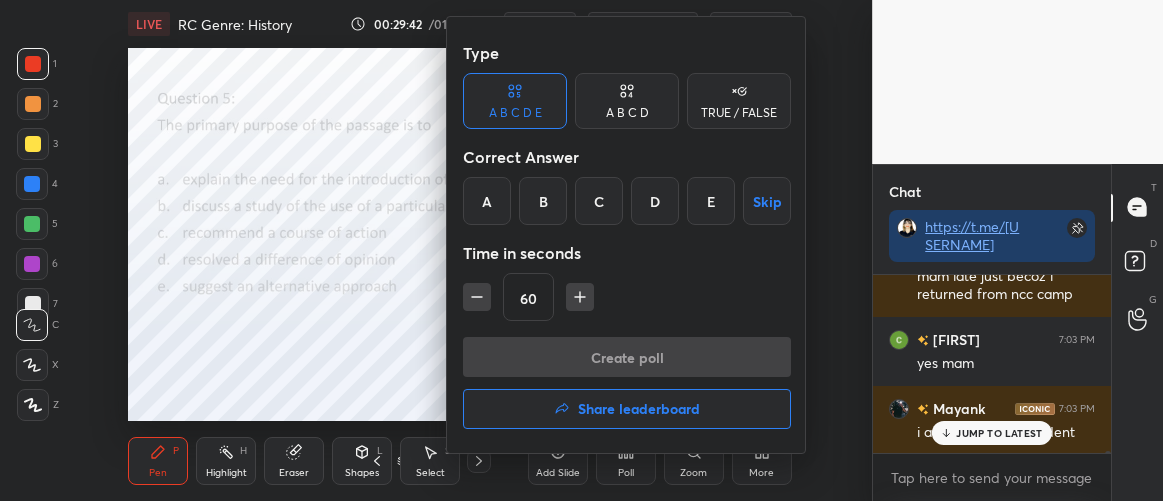click on "B" at bounding box center (543, 201) 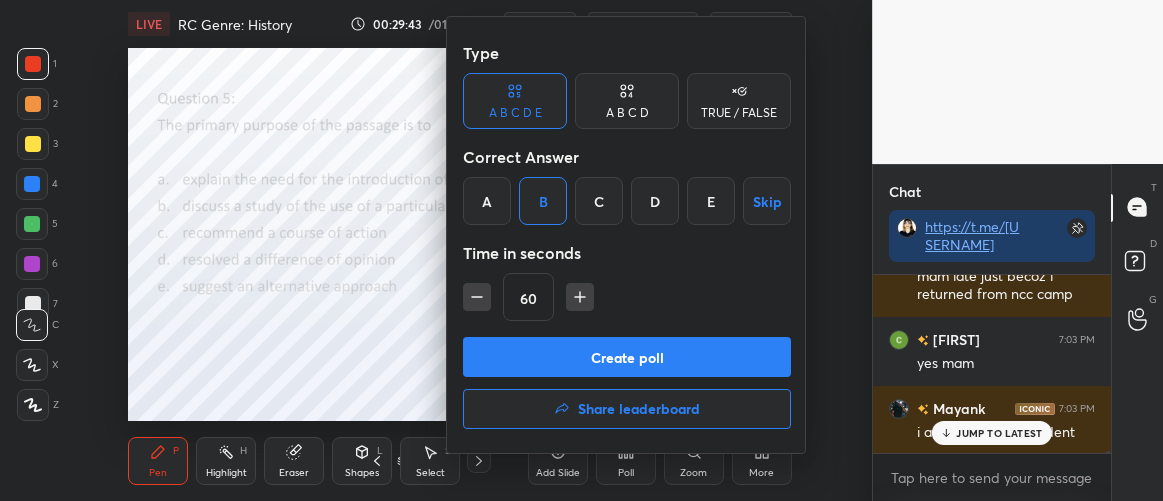 click on "Create poll" at bounding box center (627, 357) 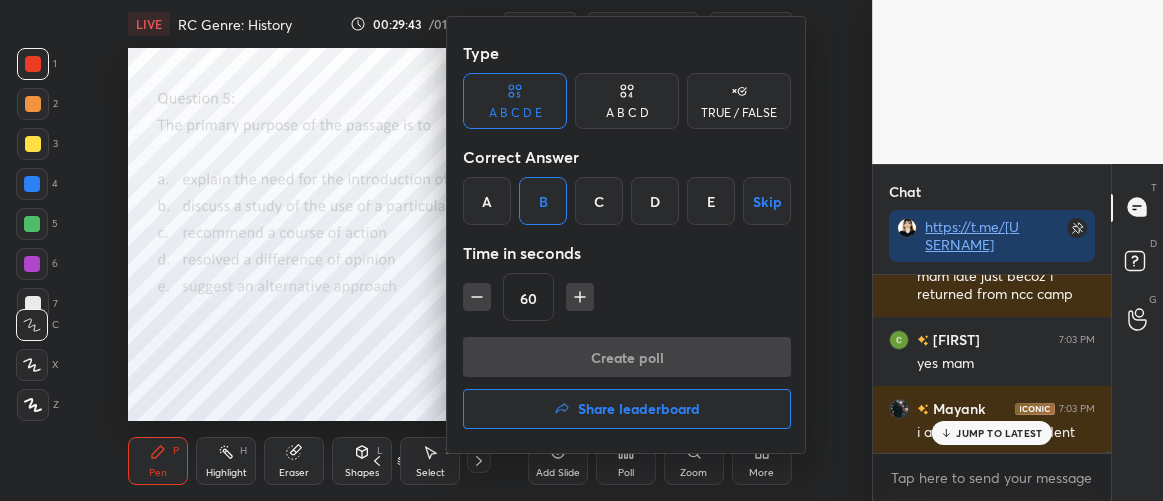 scroll, scrollTop: 131, scrollLeft: 232, axis: both 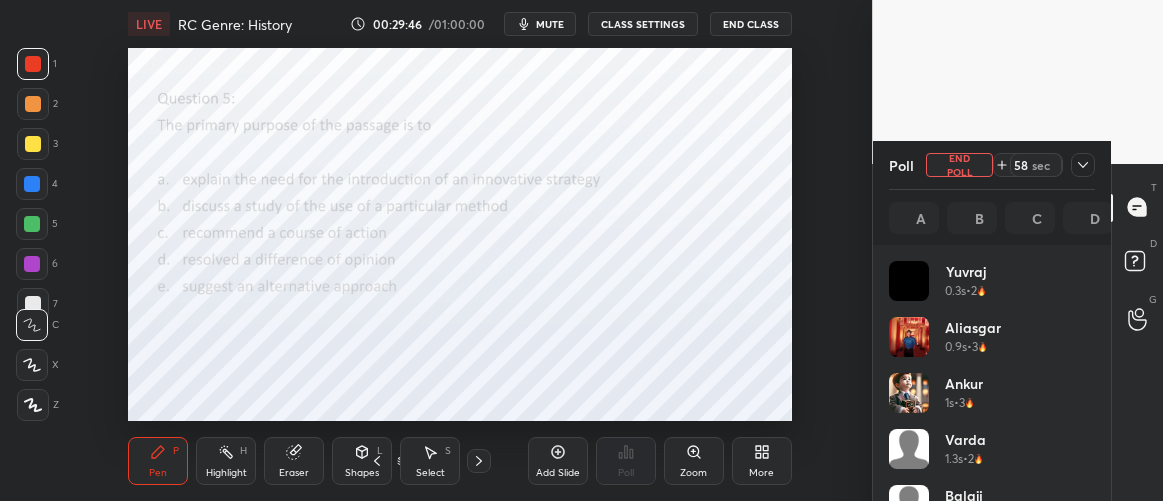 click 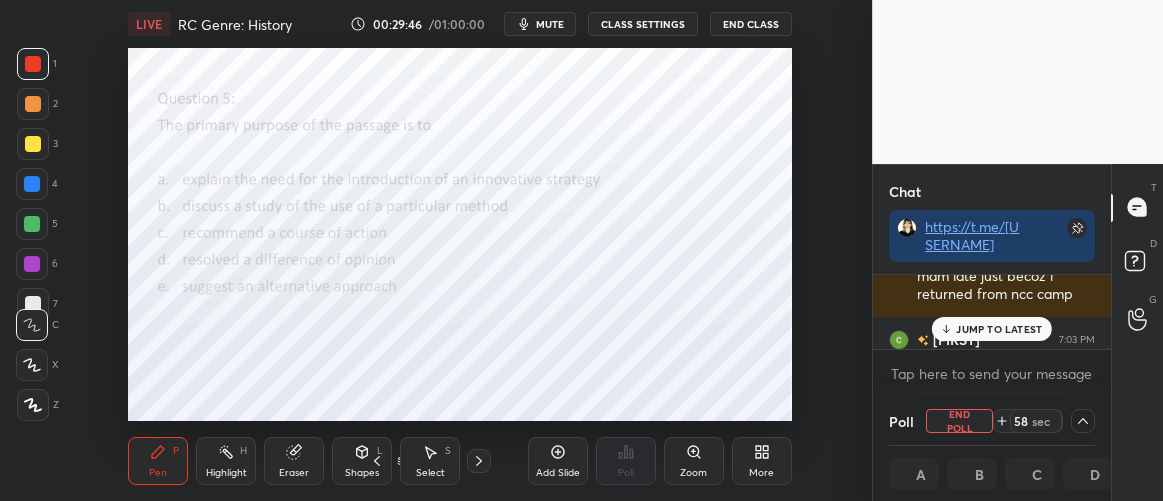 scroll, scrollTop: 0, scrollLeft: 0, axis: both 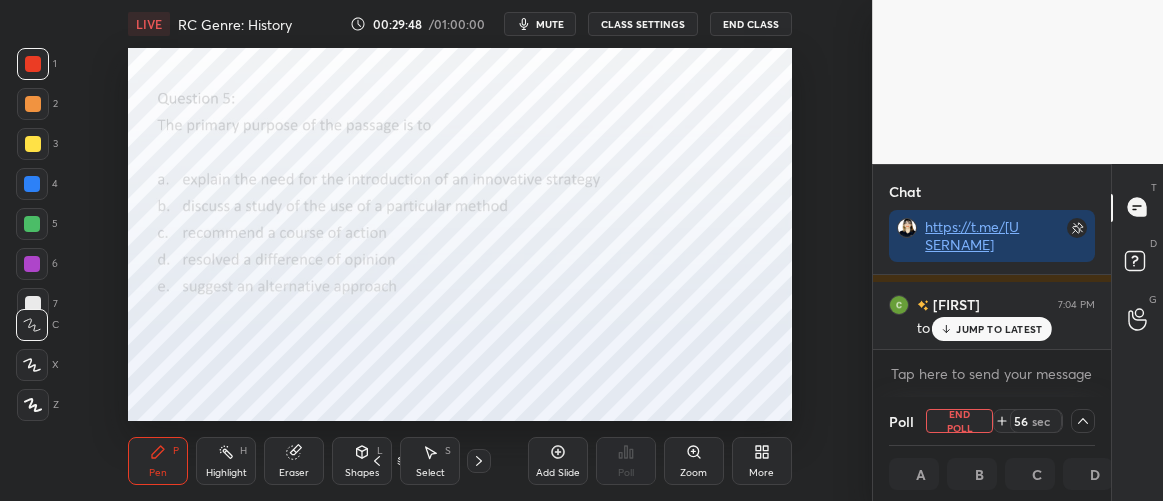 click on "JUMP TO LATEST" at bounding box center [999, 329] 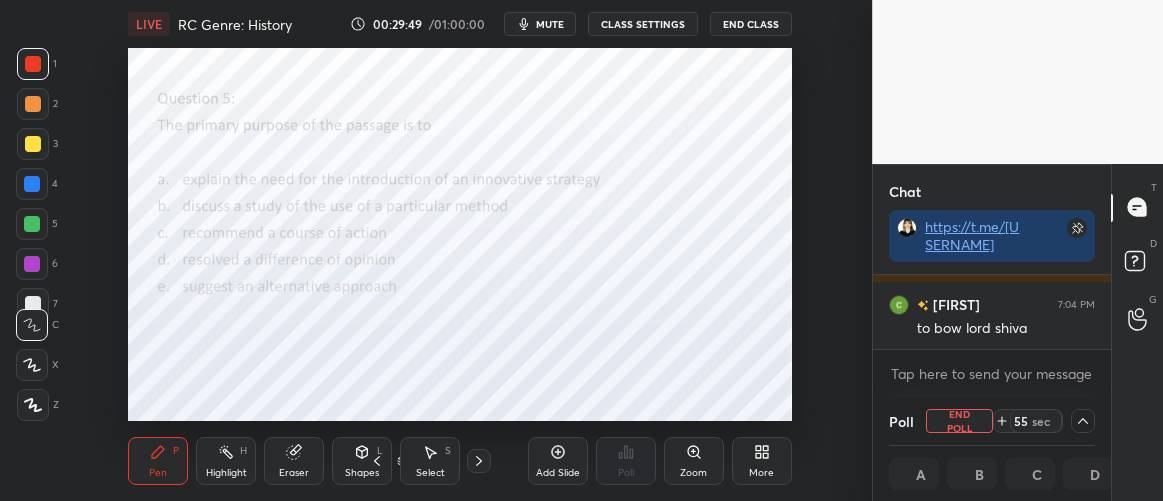 click on "to bow lord shiva" at bounding box center (1006, 329) 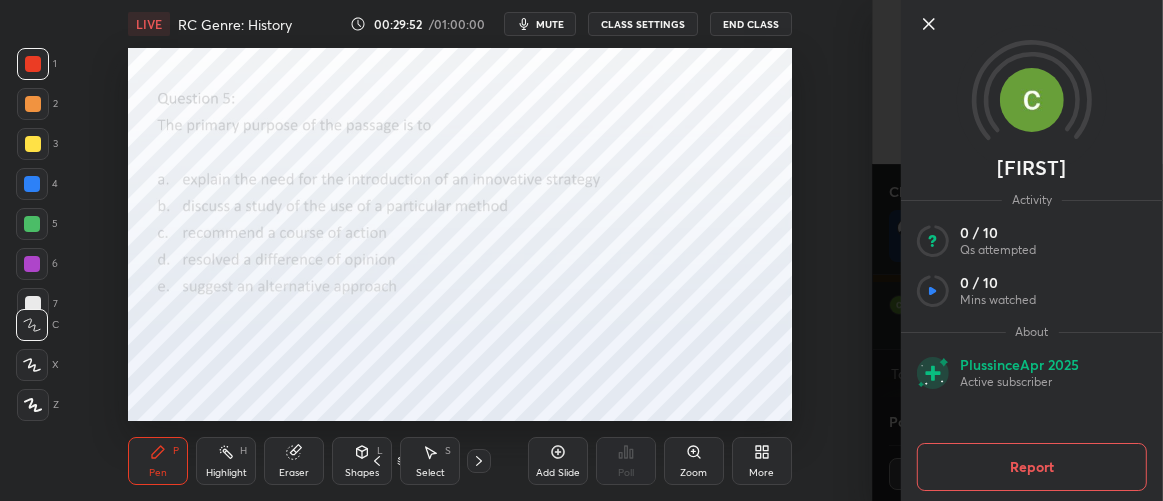 click 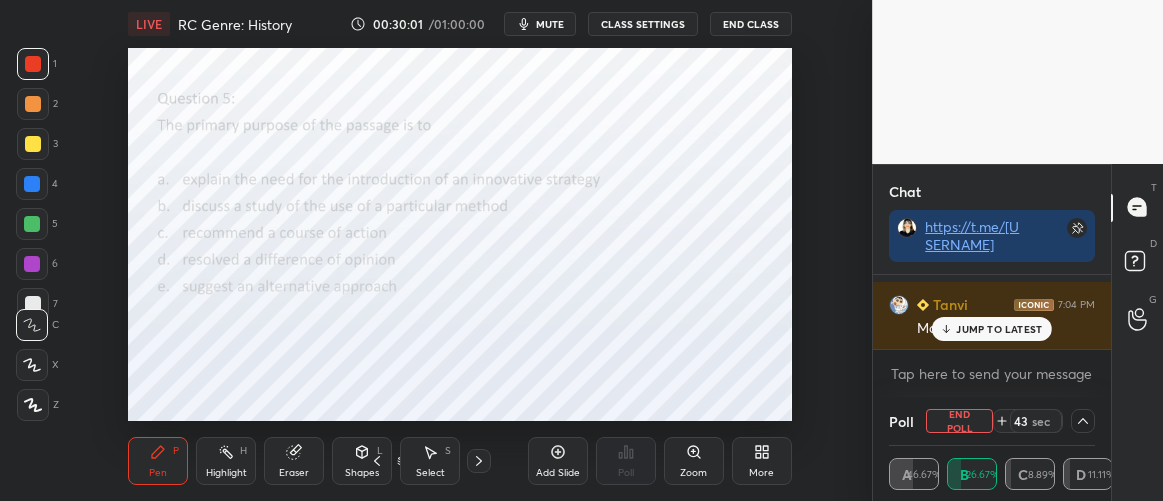 scroll, scrollTop: 15215, scrollLeft: 0, axis: vertical 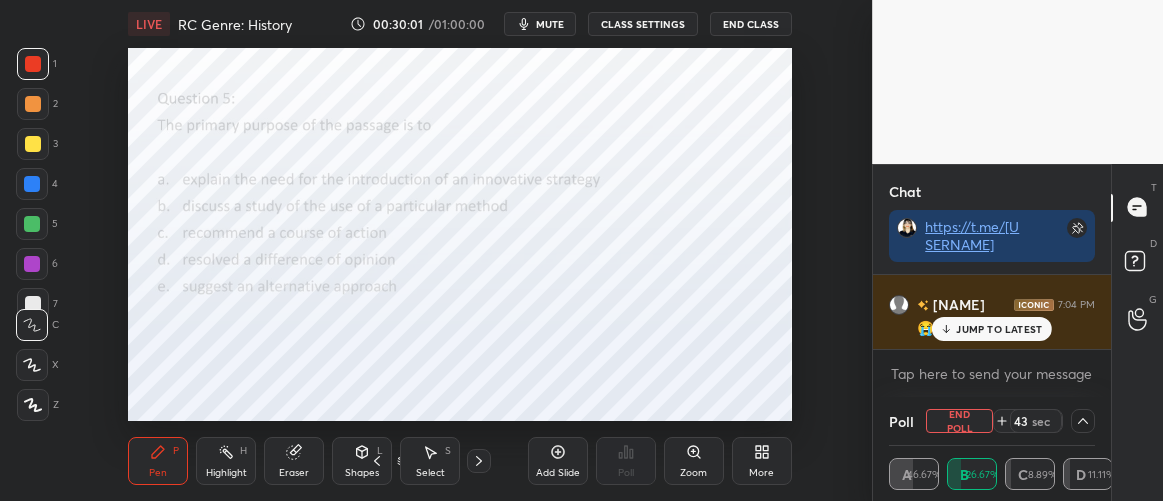 click on "JUMP TO LATEST" at bounding box center [999, 329] 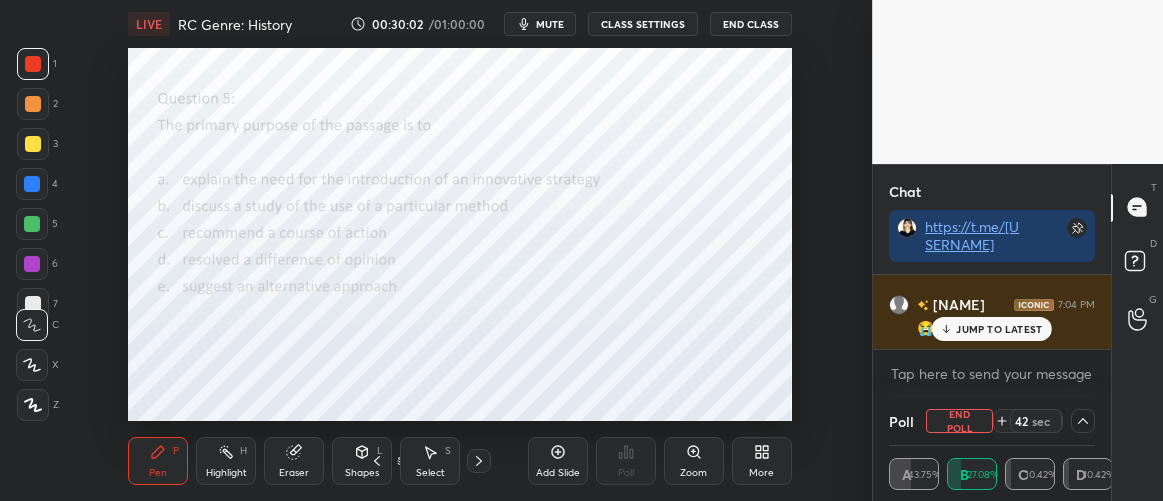 scroll, scrollTop: 15353, scrollLeft: 0, axis: vertical 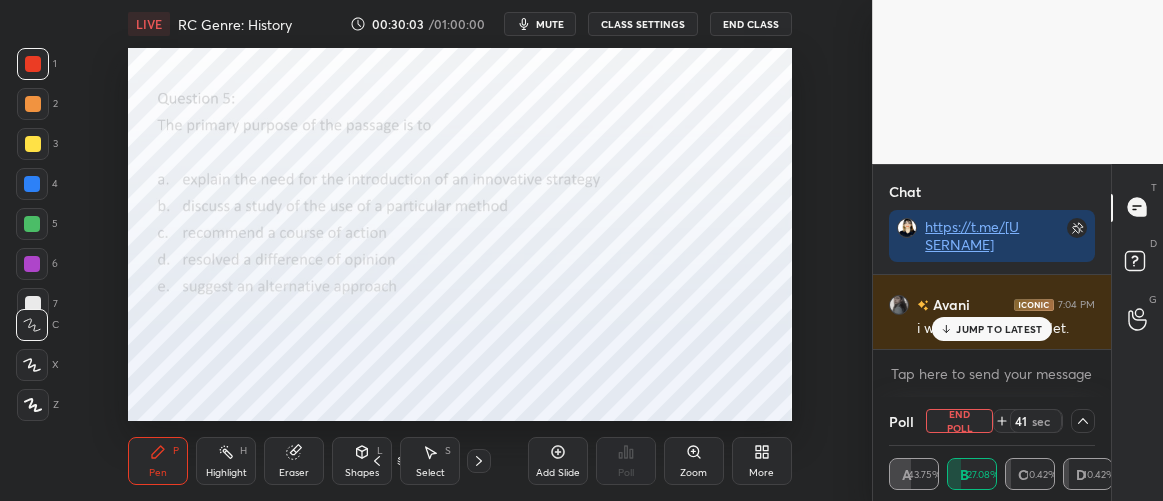 click on "JUMP TO LATEST" at bounding box center (999, 329) 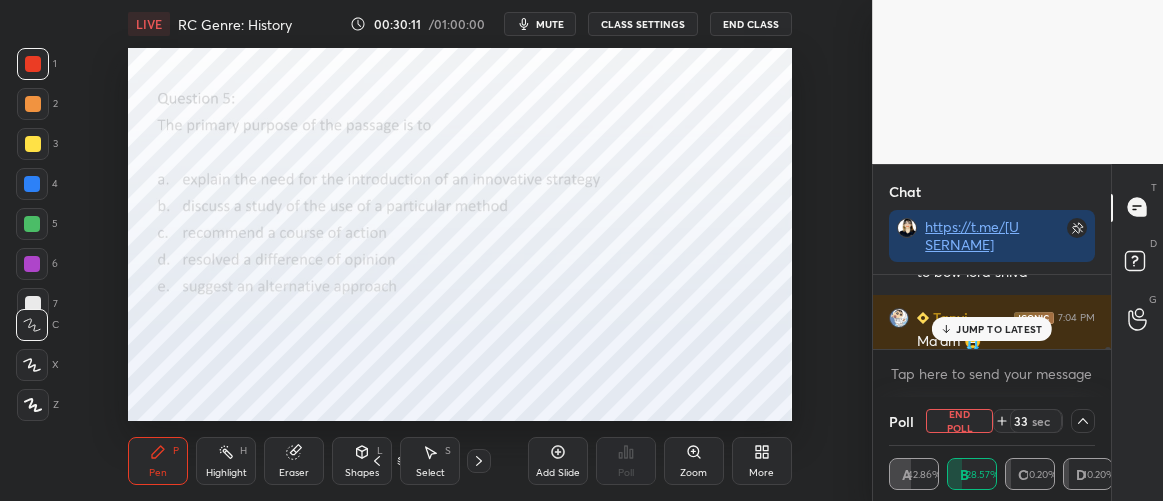 scroll, scrollTop: 15153, scrollLeft: 0, axis: vertical 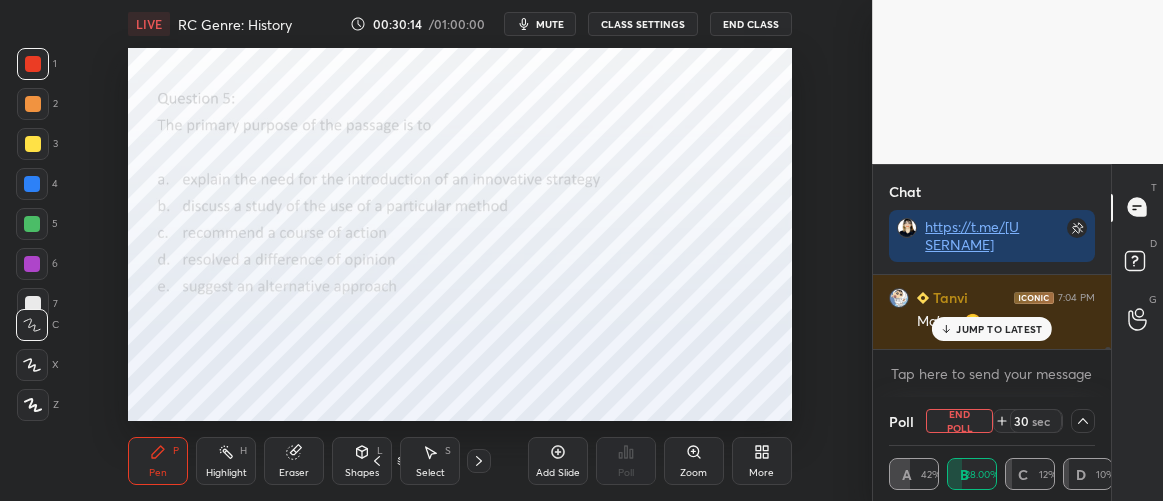 click on "JUMP TO LATEST" at bounding box center (999, 329) 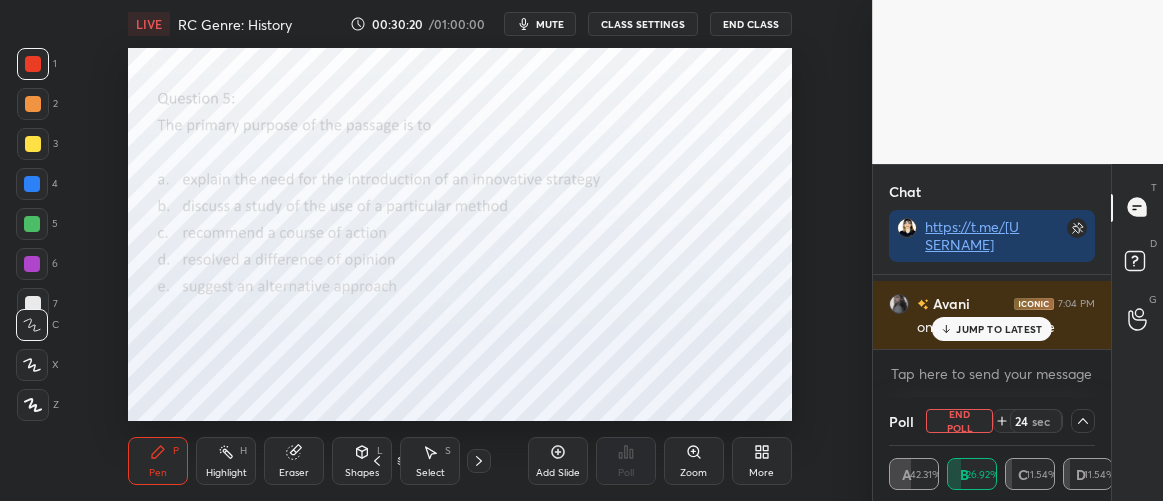 scroll, scrollTop: 15683, scrollLeft: 0, axis: vertical 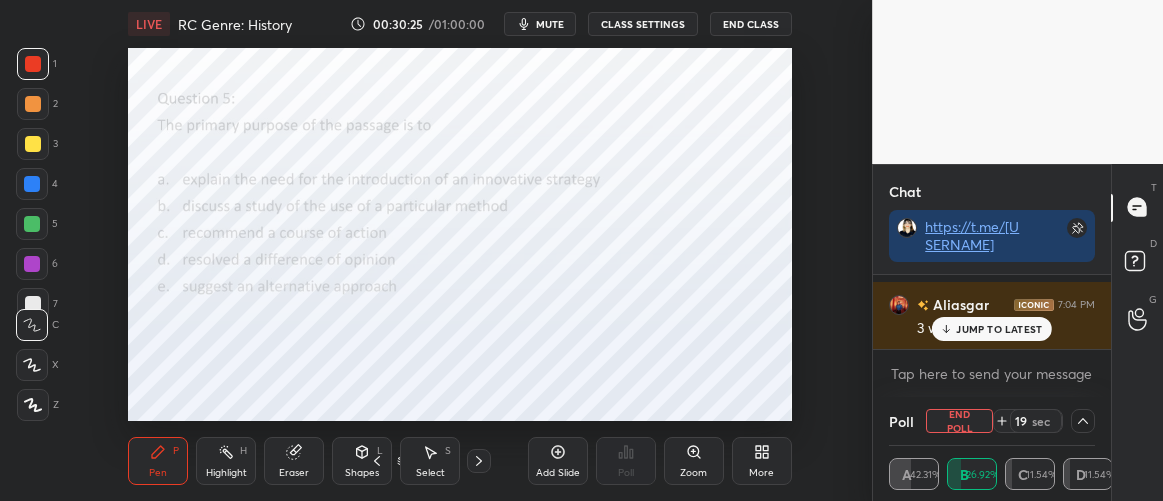 click on "JUMP TO LATEST" at bounding box center [992, 329] 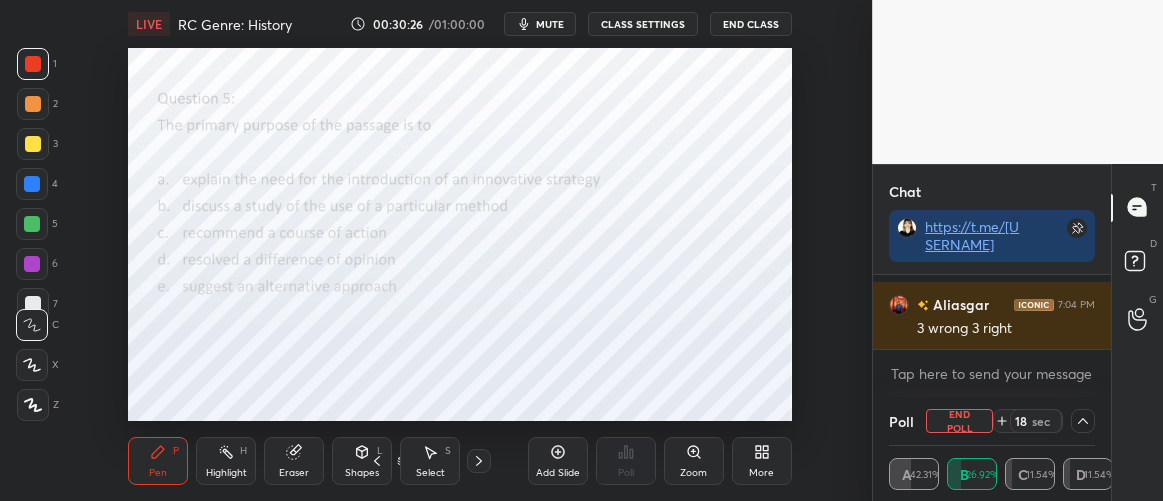 scroll, scrollTop: 15703, scrollLeft: 0, axis: vertical 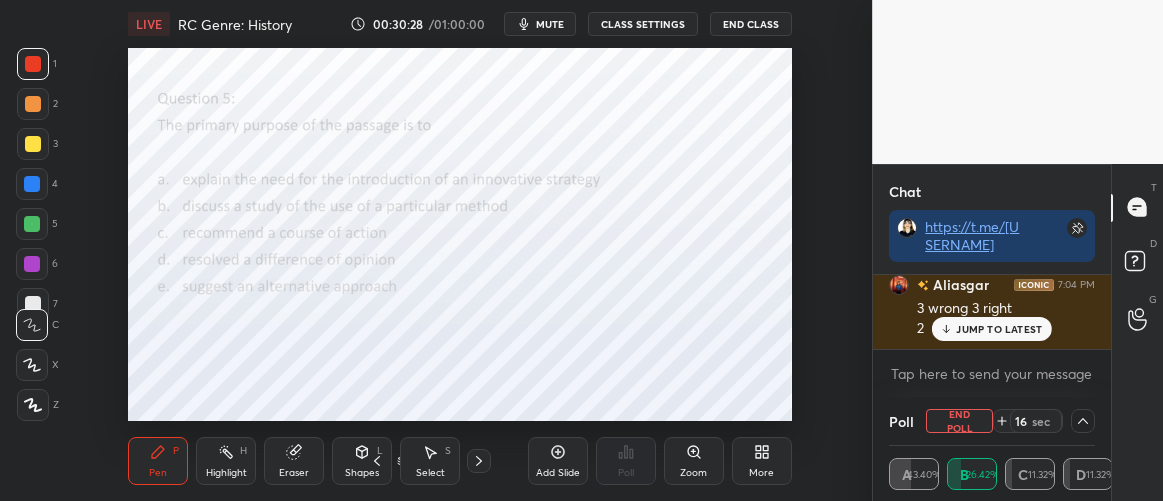 click on "JUMP TO LATEST" at bounding box center [999, 329] 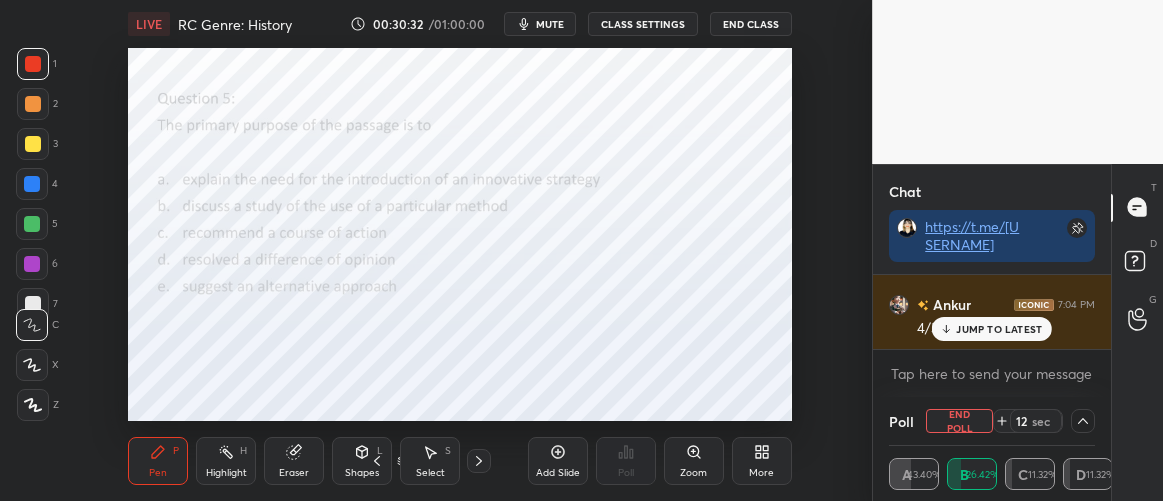 scroll, scrollTop: 15841, scrollLeft: 0, axis: vertical 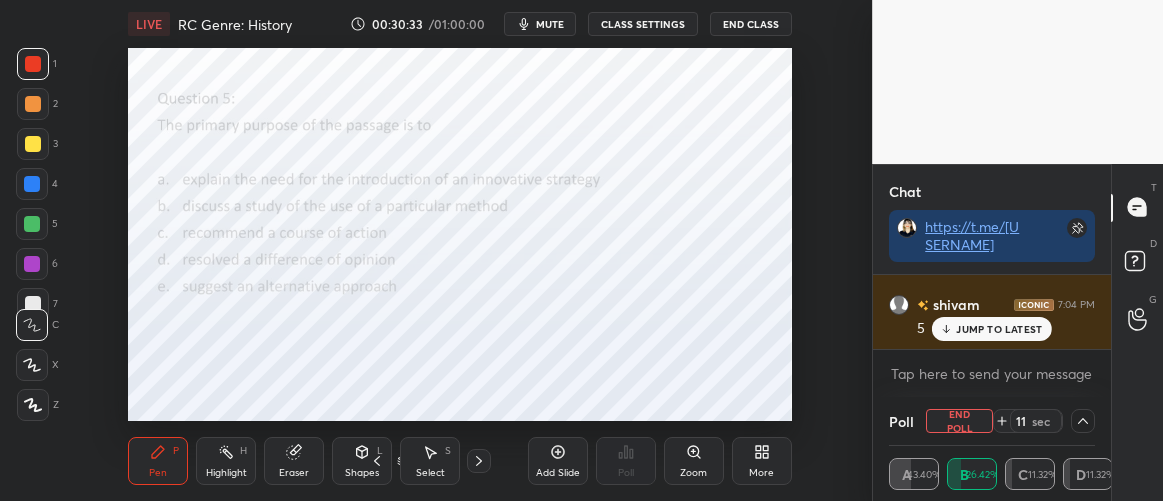 click on "JUMP TO LATEST" at bounding box center [999, 329] 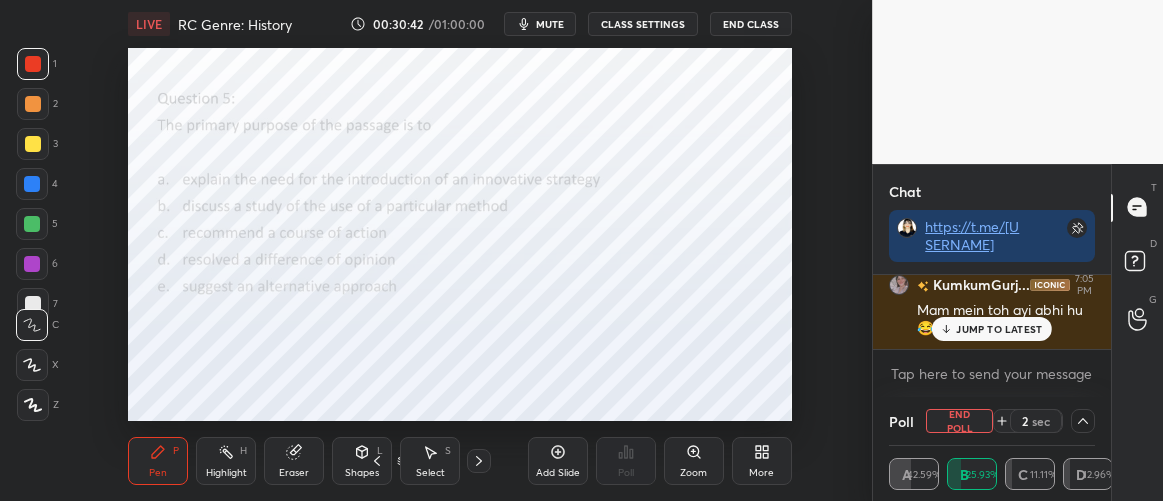 scroll, scrollTop: 16172, scrollLeft: 0, axis: vertical 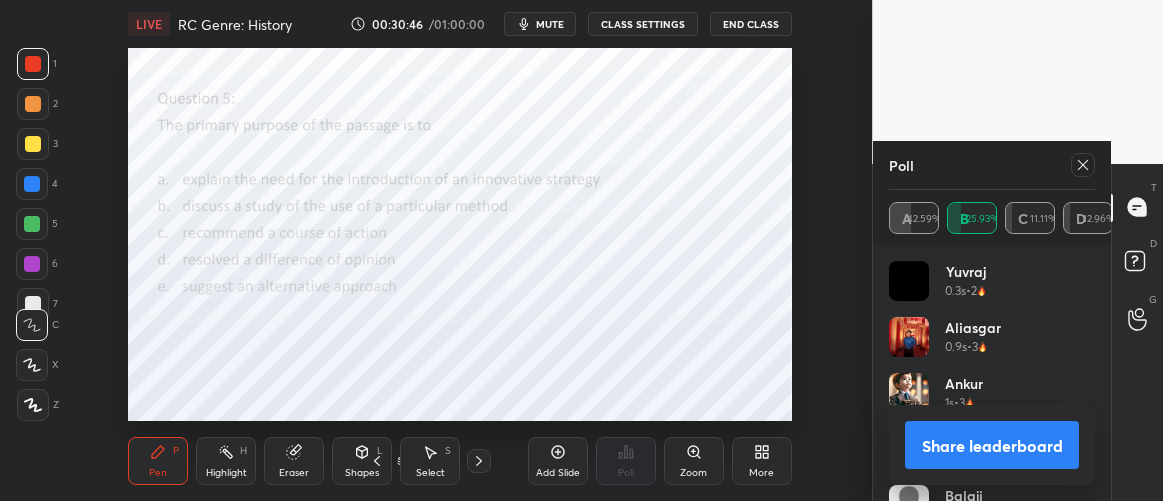 click at bounding box center (1083, 165) 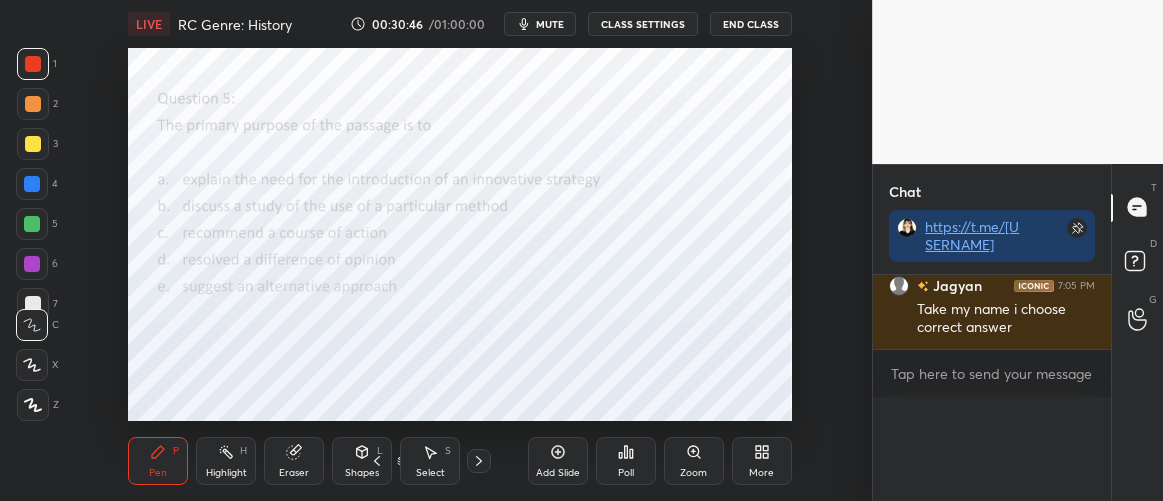 scroll, scrollTop: 0, scrollLeft: 0, axis: both 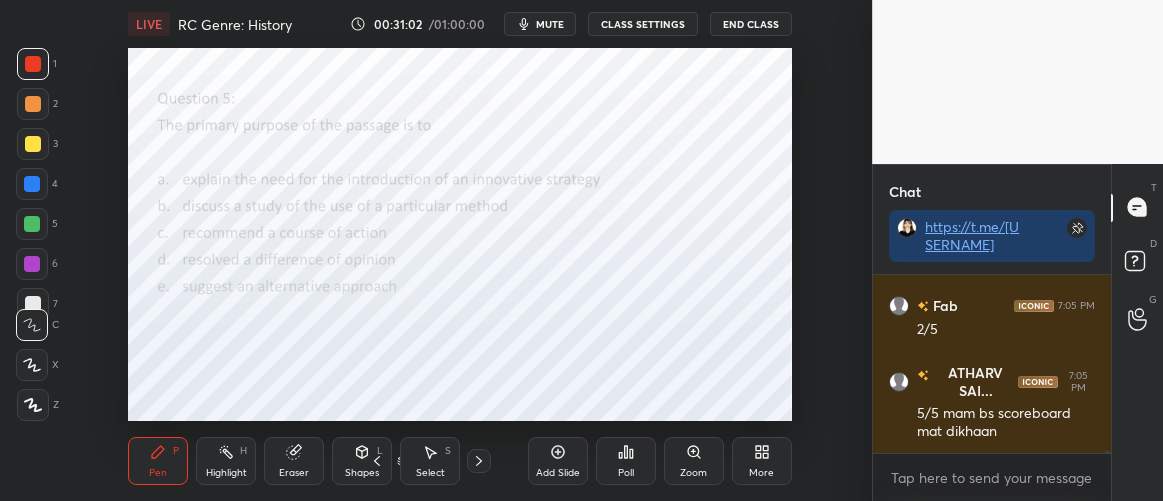 click on "Poll" at bounding box center (626, 461) 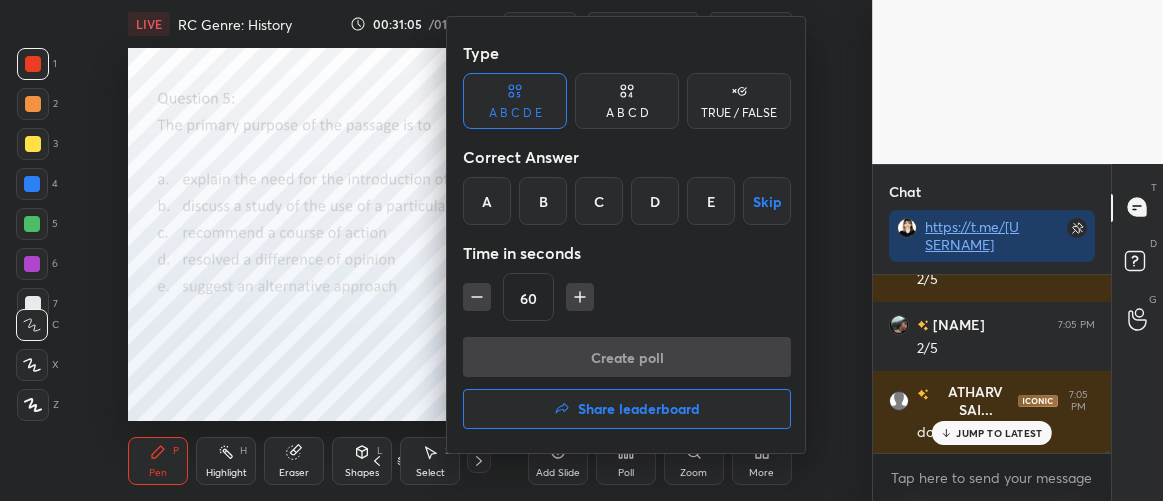 click on "Share leaderboard" at bounding box center [639, 409] 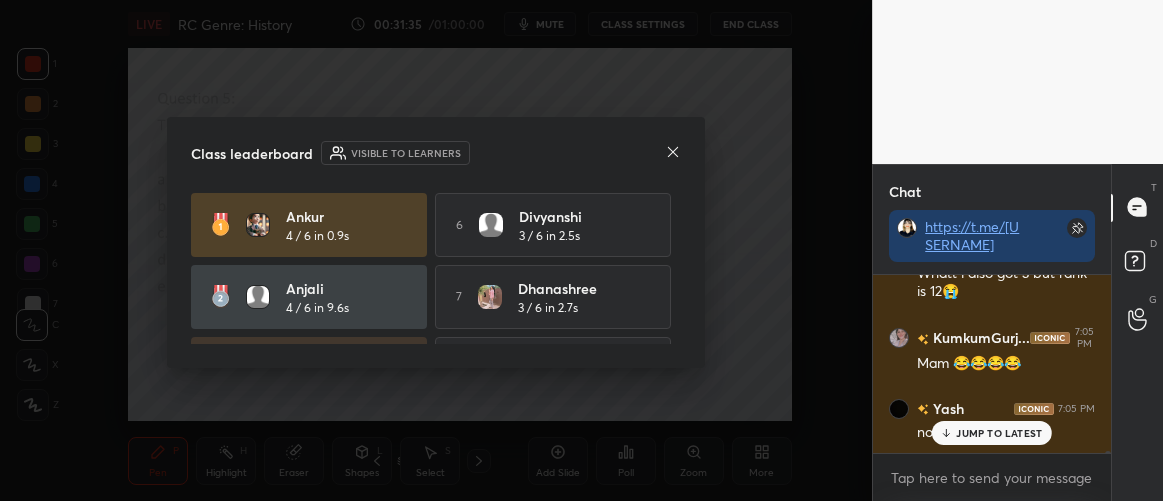 click on "JUMP TO LATEST" at bounding box center [999, 433] 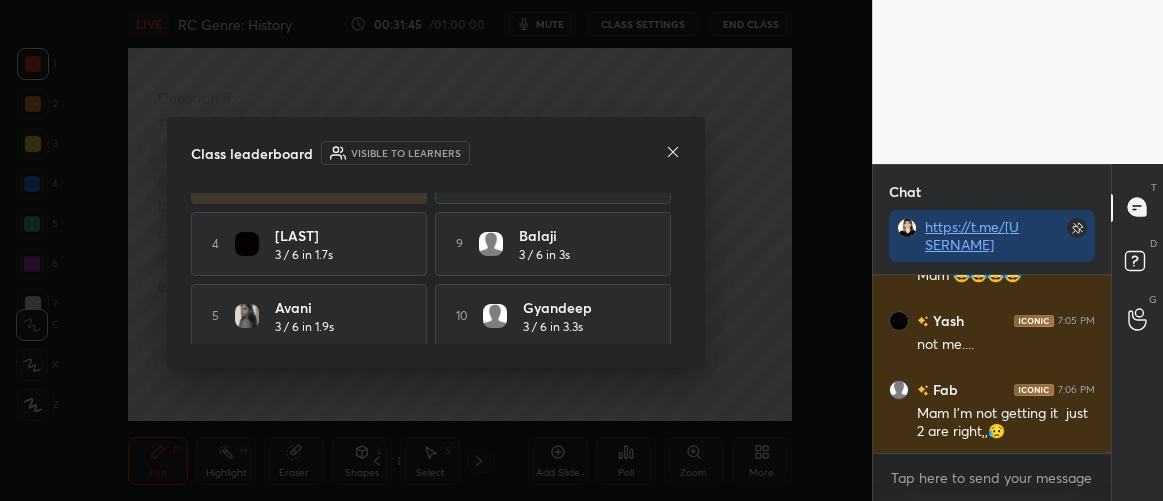 scroll, scrollTop: 206, scrollLeft: 0, axis: vertical 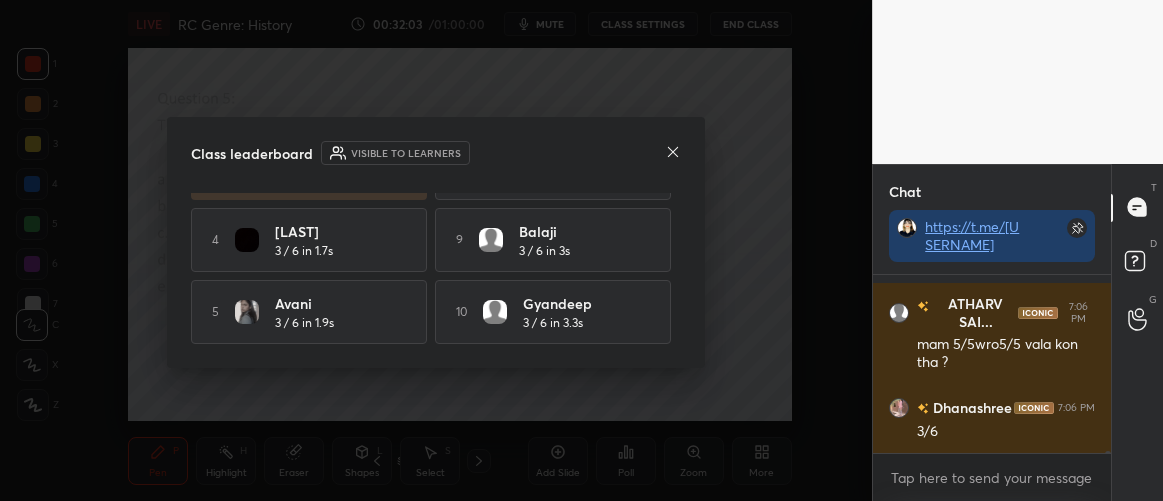 click 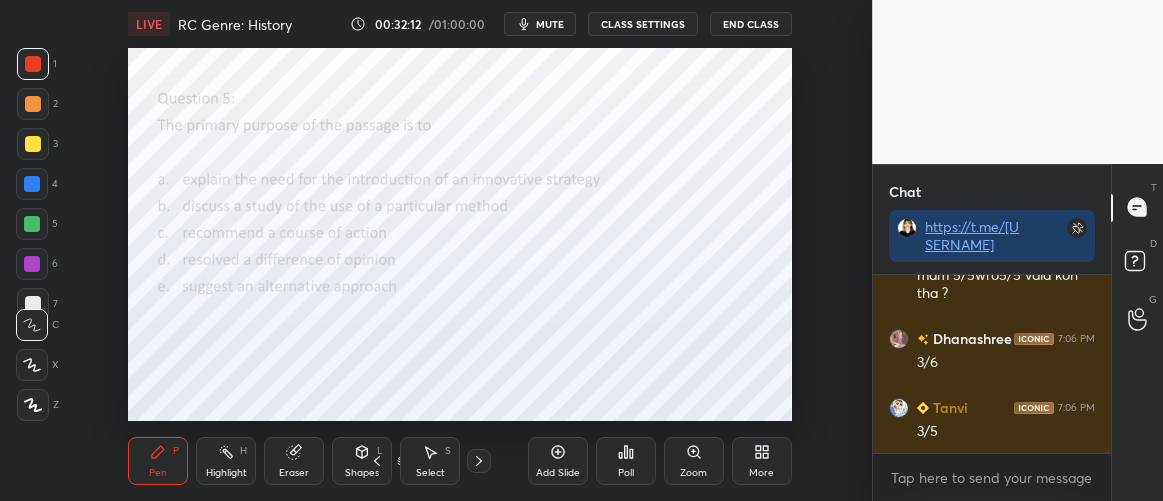 scroll, scrollTop: 17378, scrollLeft: 0, axis: vertical 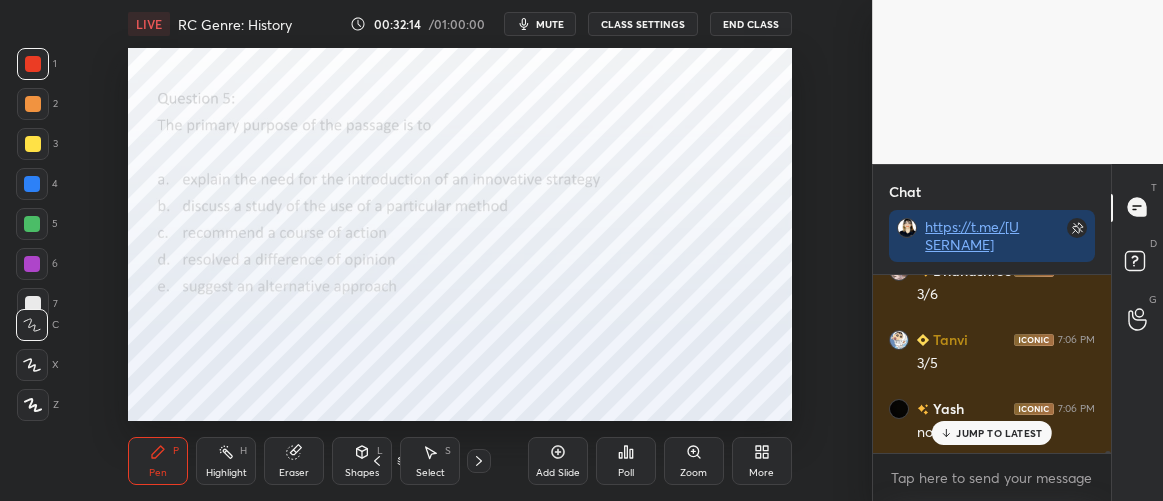 click on "JUMP TO LATEST" at bounding box center [999, 433] 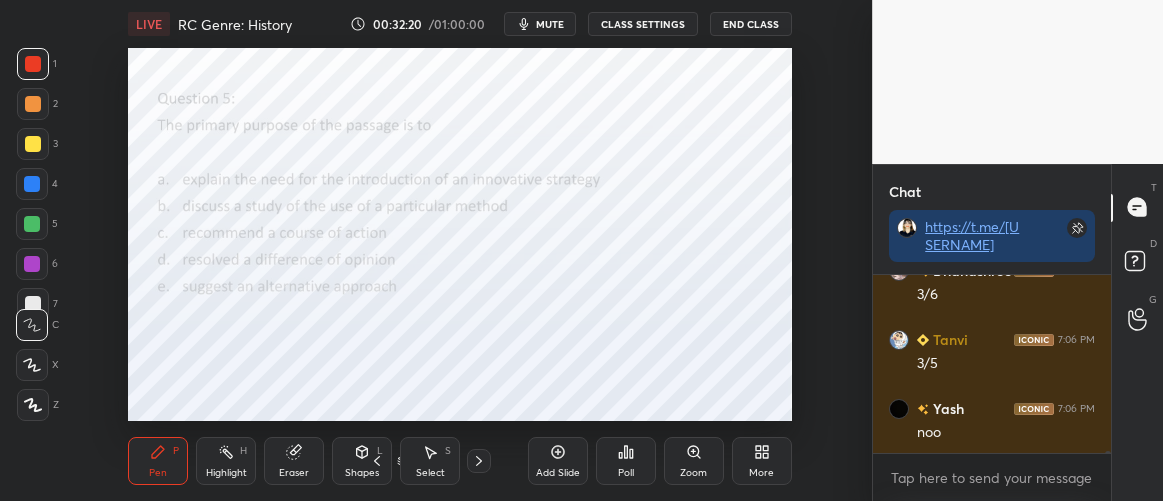 scroll, scrollTop: 17447, scrollLeft: 0, axis: vertical 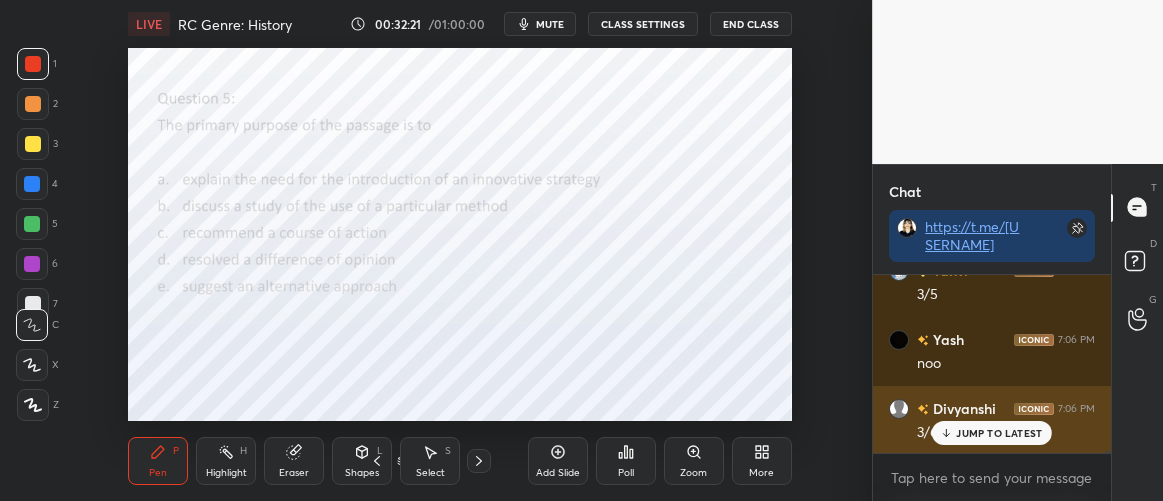 click 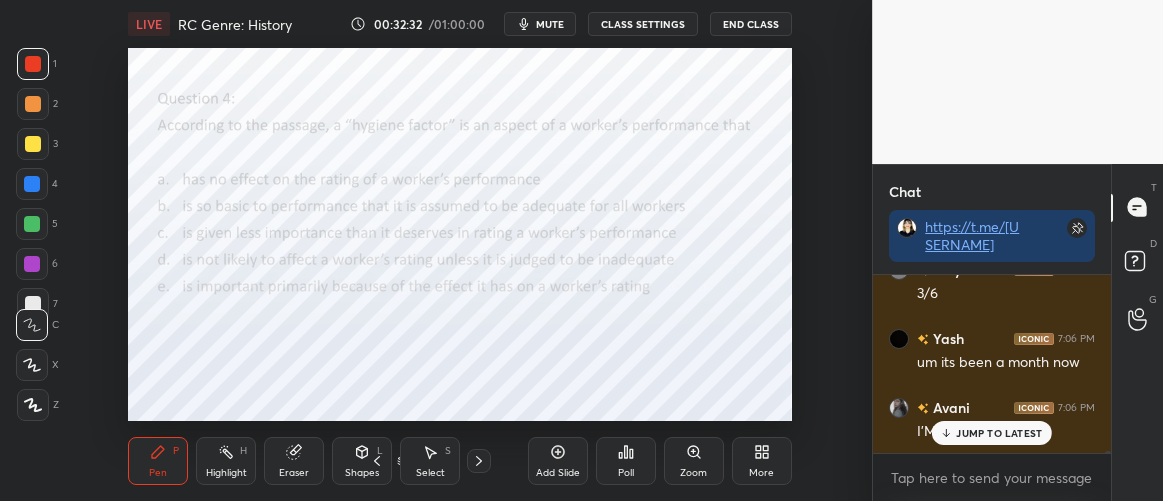 scroll, scrollTop: 17672, scrollLeft: 0, axis: vertical 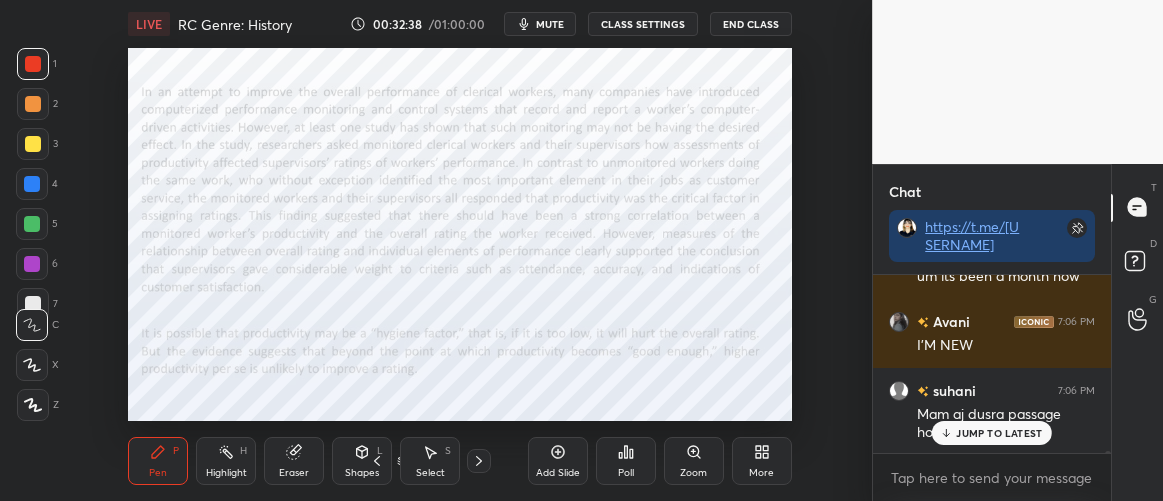 click on "JUMP TO LATEST" at bounding box center [999, 433] 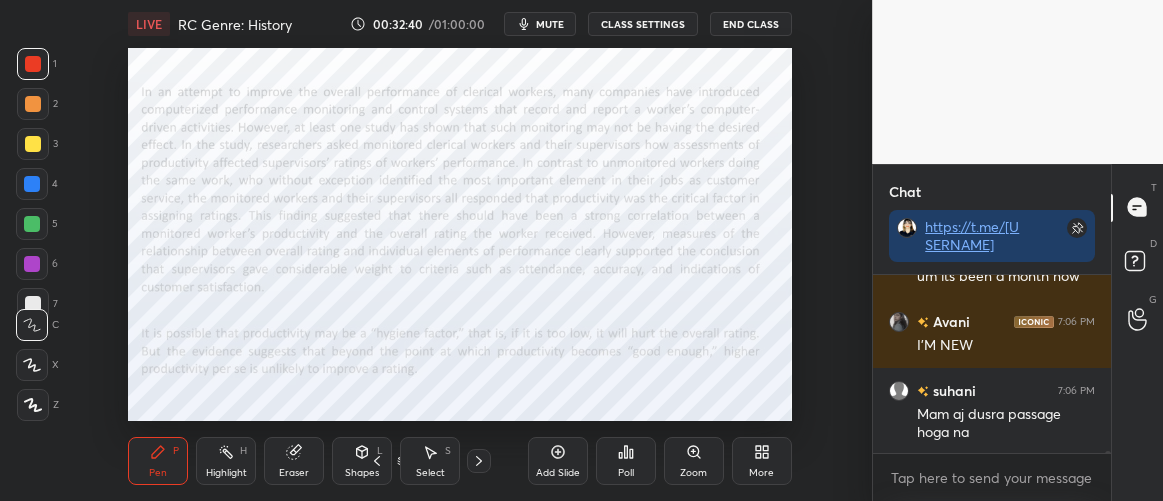 scroll, scrollTop: 17759, scrollLeft: 0, axis: vertical 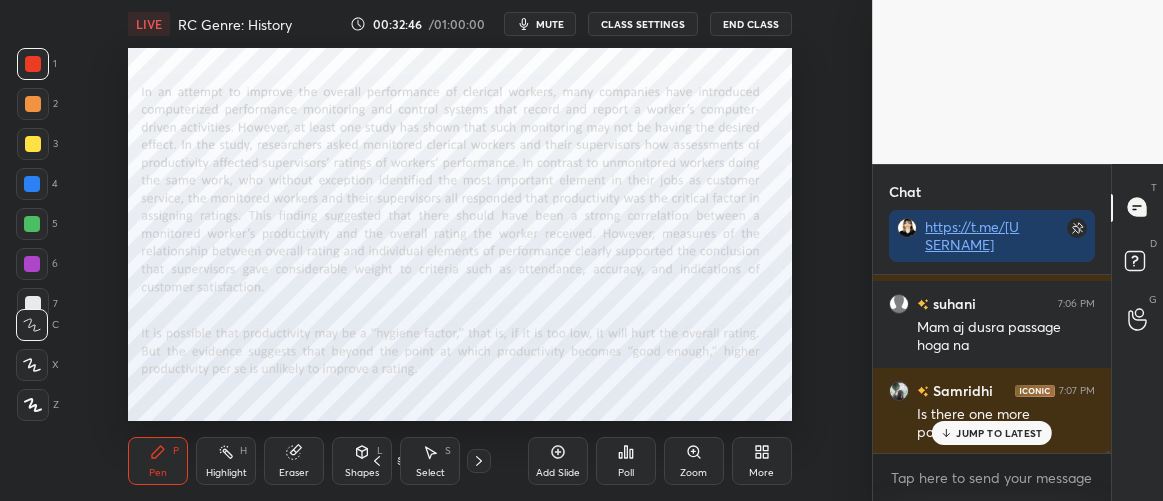drag, startPoint x: 978, startPoint y: 434, endPoint x: 851, endPoint y: 391, distance: 134.08206 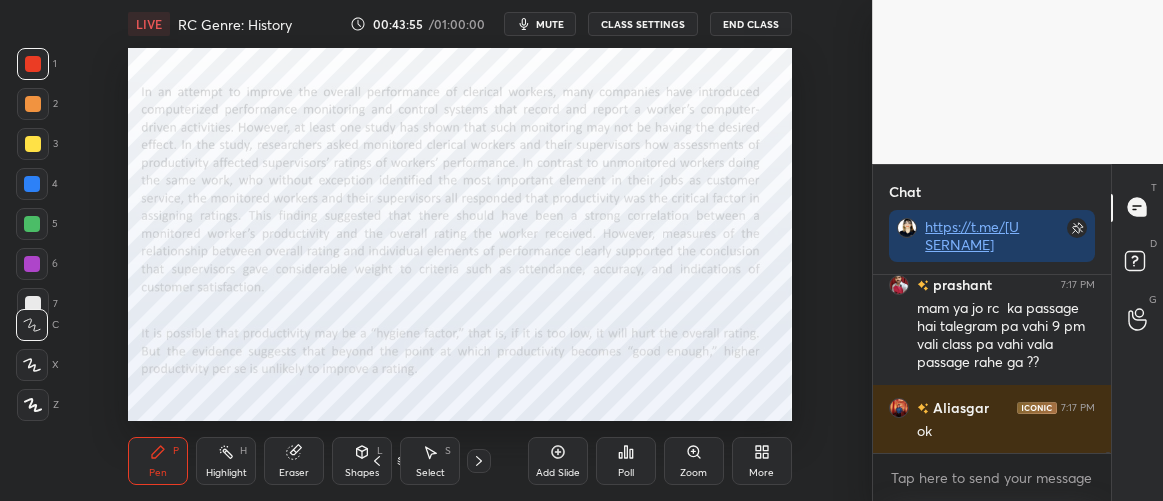 scroll, scrollTop: 22644, scrollLeft: 0, axis: vertical 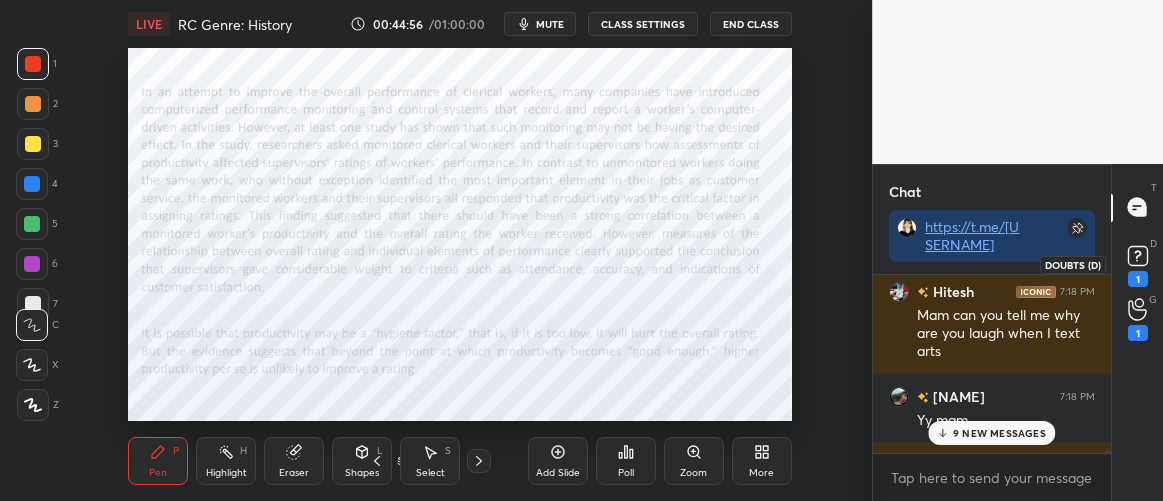 click 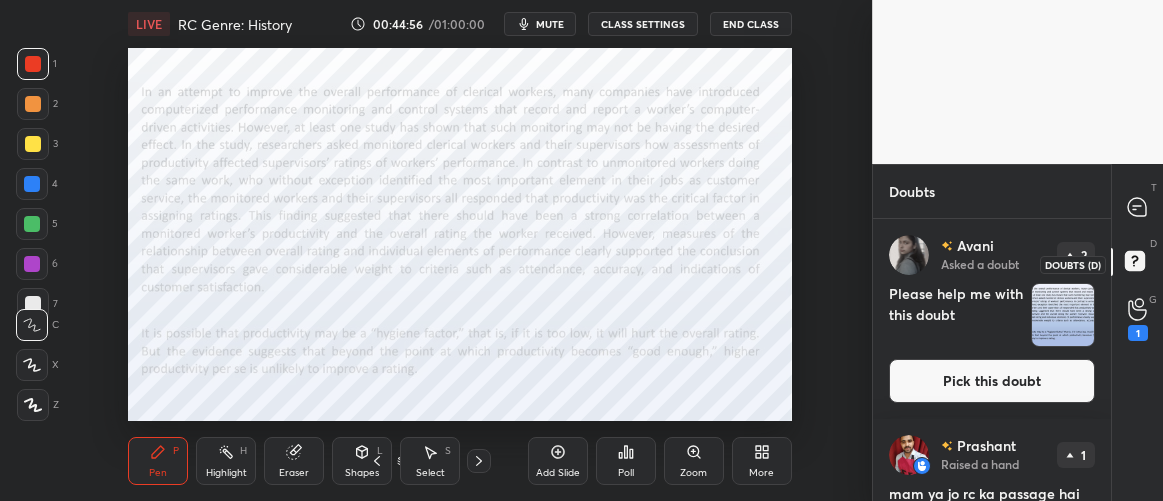 scroll, scrollTop: 6, scrollLeft: 6, axis: both 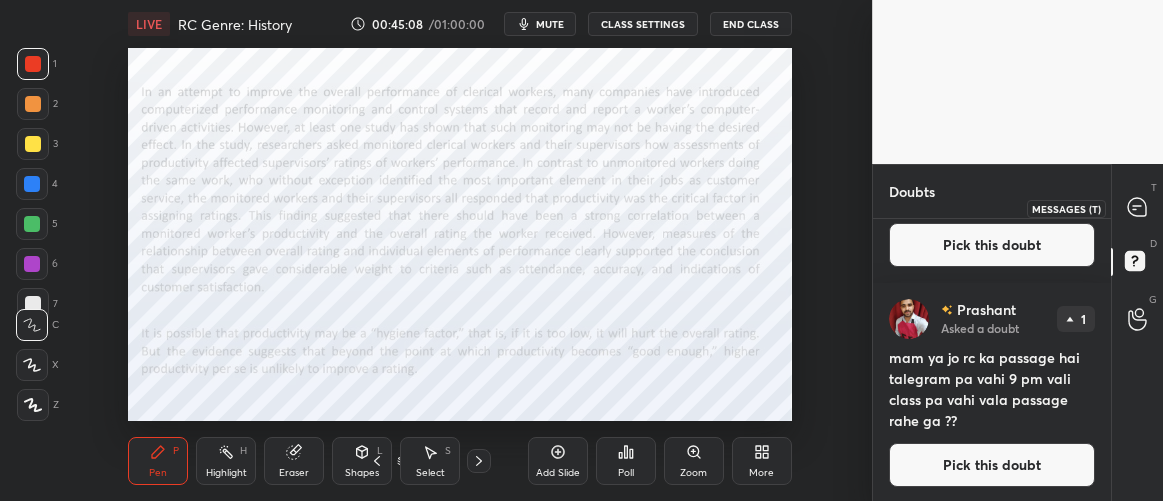click 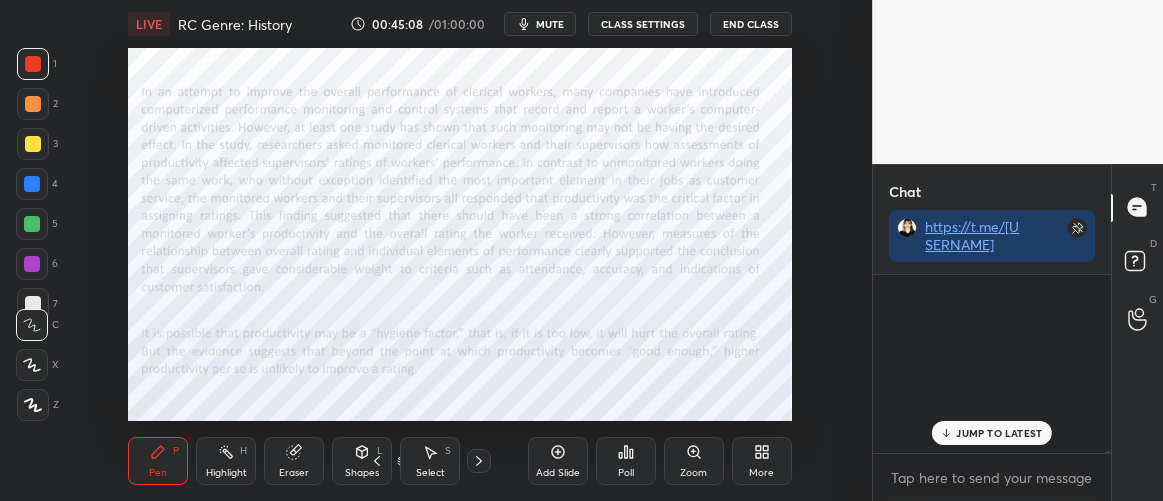 scroll, scrollTop: 23944, scrollLeft: 0, axis: vertical 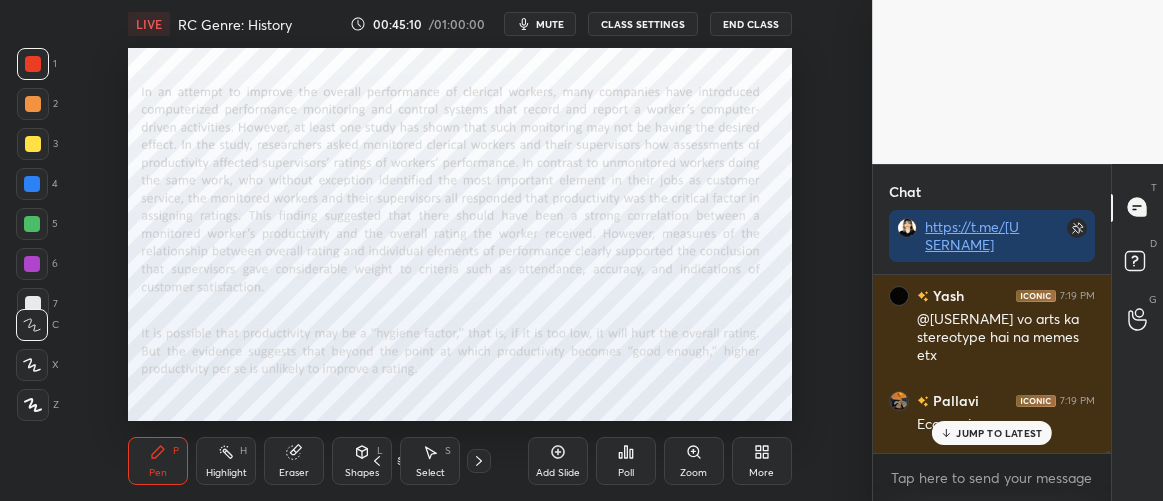click on "JUMP TO LATEST" at bounding box center (992, 433) 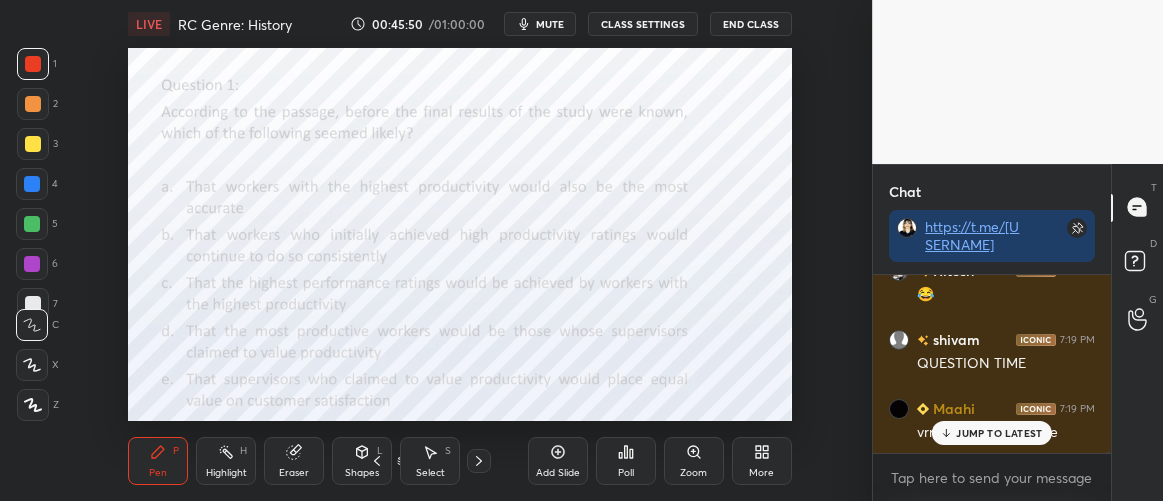 scroll, scrollTop: 24547, scrollLeft: 0, axis: vertical 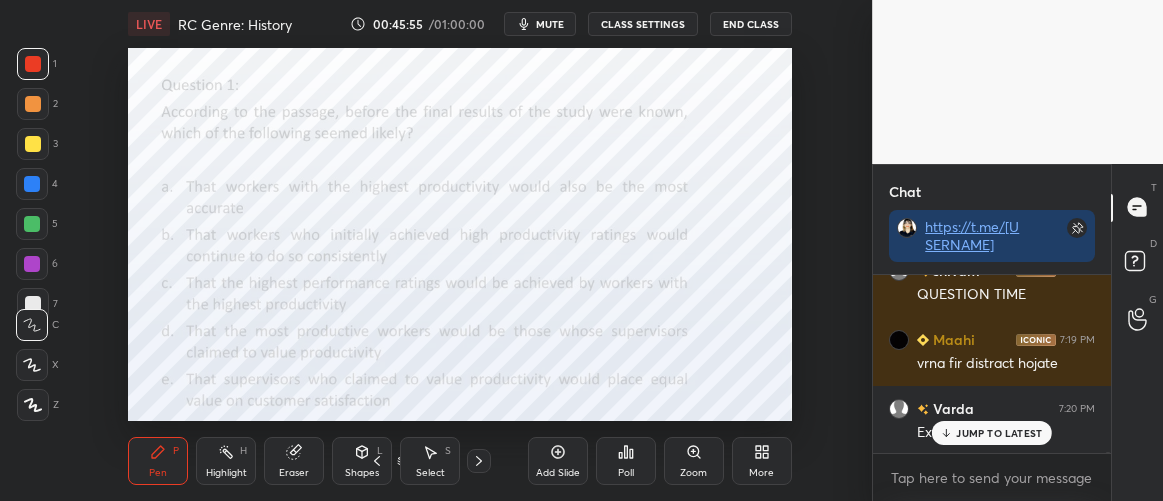 click on "JUMP TO LATEST" at bounding box center (999, 433) 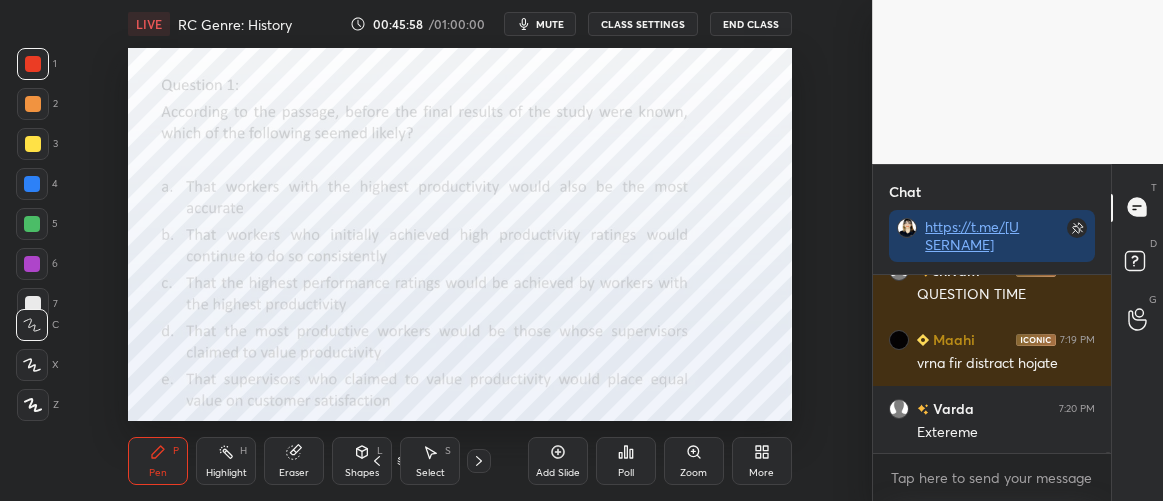 scroll, scrollTop: 24616, scrollLeft: 0, axis: vertical 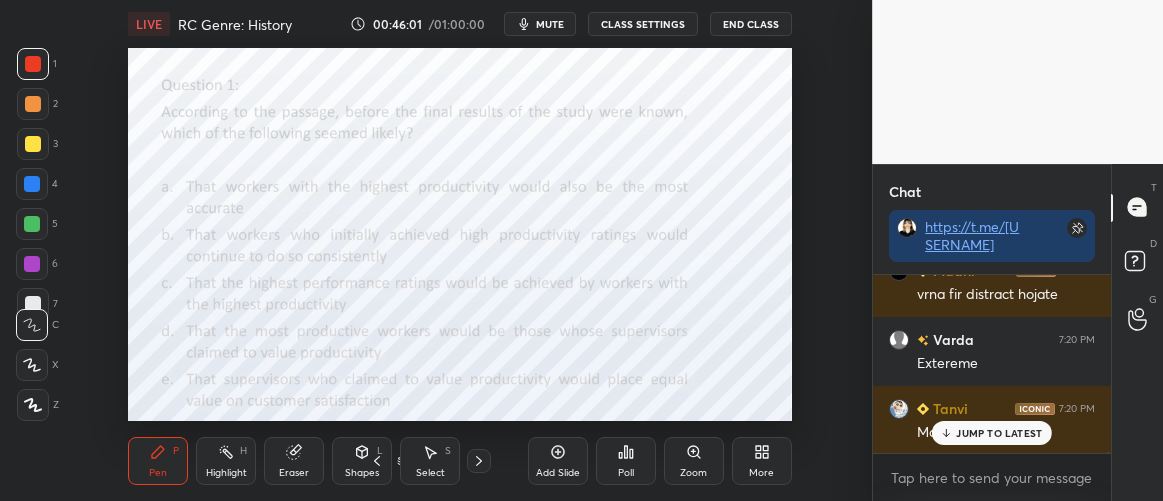 click 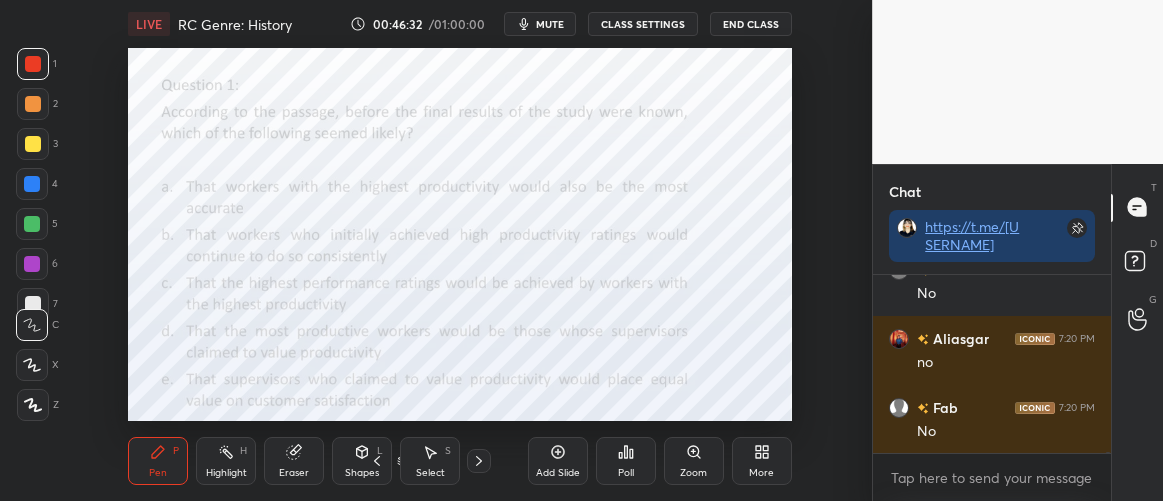 scroll, scrollTop: 25361, scrollLeft: 0, axis: vertical 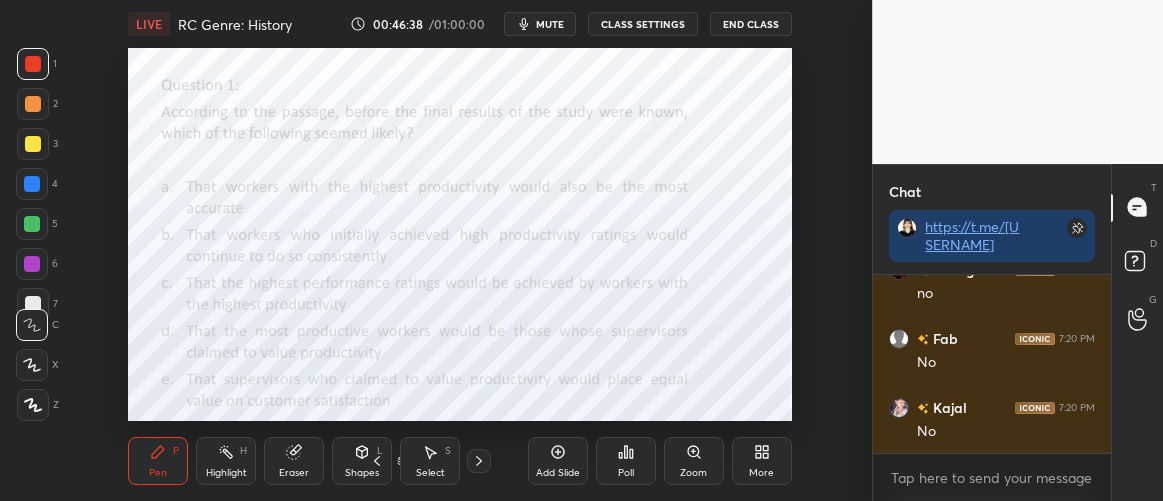 click on "Setting up your live class Poll for   secs No correct answer Start poll" at bounding box center [460, 234] 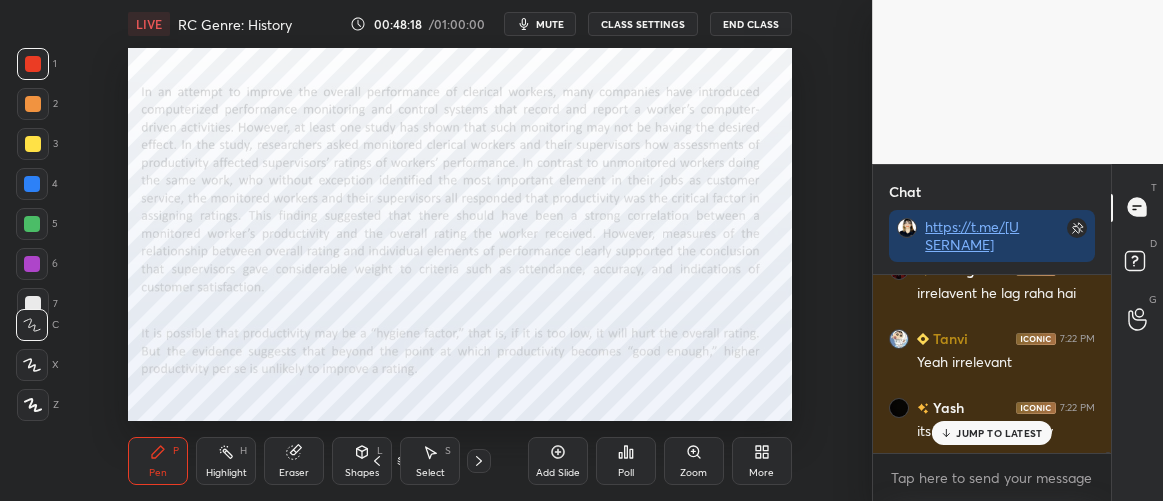 scroll, scrollTop: 26296, scrollLeft: 0, axis: vertical 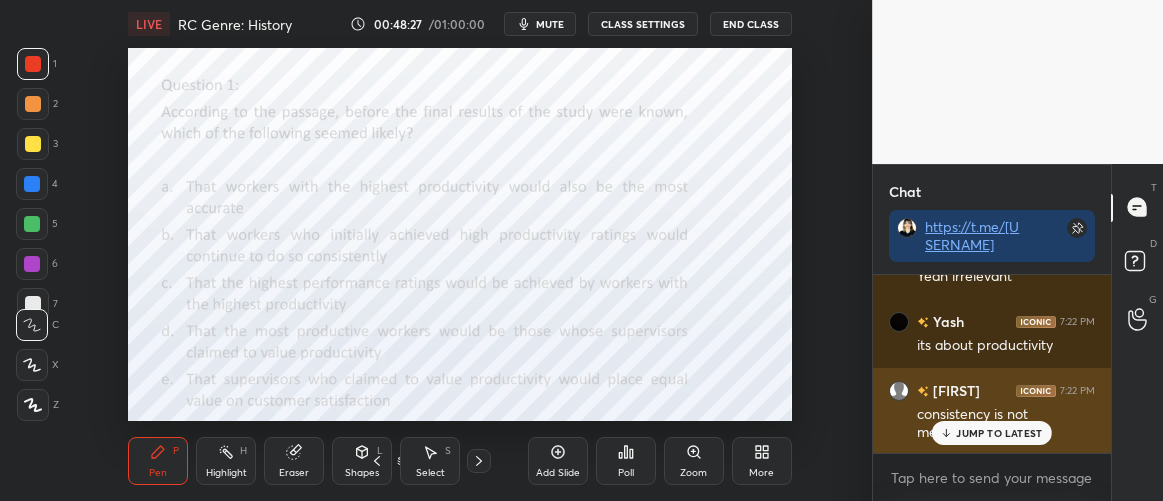drag, startPoint x: 1016, startPoint y: 440, endPoint x: 1001, endPoint y: 437, distance: 15.297058 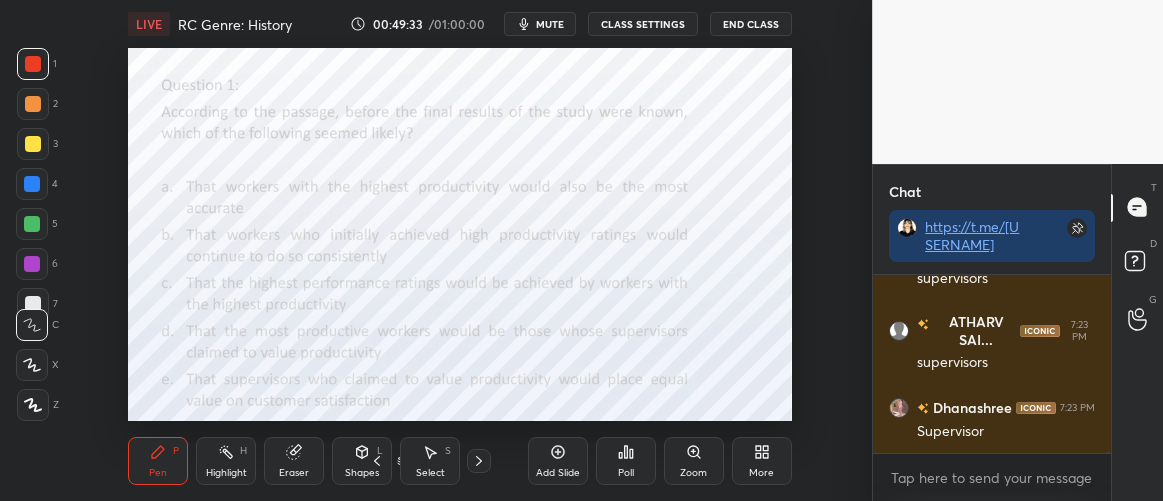 scroll, scrollTop: 26815, scrollLeft: 0, axis: vertical 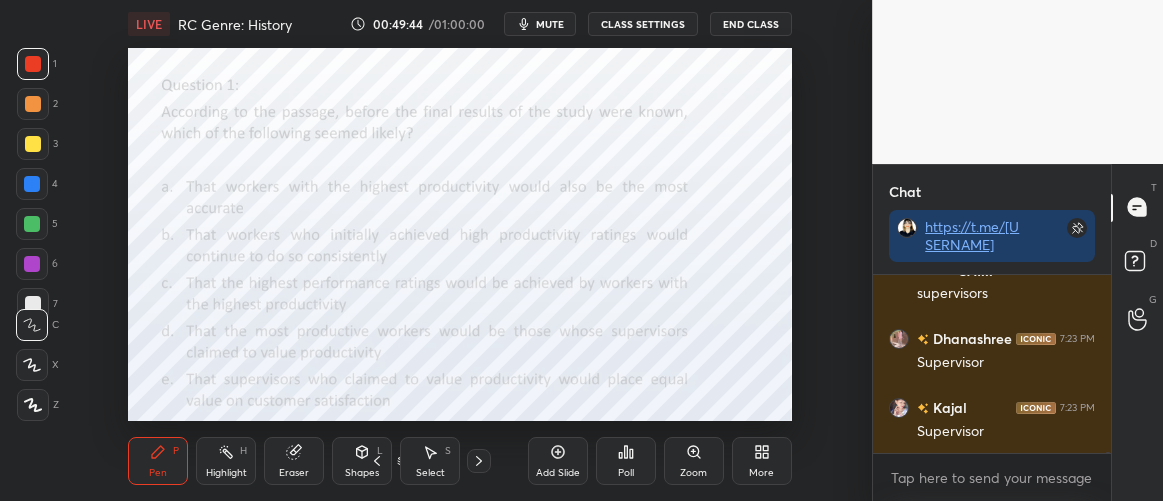 click on "LIVE RC Genre: History 00:49:44 /  01:00:00 mute CLASS SETTINGS End Class Setting up your live class Poll for   secs No correct answer Start poll Back RC Genre: History • L8 of Mastering RC for CLAT, AILET & OLET 2026: An 8-Session Intensive [FIRST] [LAST] Pen P Highlight H Eraser Shapes L Select S 13 / 18 Add Slide Poll Zoom More" at bounding box center (460, 250) 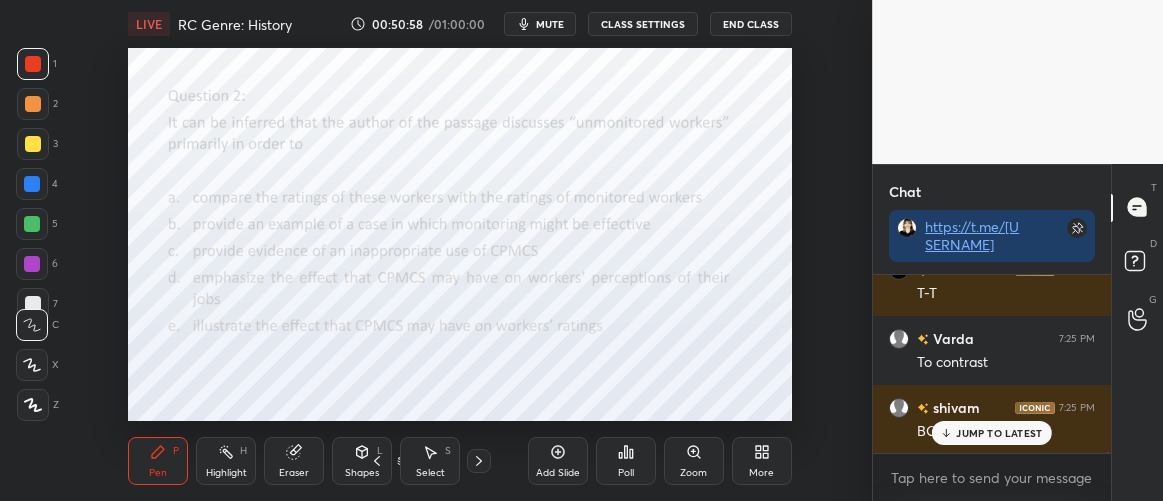 scroll, scrollTop: 27612, scrollLeft: 0, axis: vertical 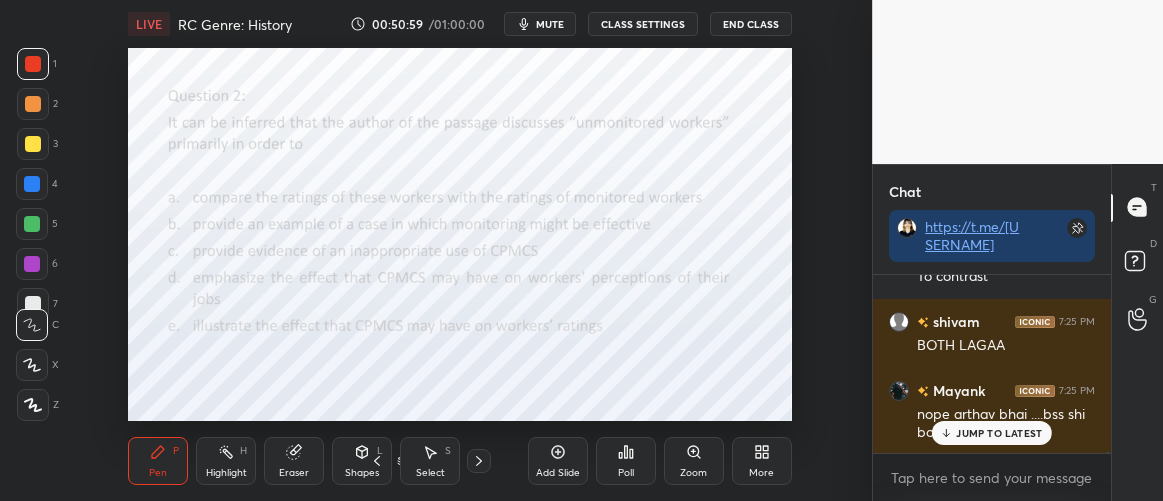 click on "JUMP TO LATEST" at bounding box center (999, 433) 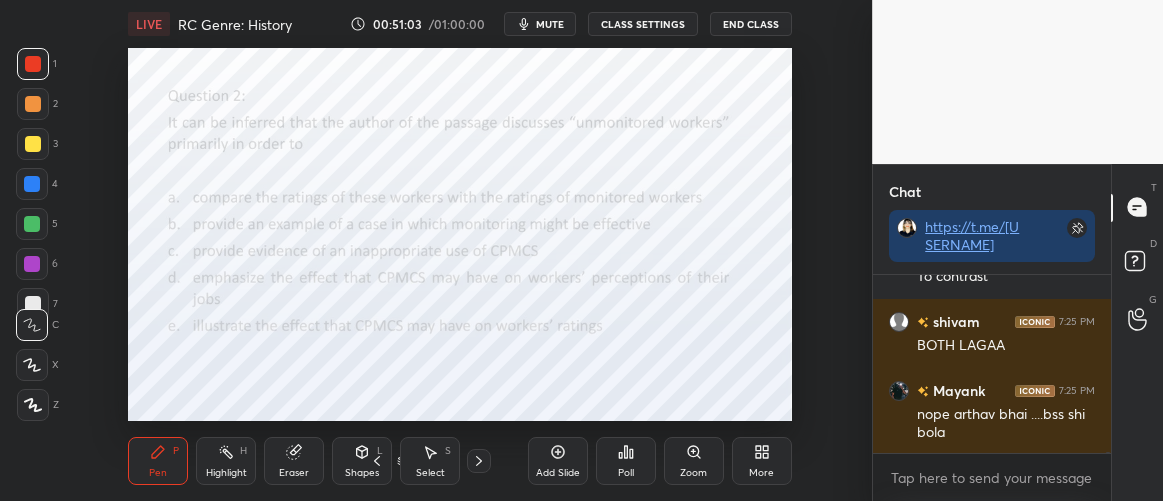 scroll, scrollTop: 27681, scrollLeft: 0, axis: vertical 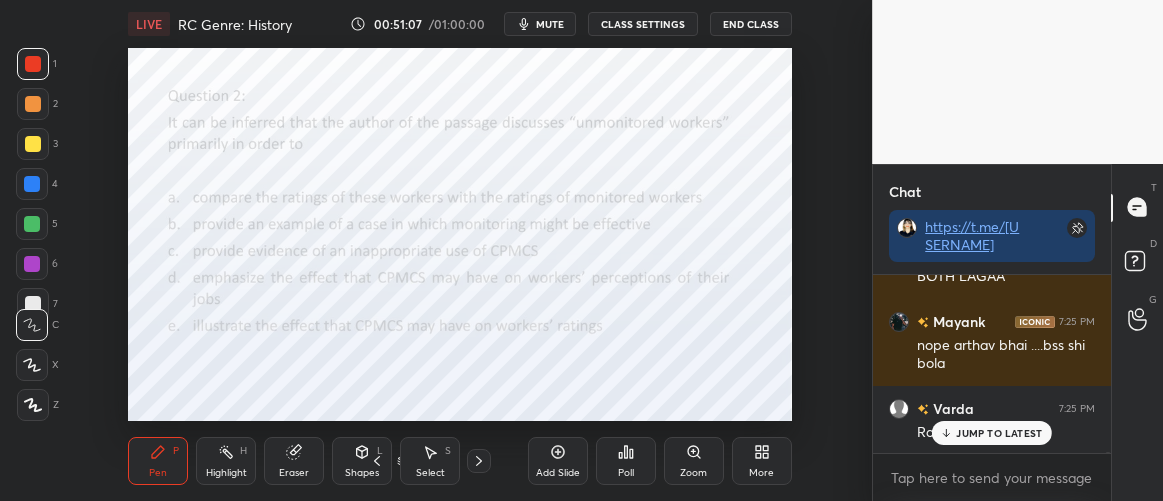 click on "JUMP TO LATEST" at bounding box center (992, 433) 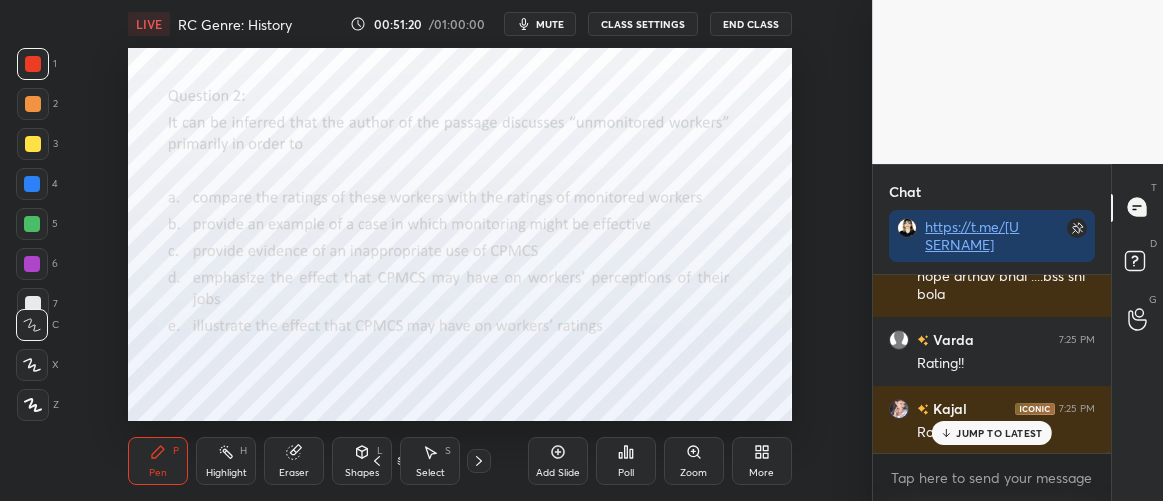 scroll, scrollTop: 27819, scrollLeft: 0, axis: vertical 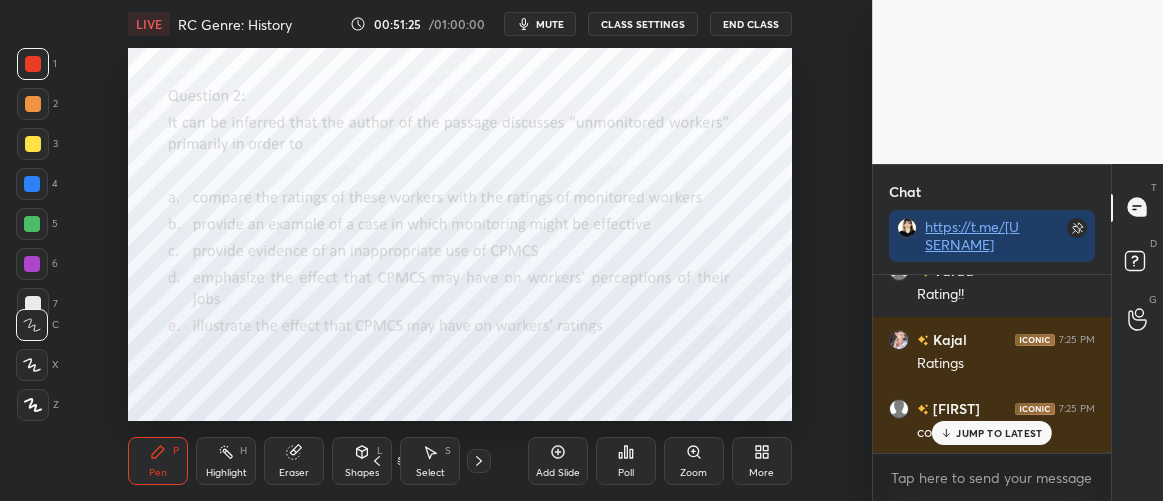 click on "JUMP TO LATEST" at bounding box center [999, 433] 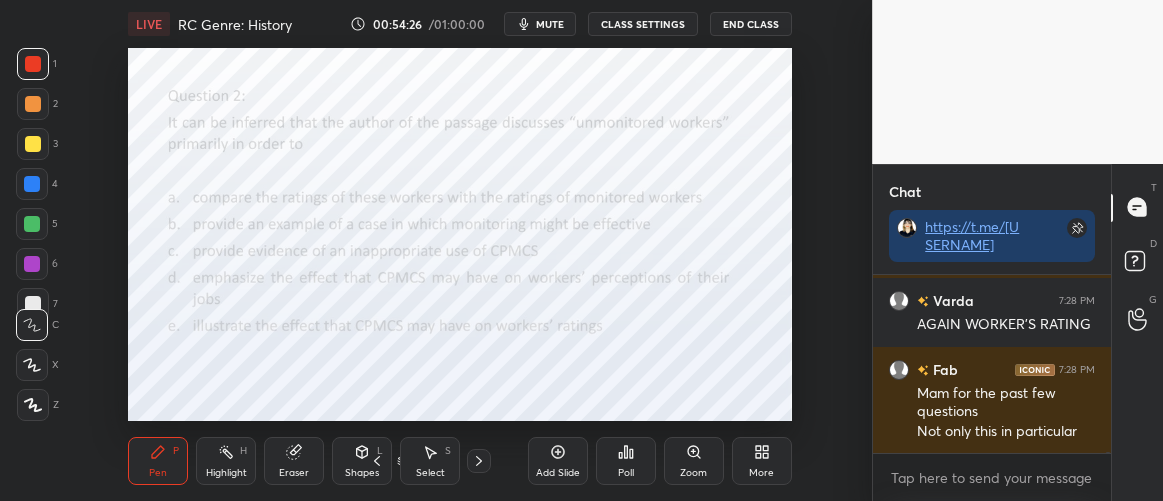 scroll, scrollTop: 25159, scrollLeft: 0, axis: vertical 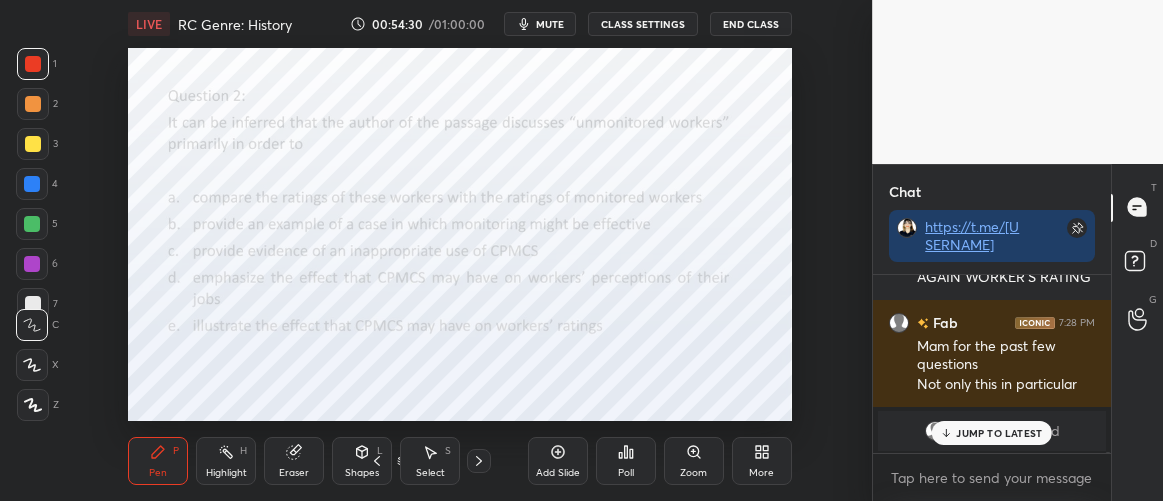 drag, startPoint x: 961, startPoint y: 429, endPoint x: 817, endPoint y: 402, distance: 146.50938 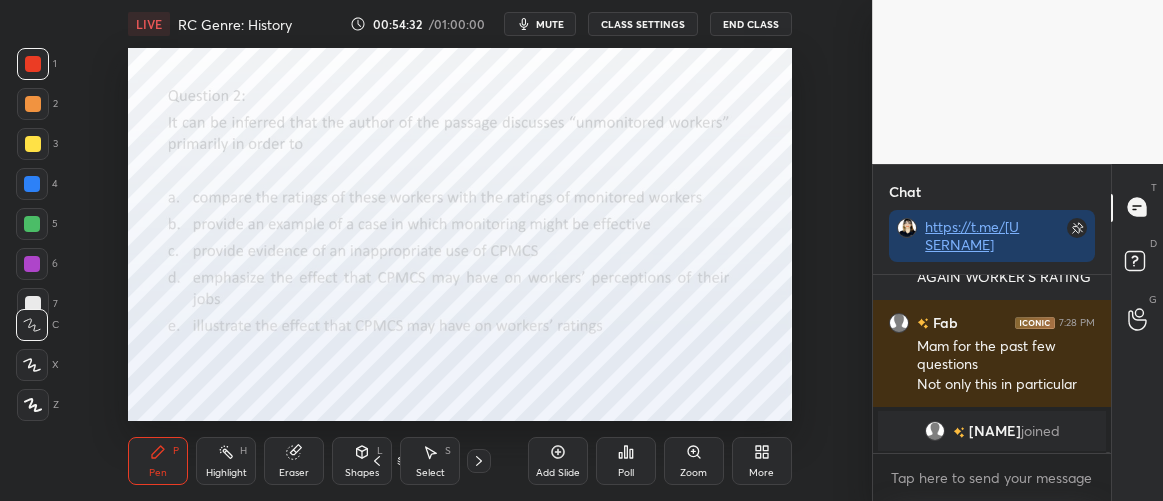 scroll, scrollTop: 24836, scrollLeft: 0, axis: vertical 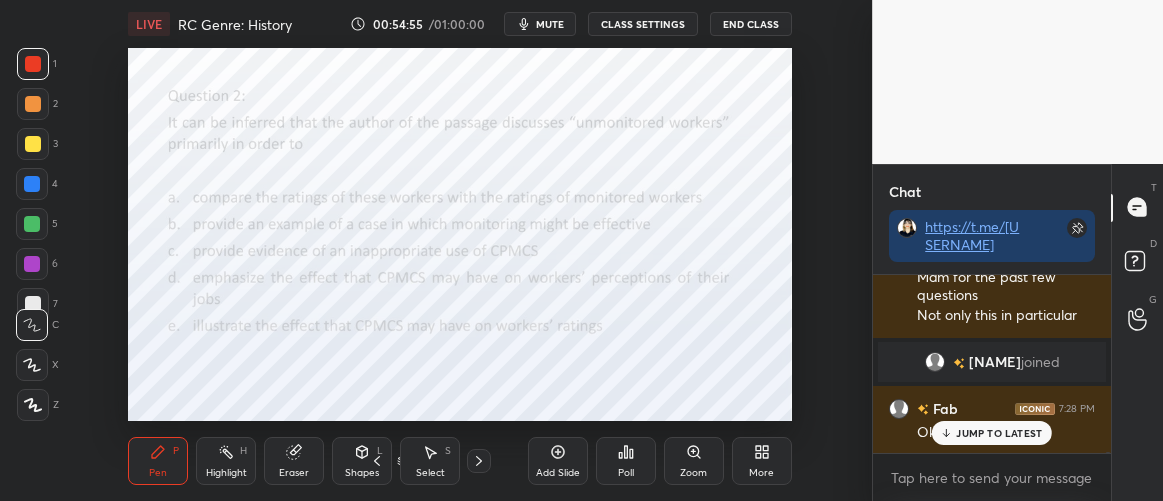 click on "JUMP TO LATEST" at bounding box center (992, 433) 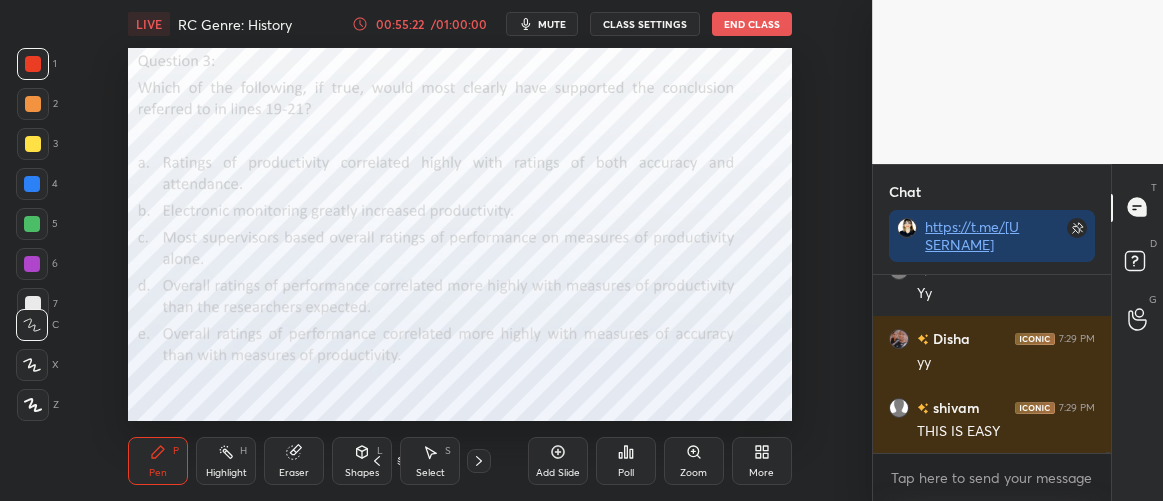 scroll, scrollTop: 25112, scrollLeft: 0, axis: vertical 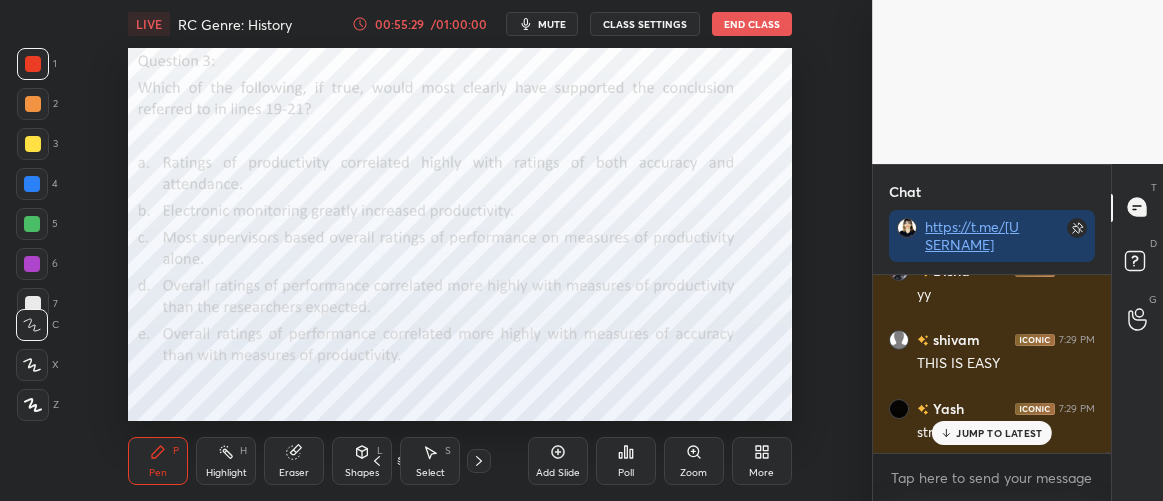 click 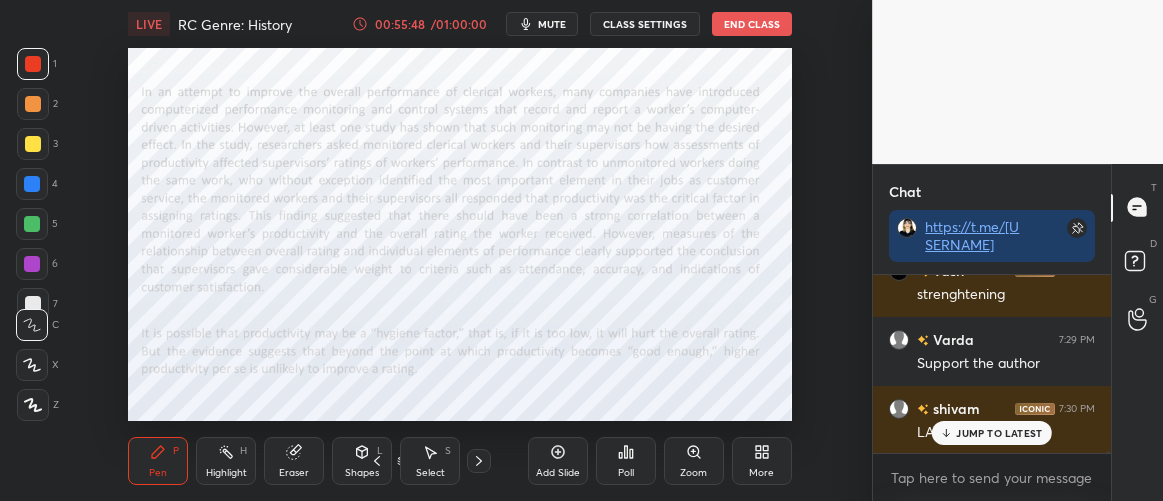scroll, scrollTop: 25319, scrollLeft: 0, axis: vertical 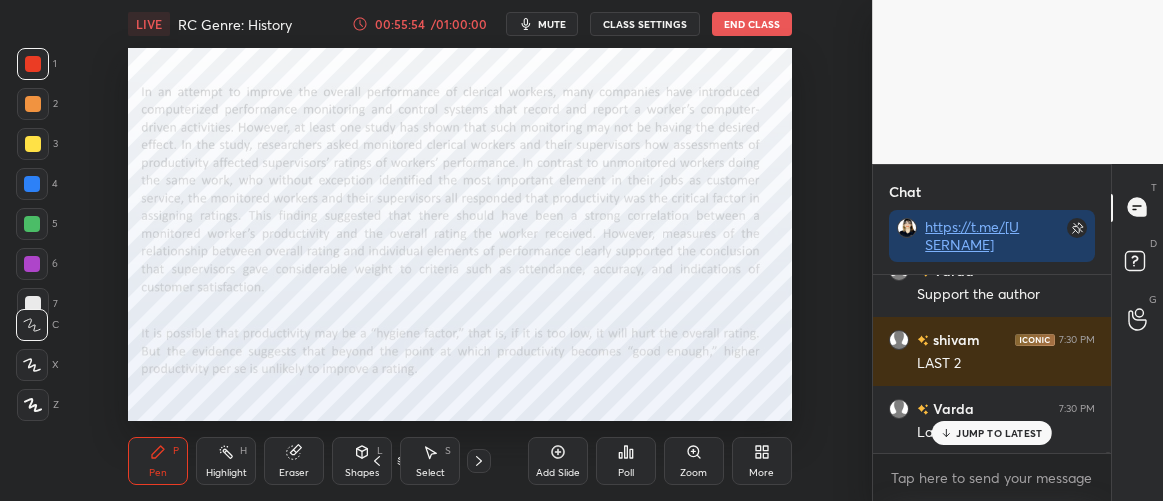 drag, startPoint x: 30, startPoint y: 264, endPoint x: 70, endPoint y: 282, distance: 43.863426 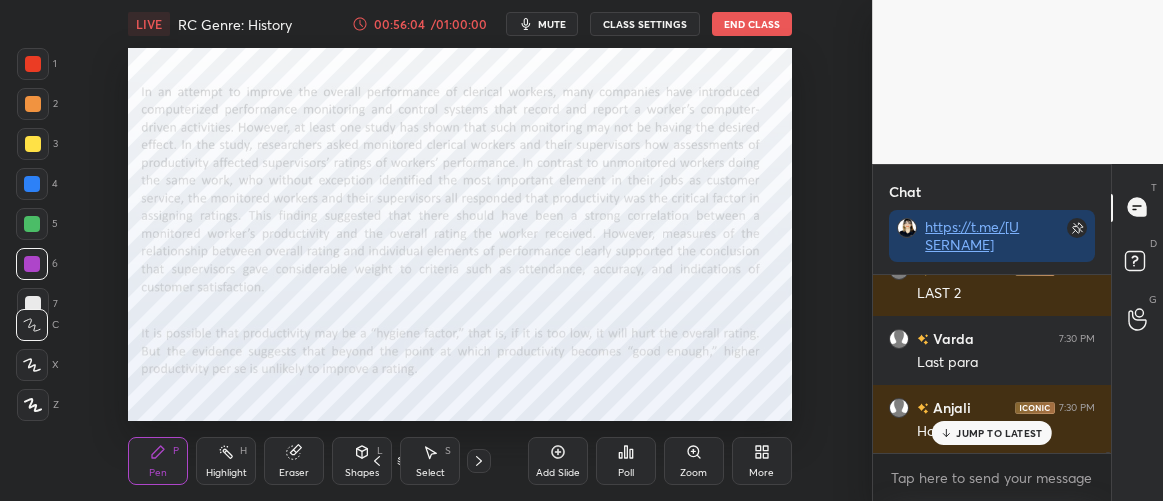 scroll, scrollTop: 25436, scrollLeft: 0, axis: vertical 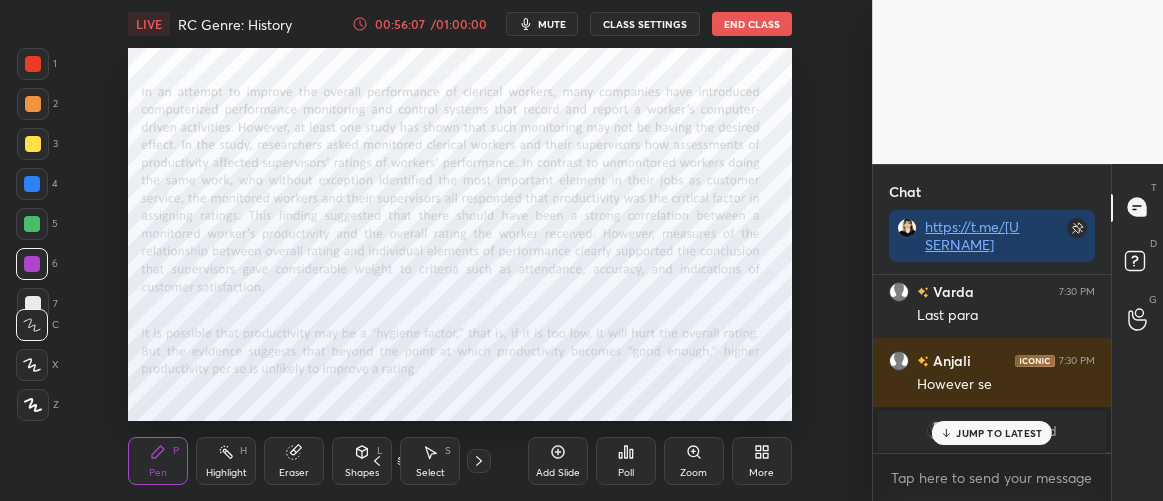 click on "JUMP TO LATEST" at bounding box center (999, 433) 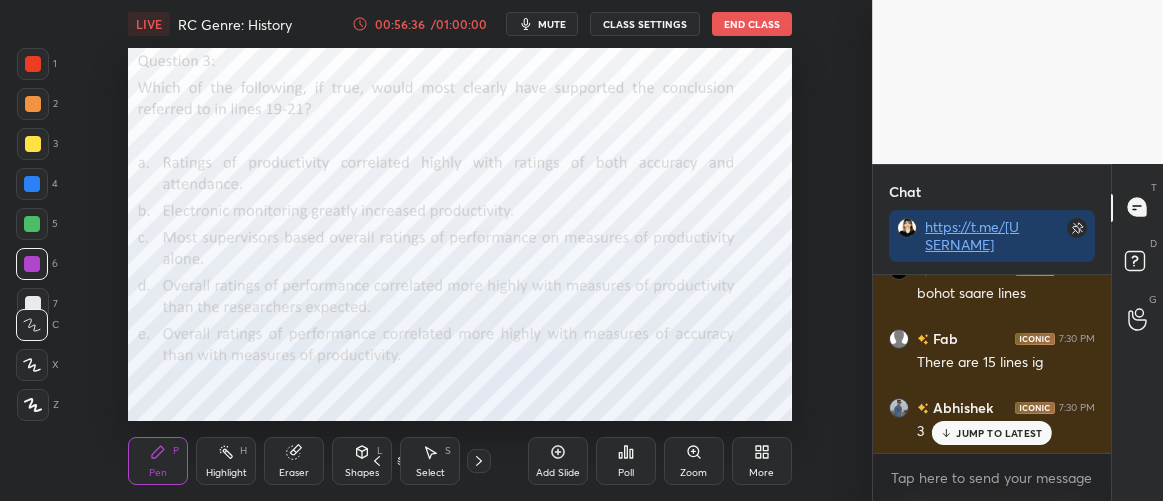 scroll, scrollTop: 25558, scrollLeft: 0, axis: vertical 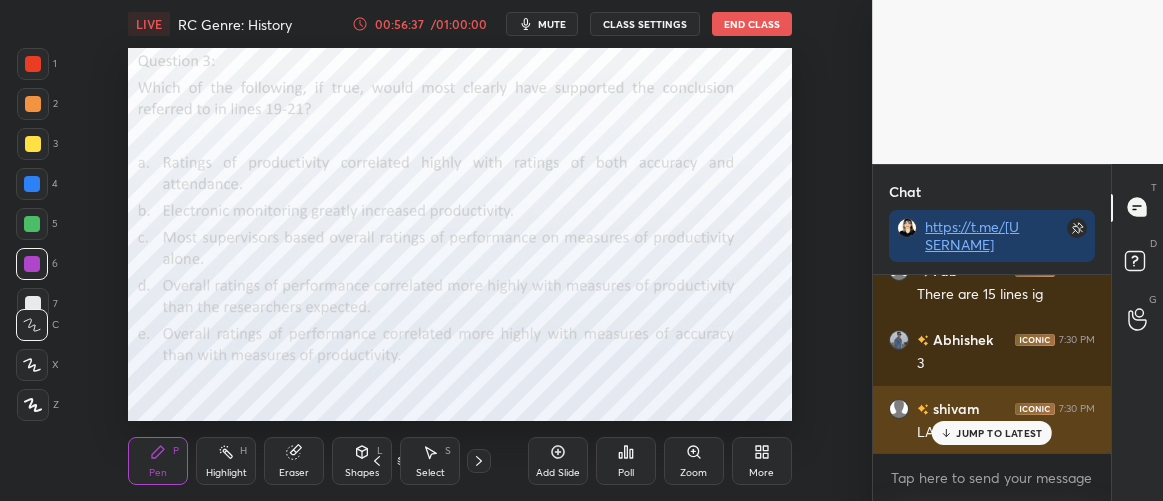 click on "JUMP TO LATEST" at bounding box center (992, 433) 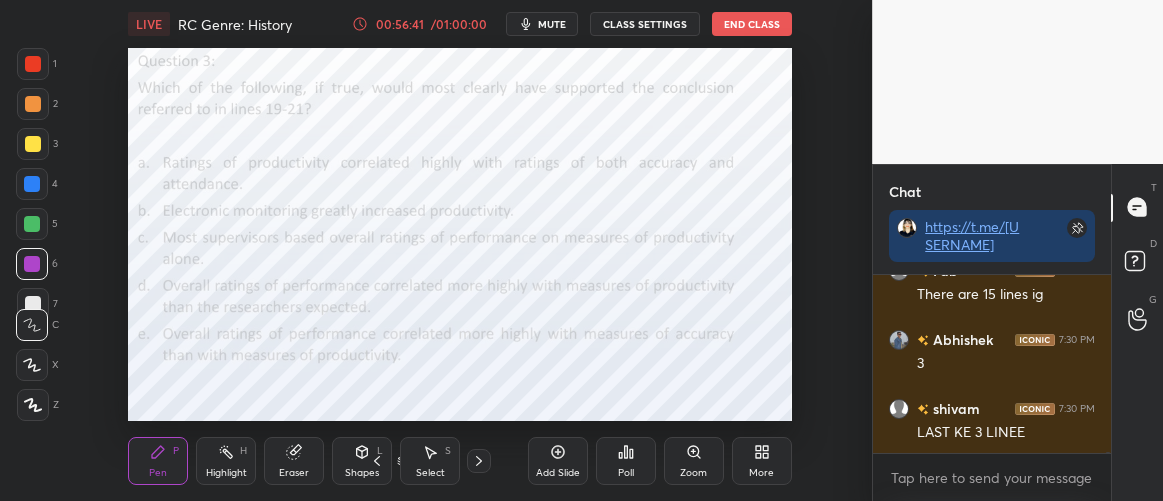 scroll, scrollTop: 25627, scrollLeft: 0, axis: vertical 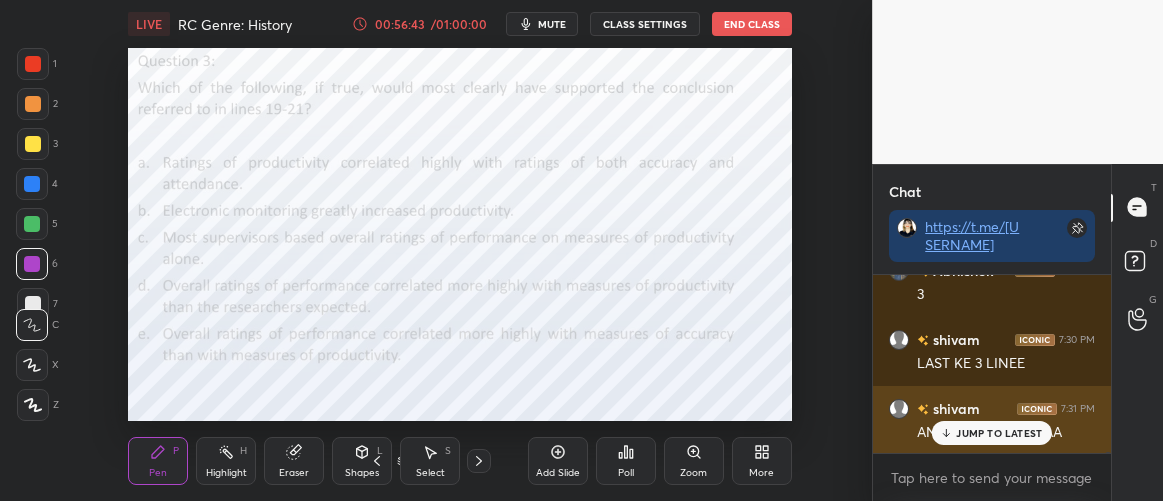 click on "JUMP TO LATEST" at bounding box center (999, 433) 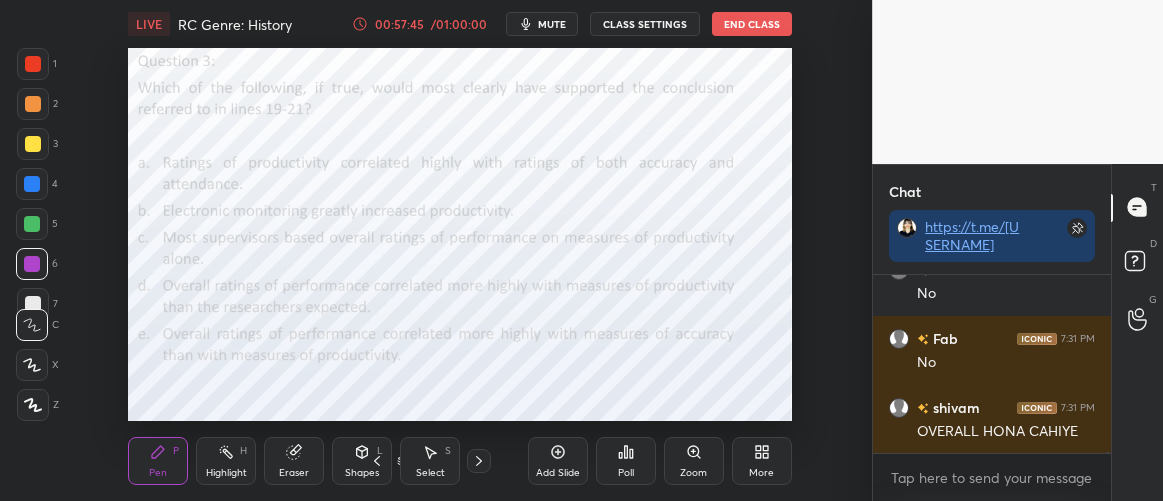 scroll, scrollTop: 25972, scrollLeft: 0, axis: vertical 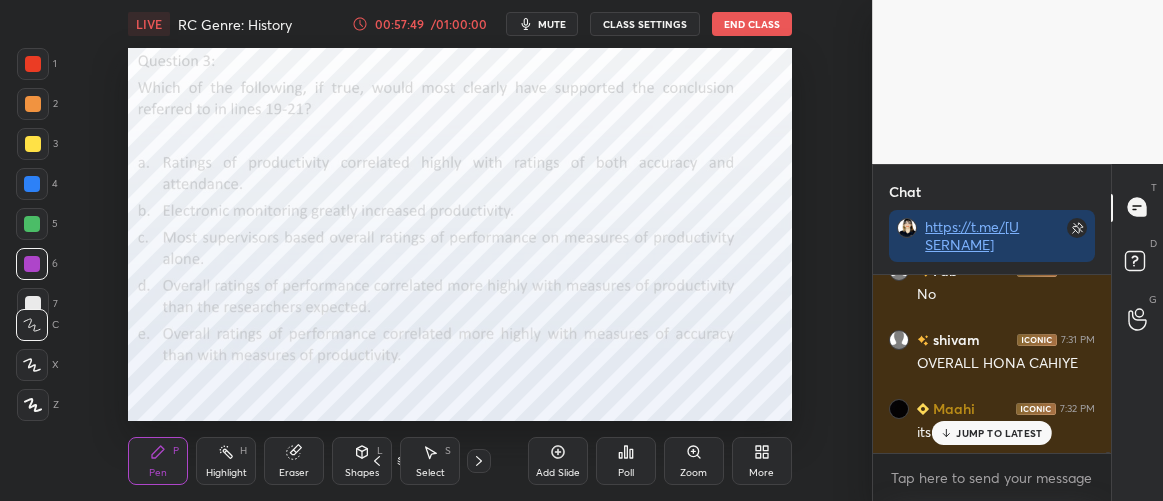 click on "JUMP TO LATEST" at bounding box center (999, 433) 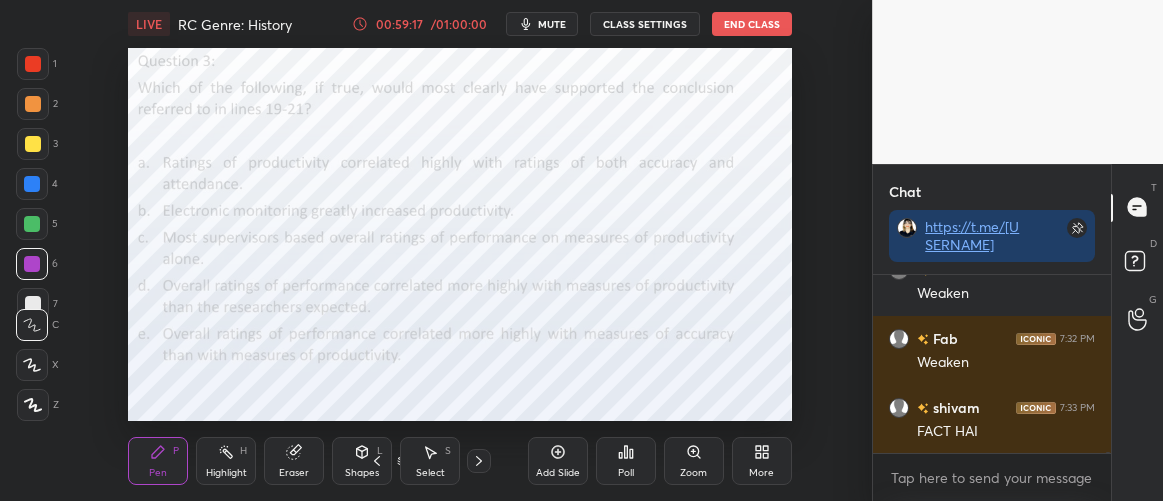scroll, scrollTop: 26856, scrollLeft: 0, axis: vertical 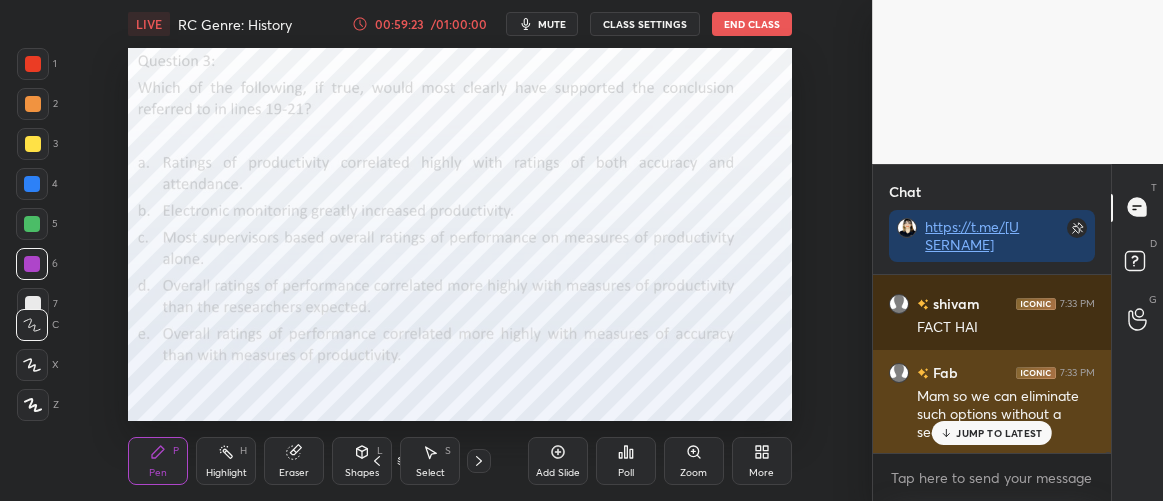 click on "JUMP TO LATEST" at bounding box center [999, 433] 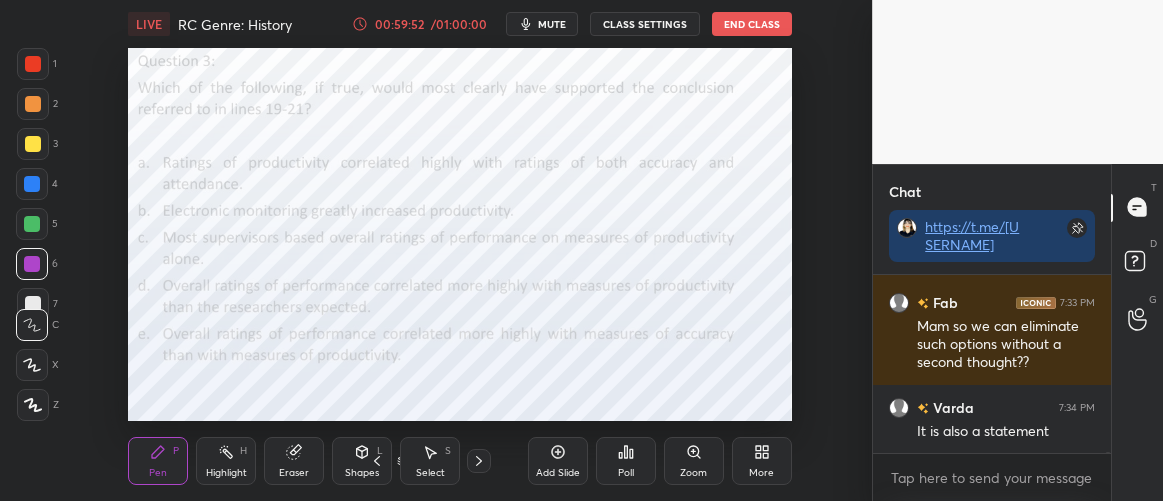 scroll, scrollTop: 27012, scrollLeft: 0, axis: vertical 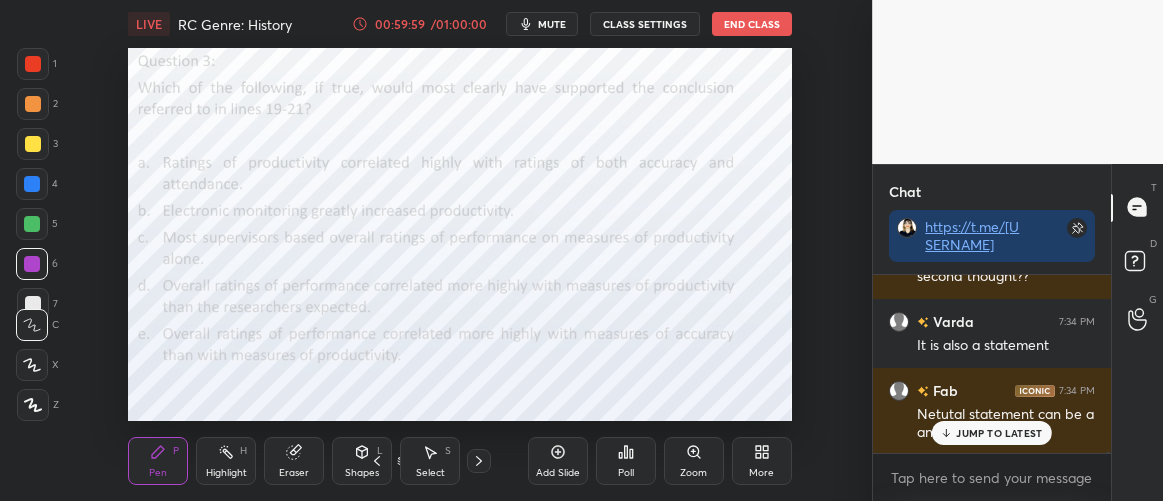 click on "JUMP TO LATEST" at bounding box center [999, 433] 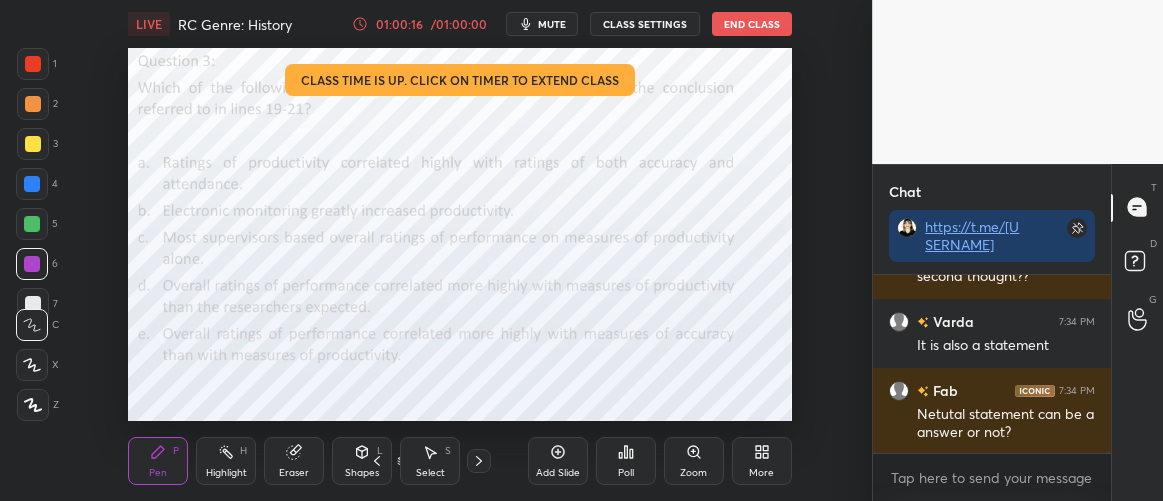 scroll, scrollTop: 27081, scrollLeft: 0, axis: vertical 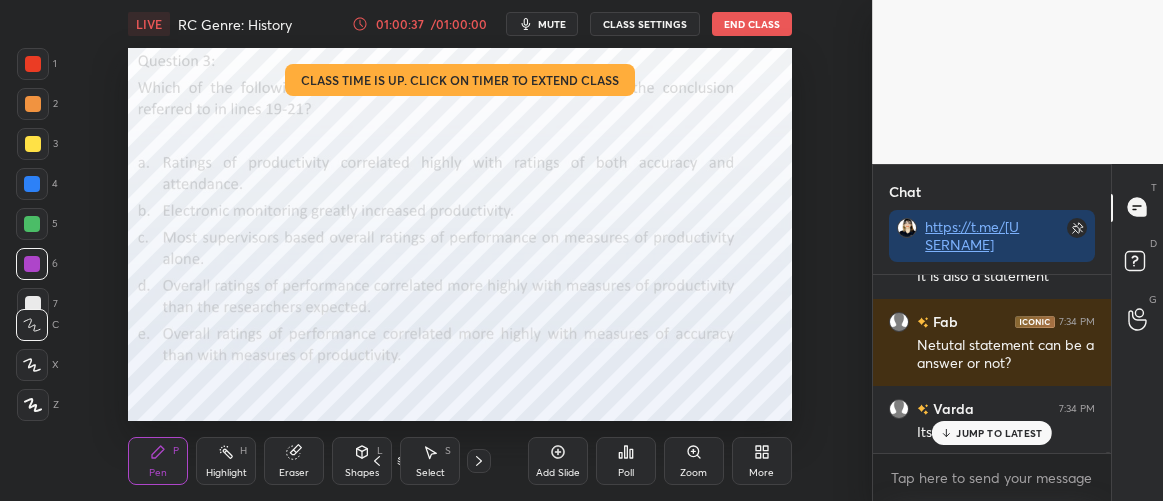 click on "JUMP TO LATEST" at bounding box center (999, 433) 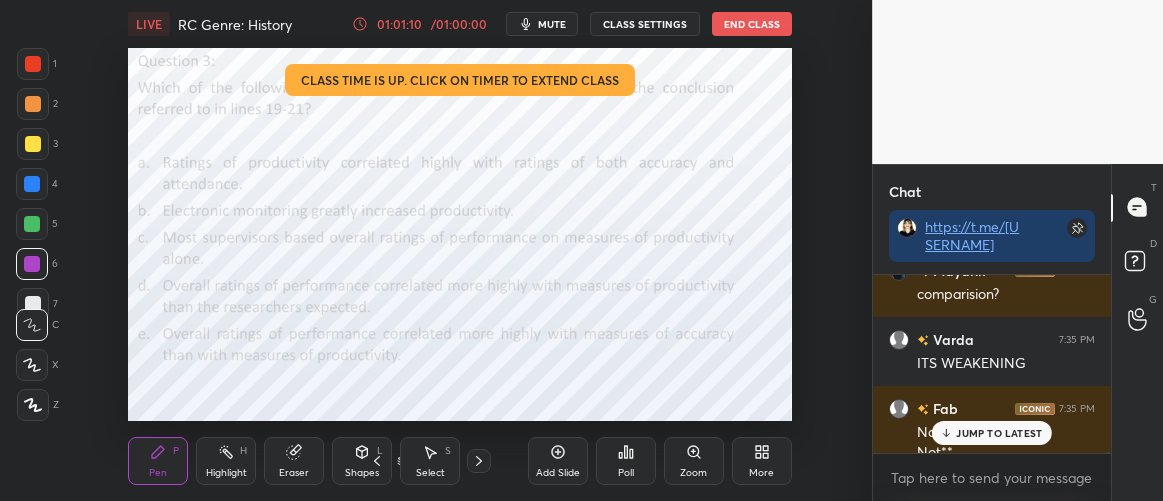 scroll, scrollTop: 27464, scrollLeft: 0, axis: vertical 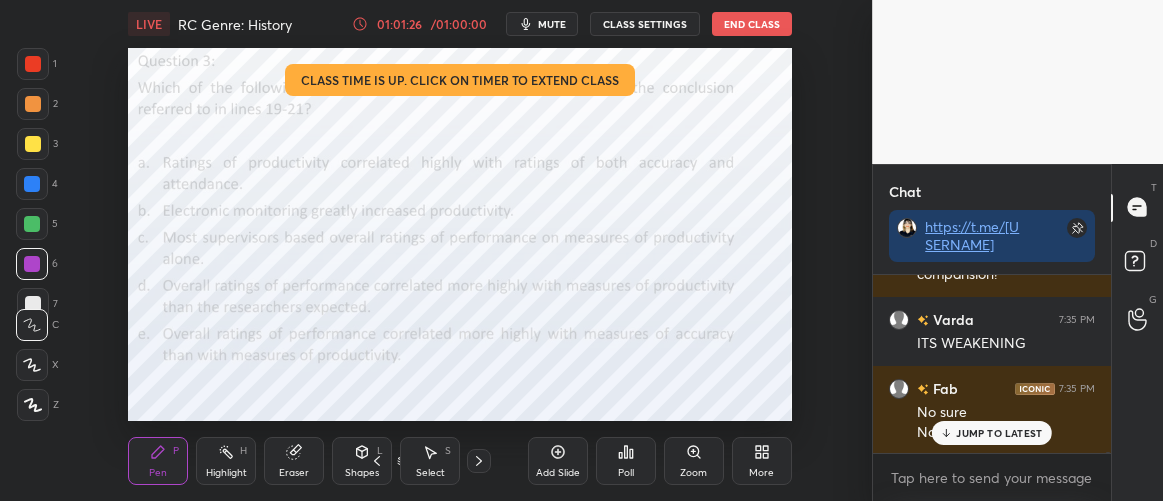 click on "1 2 3 4 5 6 7 C X Z C X Z E E Erase all   H H" at bounding box center [32, 234] 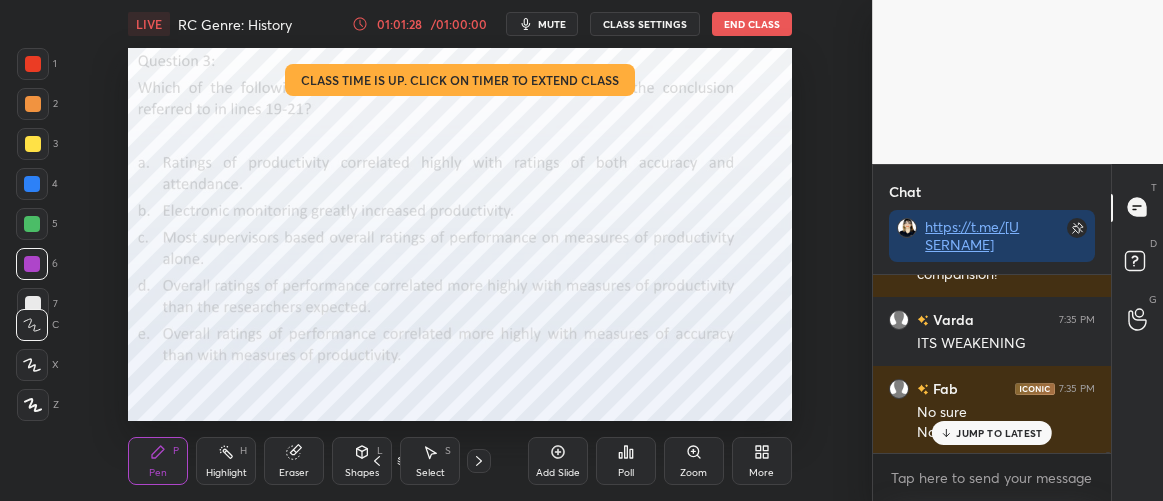 click on "Setting up your live class Class time is up.  Click on timer to extend class Poll for   secs No correct answer Start poll" at bounding box center [460, 234] 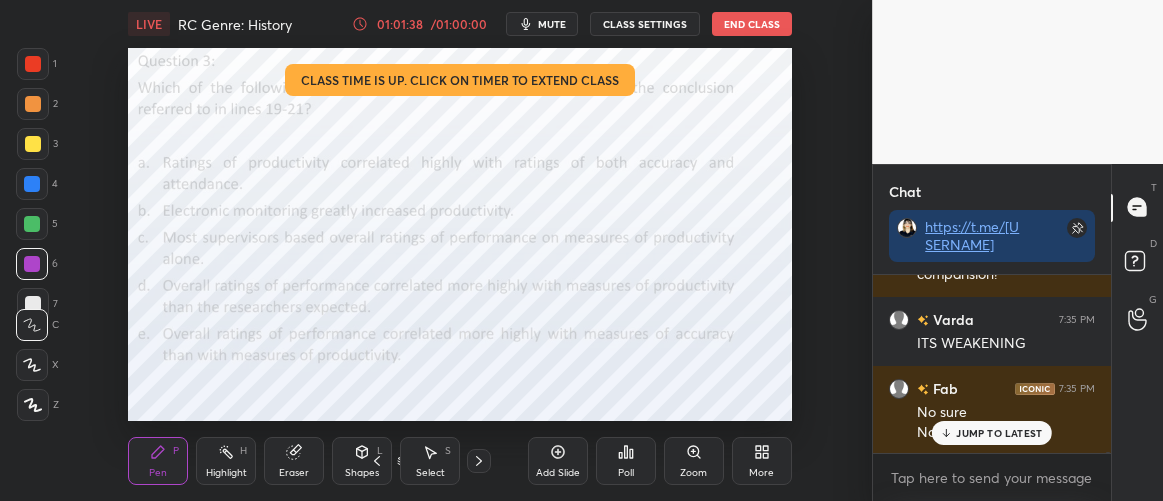 scroll, scrollTop: 27533, scrollLeft: 0, axis: vertical 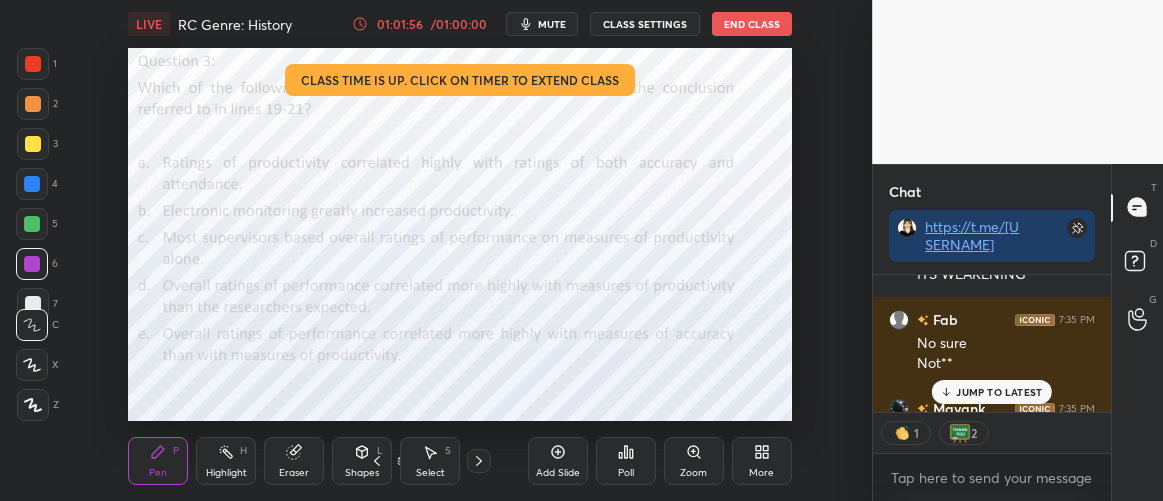 click on "JUMP TO LATEST" at bounding box center (999, 392) 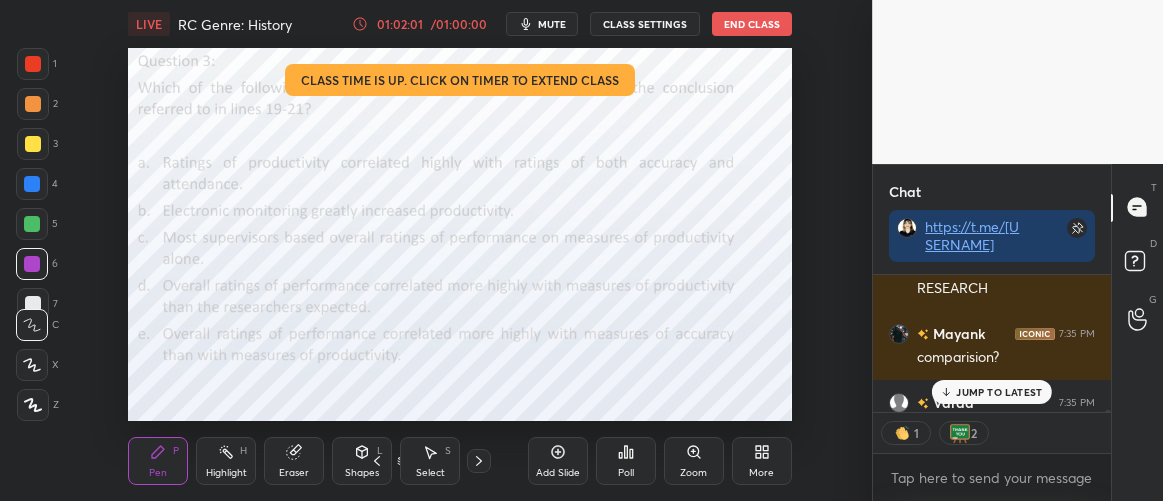 scroll, scrollTop: 27376, scrollLeft: 0, axis: vertical 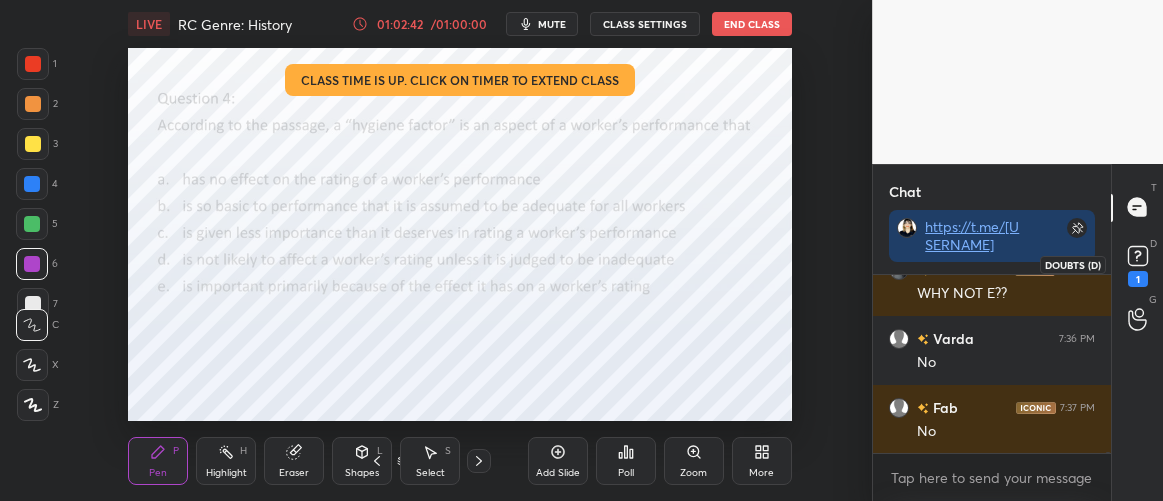 click 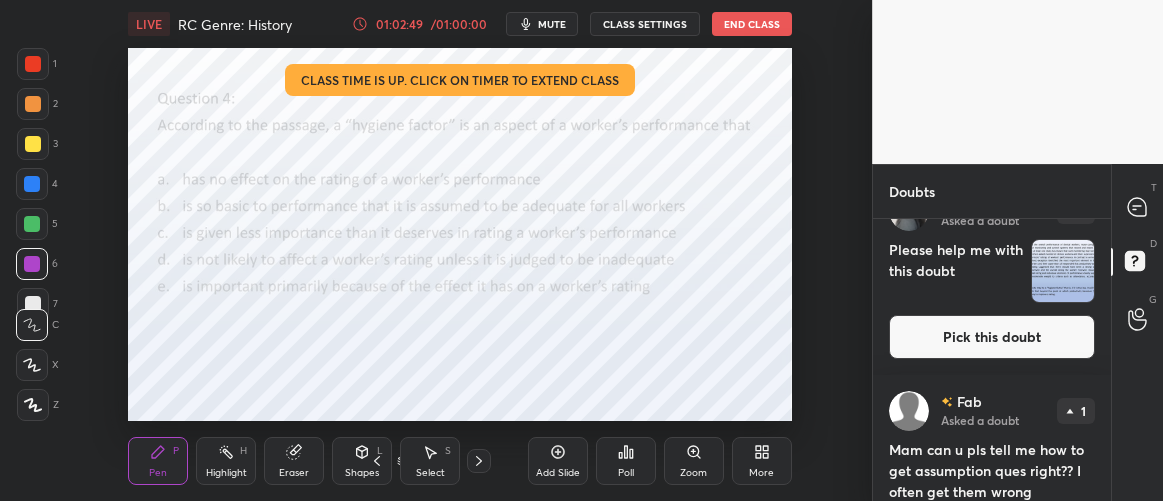 scroll, scrollTop: 44, scrollLeft: 0, axis: vertical 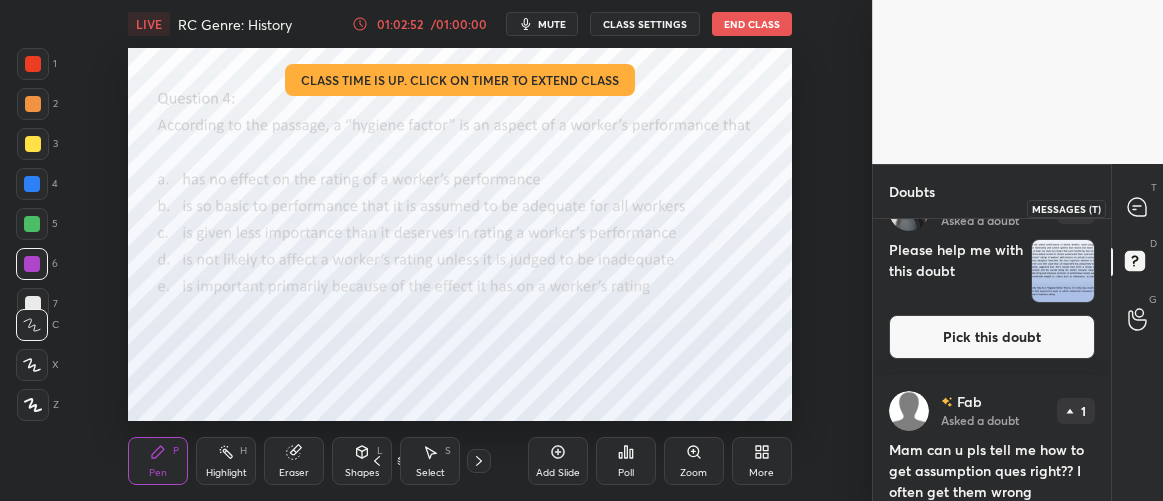 click 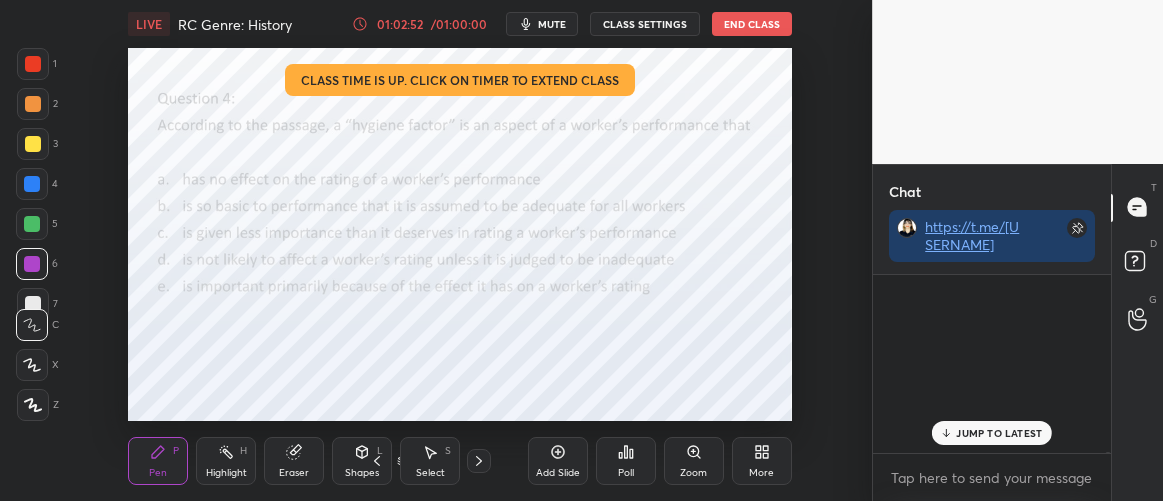 scroll, scrollTop: 27603, scrollLeft: 0, axis: vertical 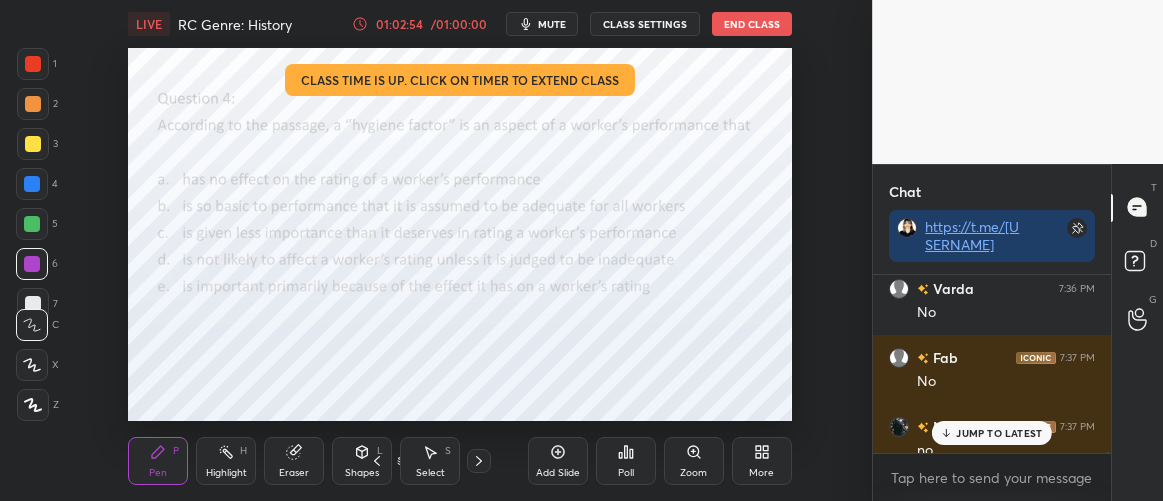 click on "JUMP TO LATEST" at bounding box center [999, 433] 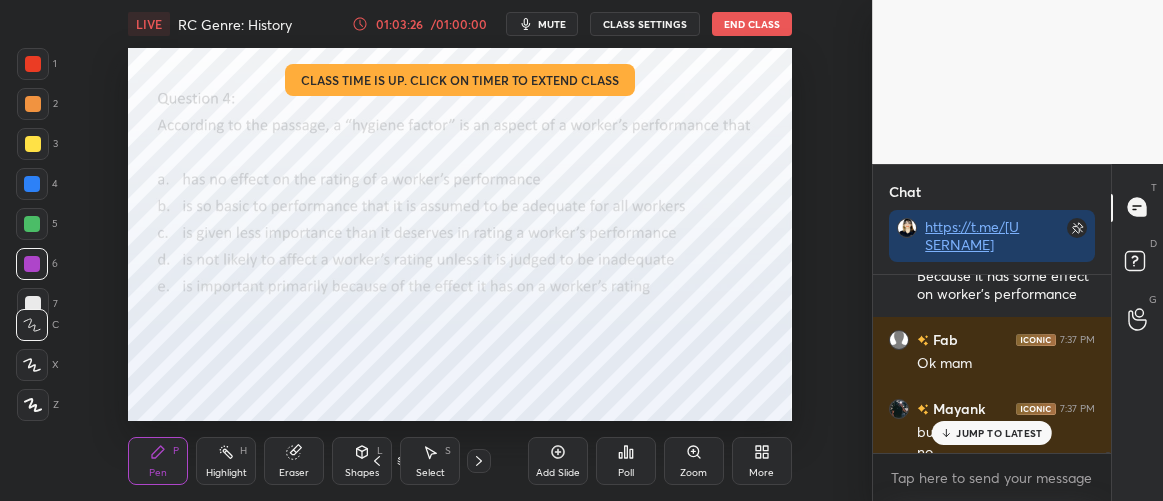scroll, scrollTop: 27904, scrollLeft: 0, axis: vertical 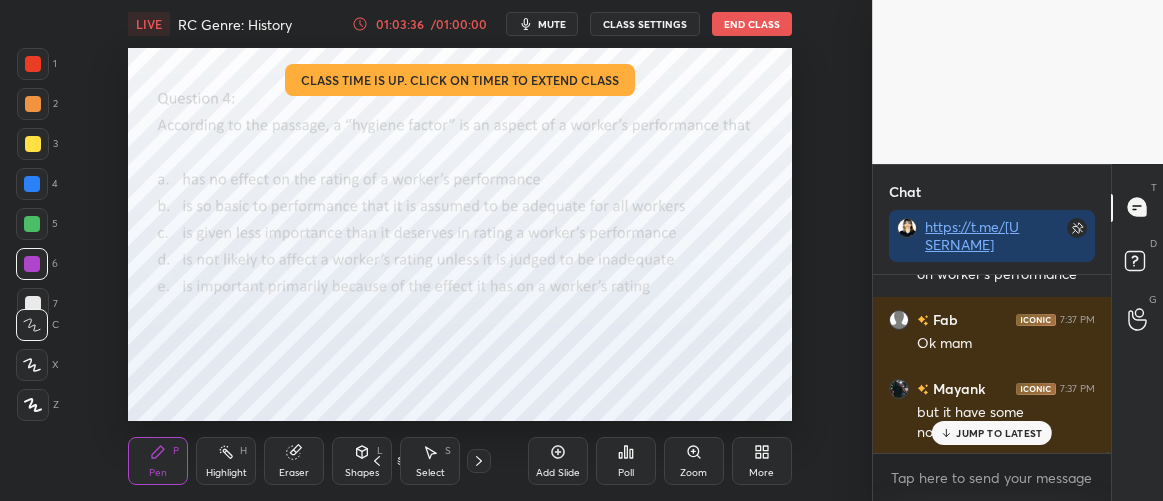 drag, startPoint x: 974, startPoint y: 437, endPoint x: 845, endPoint y: 440, distance: 129.03488 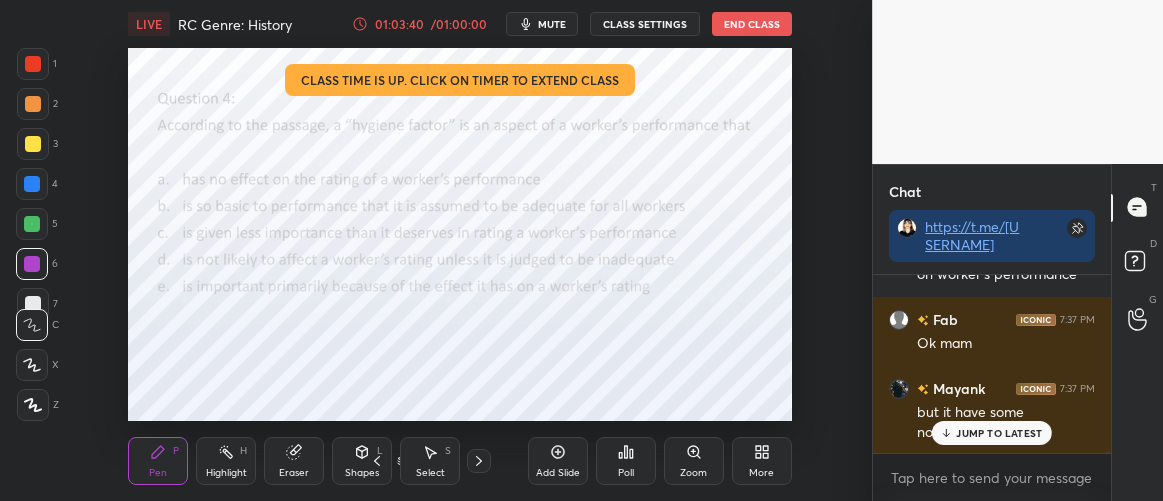 scroll, scrollTop: 27973, scrollLeft: 0, axis: vertical 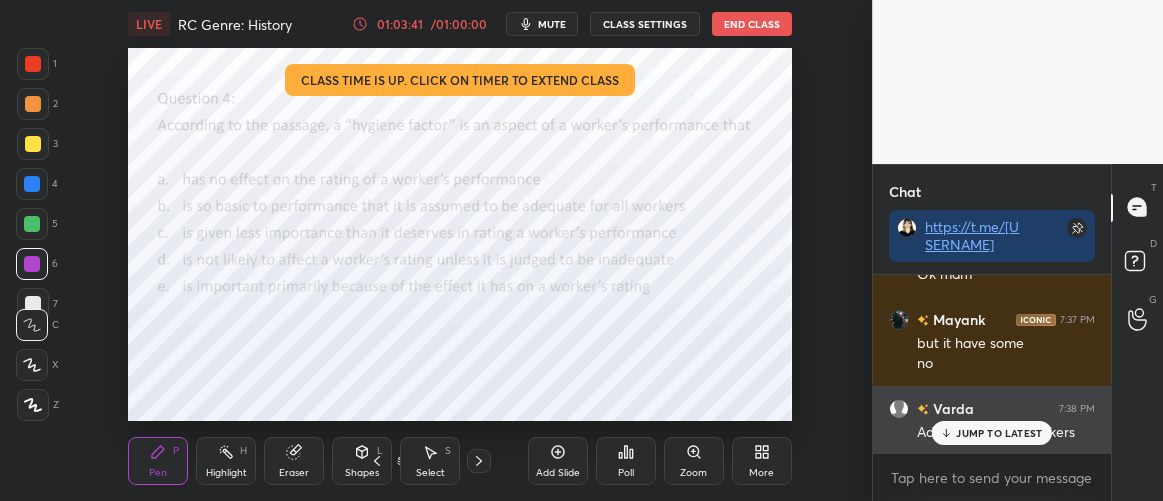 click 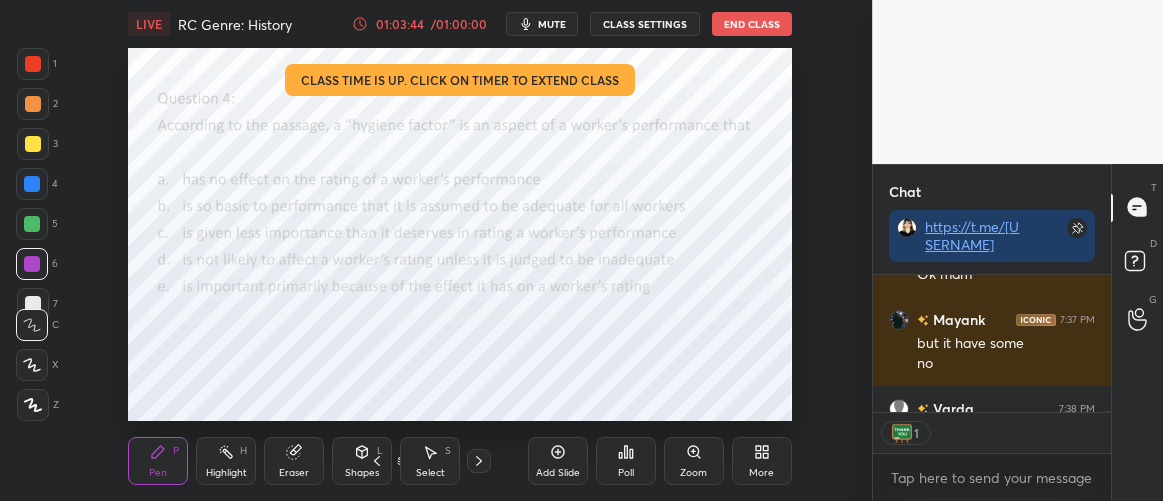 scroll, scrollTop: 132, scrollLeft: 232, axis: both 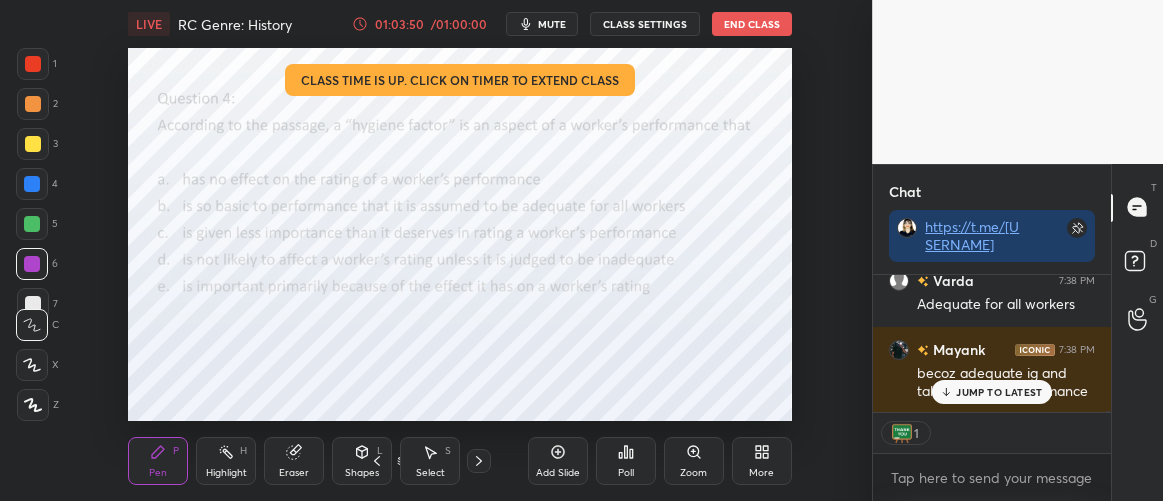 drag, startPoint x: 979, startPoint y: 393, endPoint x: 870, endPoint y: 405, distance: 109.65856 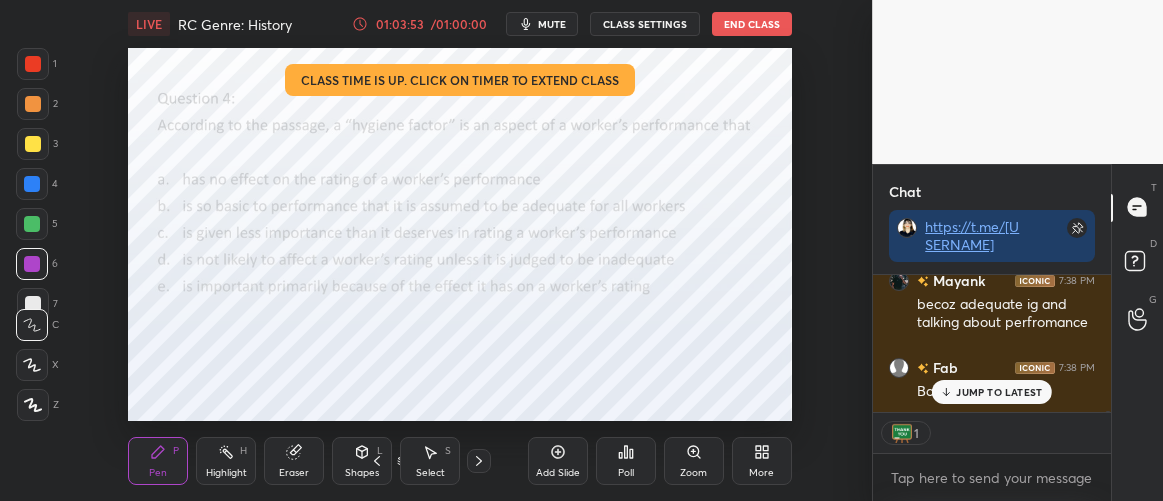 scroll, scrollTop: 28257, scrollLeft: 0, axis: vertical 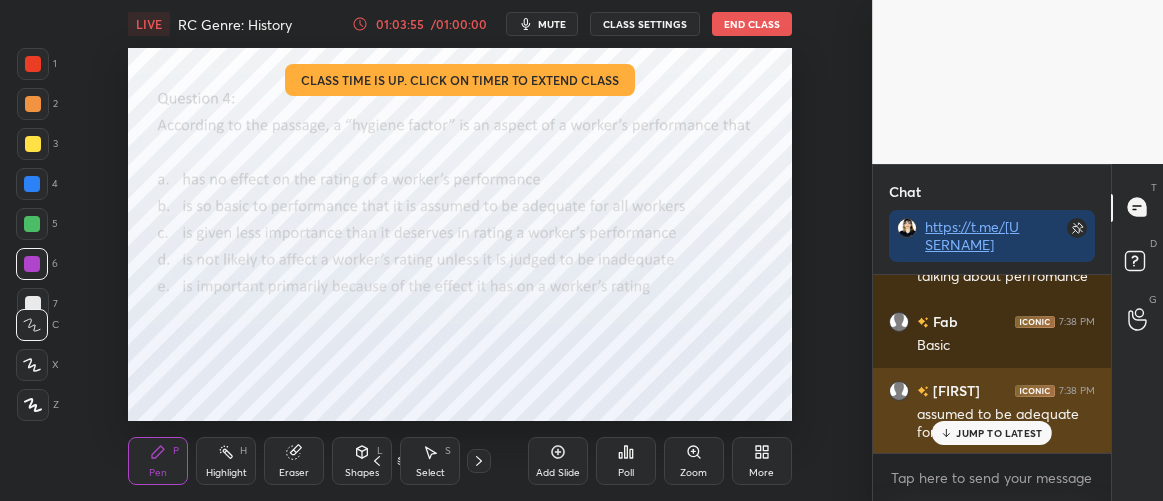drag, startPoint x: 999, startPoint y: 436, endPoint x: 932, endPoint y: 406, distance: 73.409805 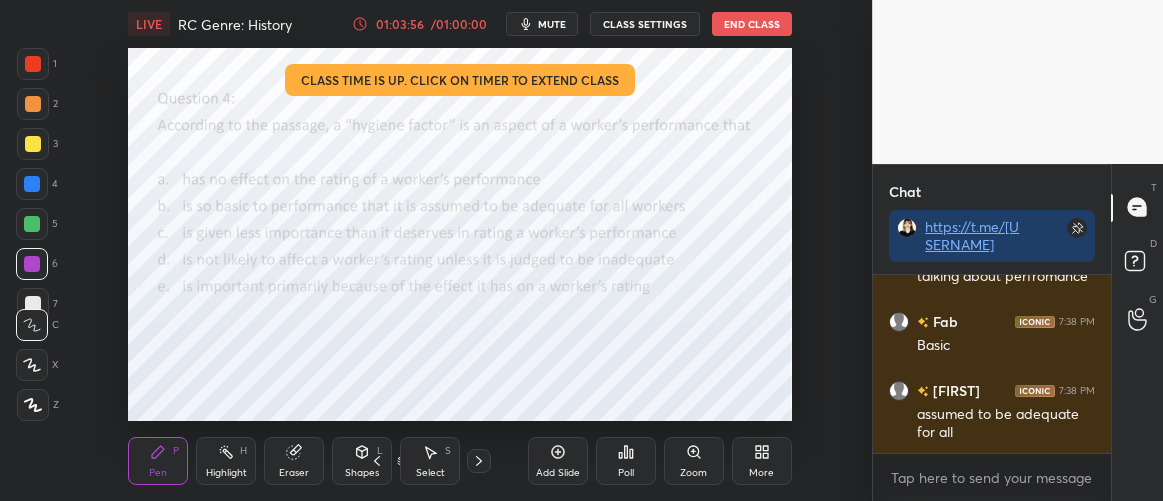 scroll, scrollTop: 132, scrollLeft: 232, axis: both 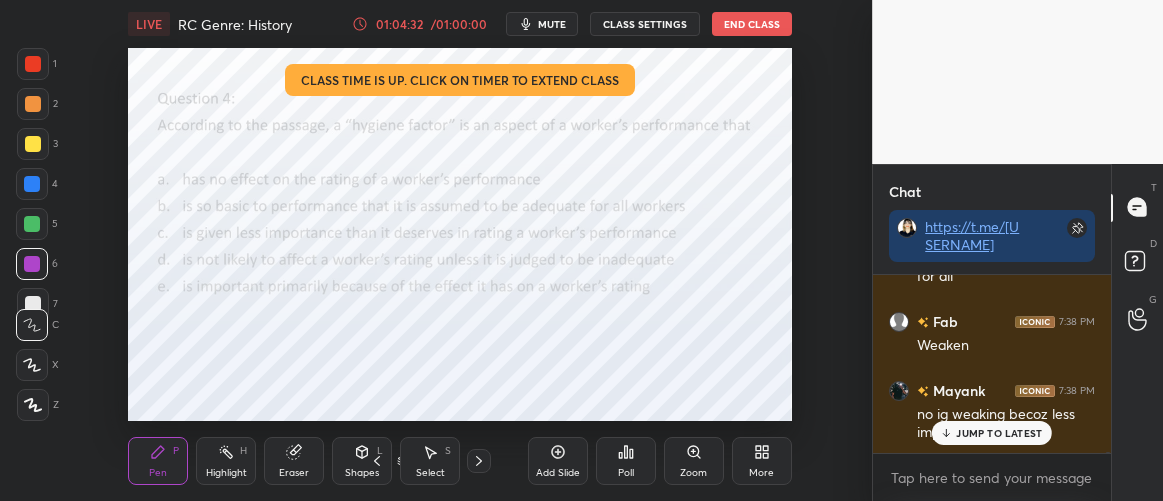 drag, startPoint x: 996, startPoint y: 439, endPoint x: 963, endPoint y: 402, distance: 49.57822 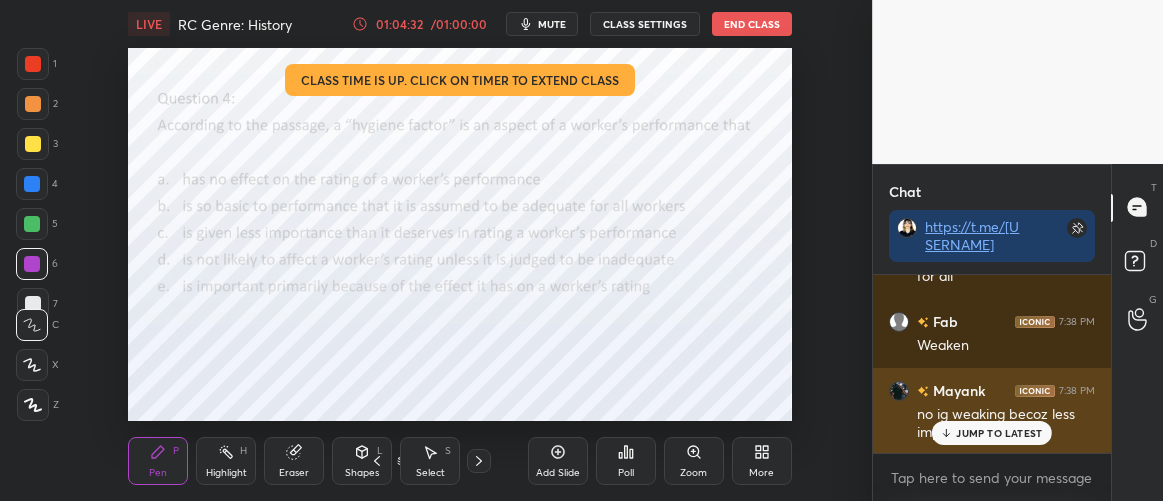 click on "JUMP TO LATEST" at bounding box center (999, 433) 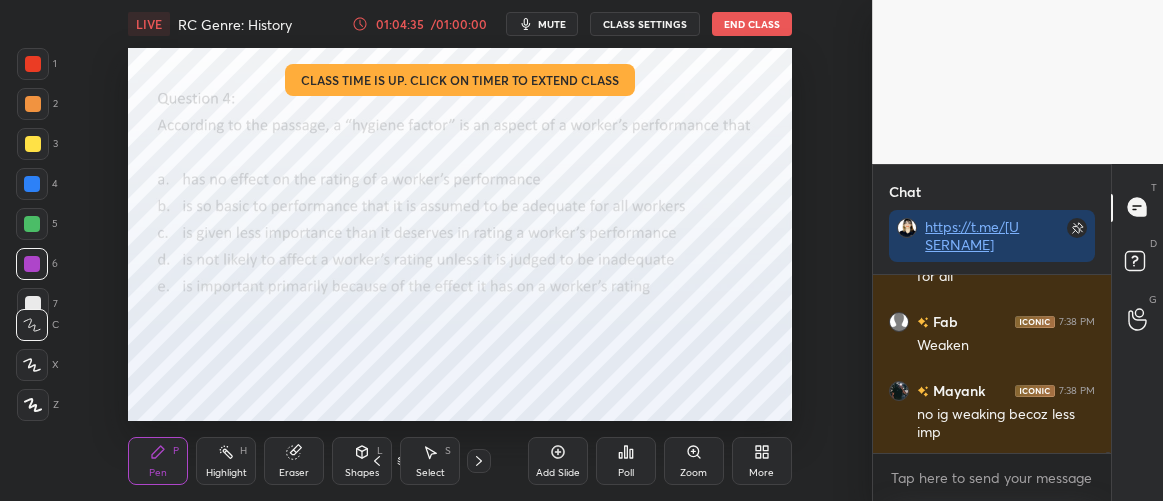 scroll, scrollTop: 28441, scrollLeft: 0, axis: vertical 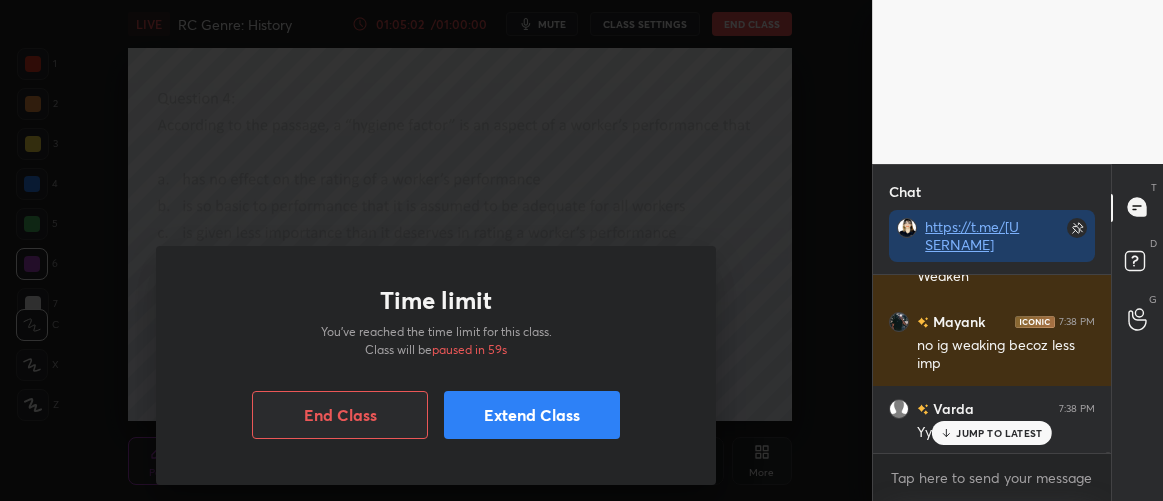 drag, startPoint x: 490, startPoint y: 413, endPoint x: 468, endPoint y: 403, distance: 24.166092 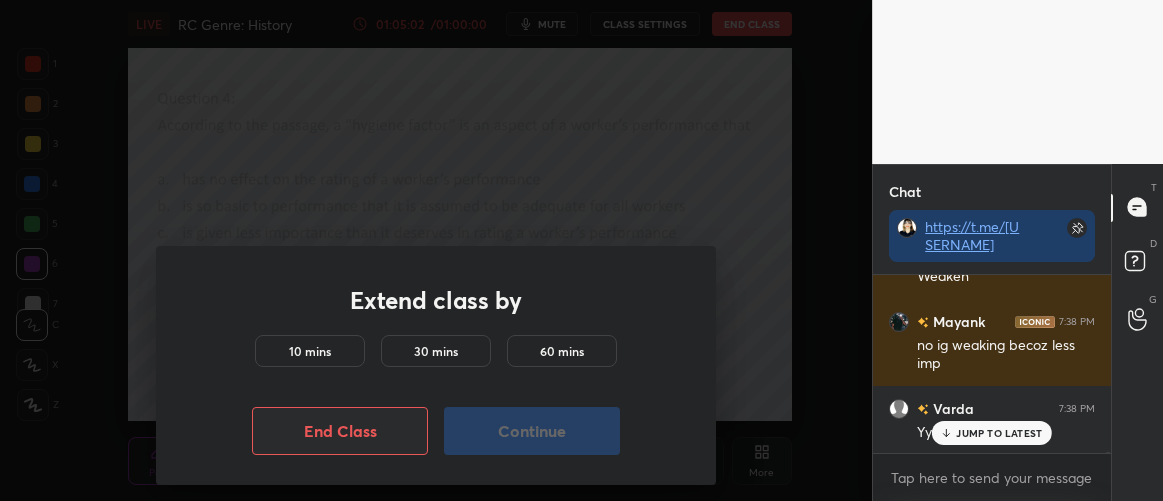 drag, startPoint x: 327, startPoint y: 345, endPoint x: 395, endPoint y: 385, distance: 78.892334 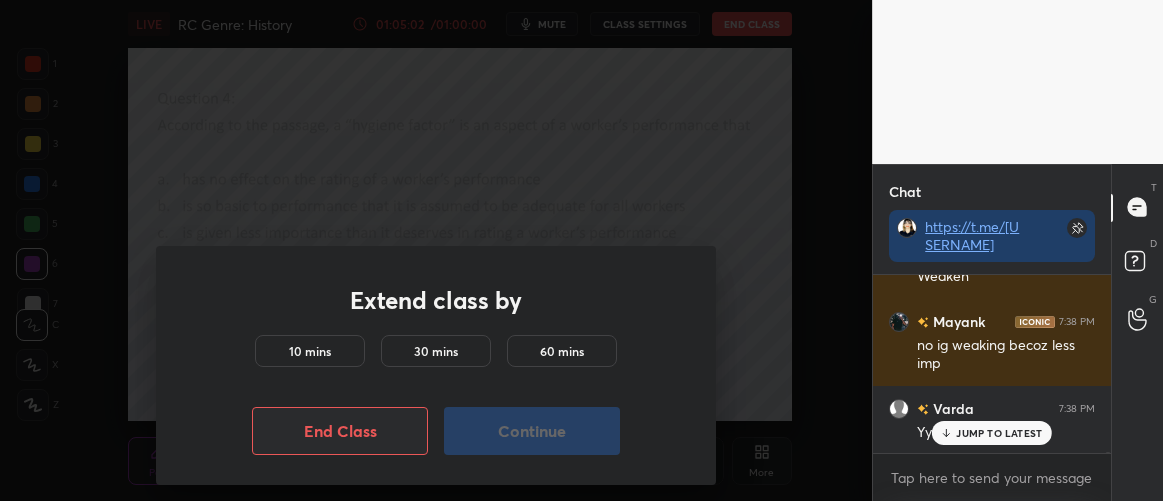 click on "10 mins" at bounding box center [310, 351] 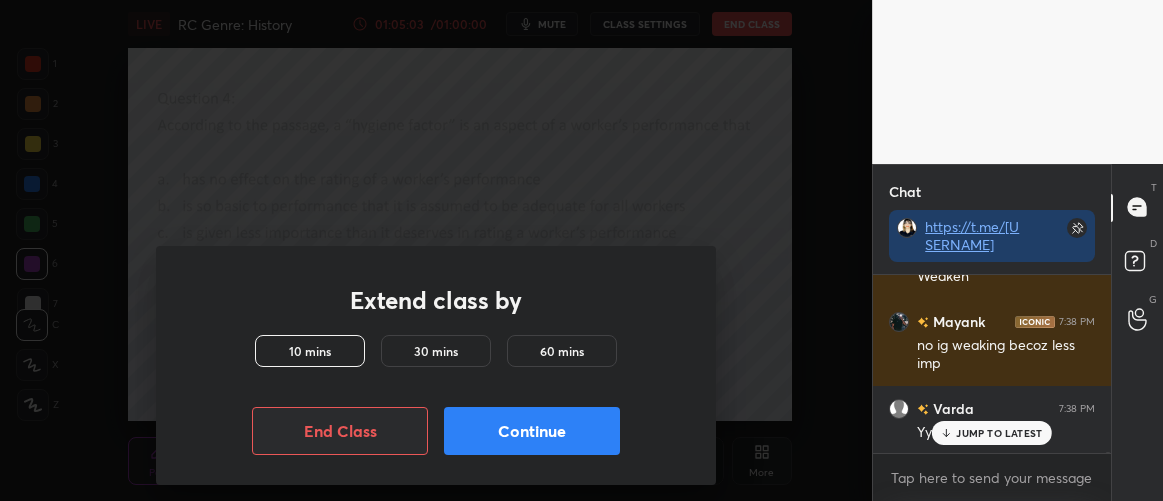 click on "Continue" at bounding box center [532, 431] 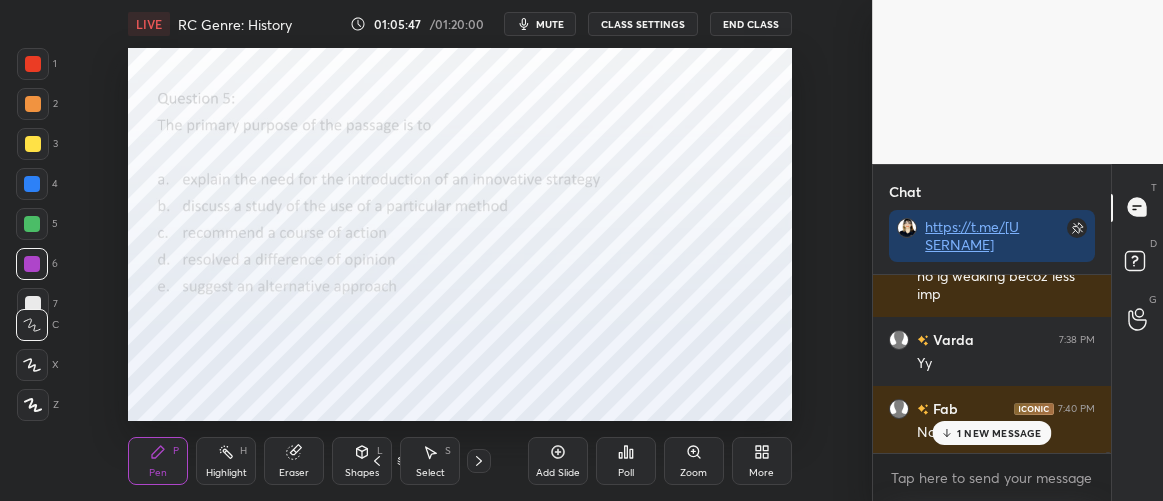 scroll, scrollTop: 28579, scrollLeft: 0, axis: vertical 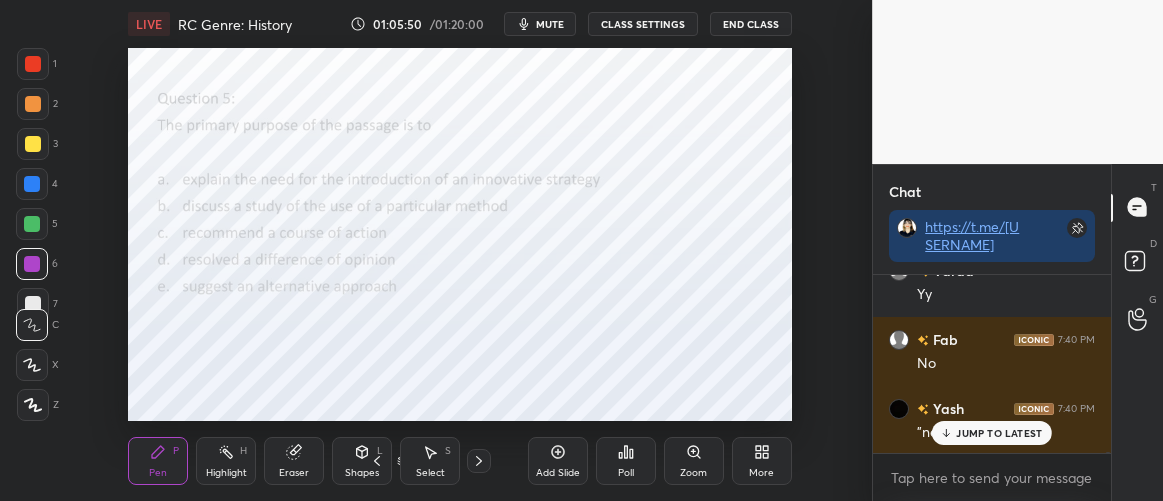click on "JUMP TO LATEST" at bounding box center [999, 433] 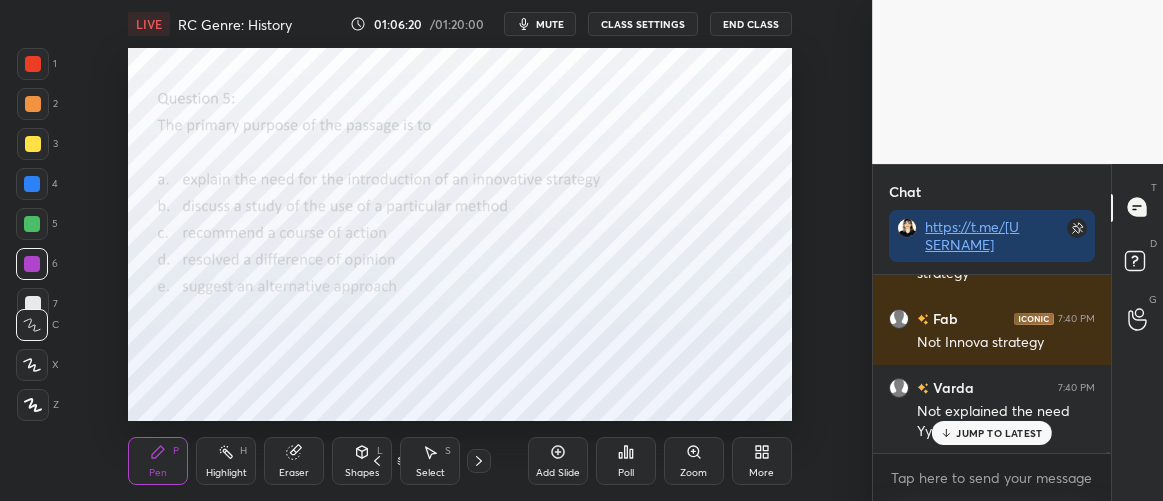 scroll, scrollTop: 28895, scrollLeft: 0, axis: vertical 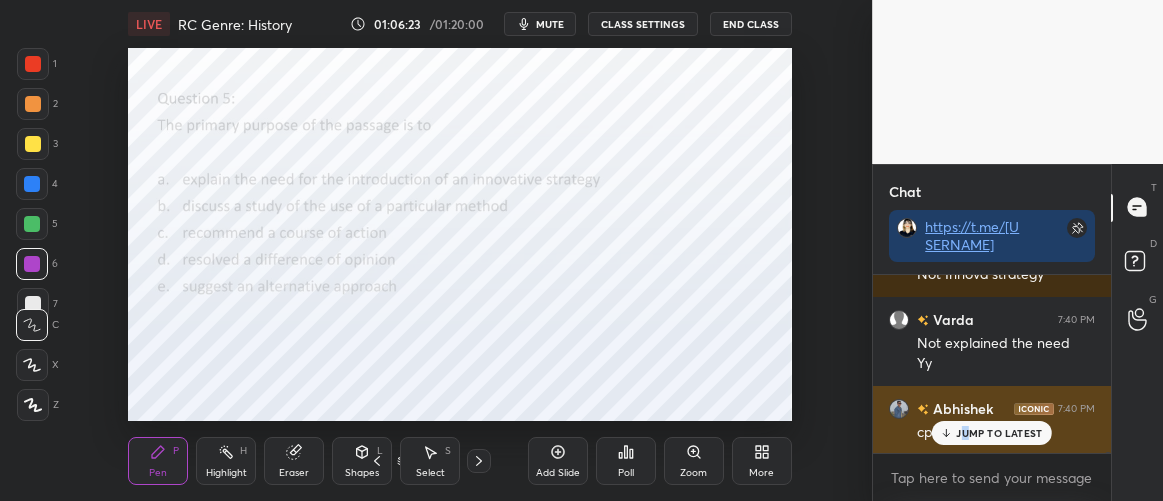 click on "JUMP TO LATEST" at bounding box center [999, 433] 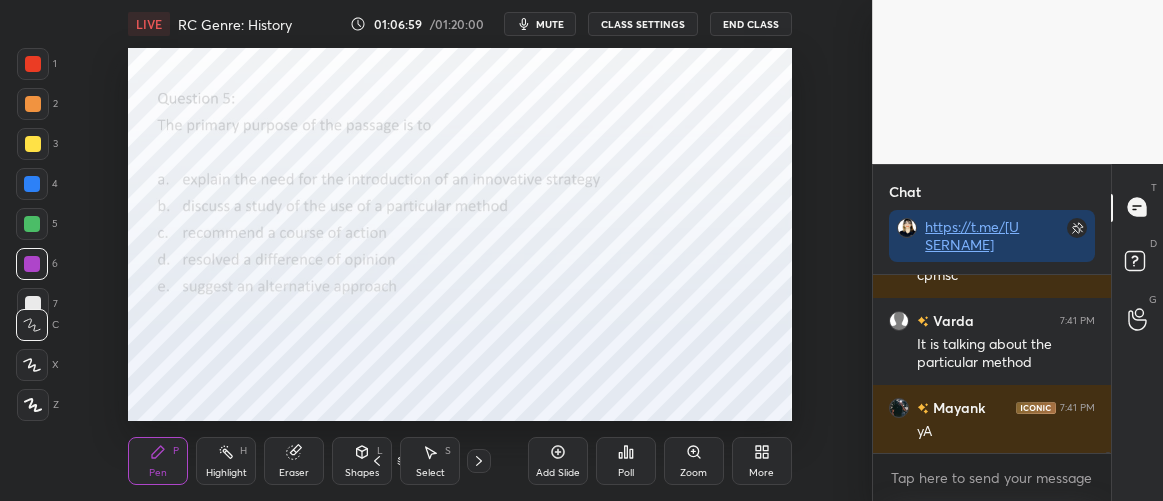 scroll, scrollTop: 29190, scrollLeft: 0, axis: vertical 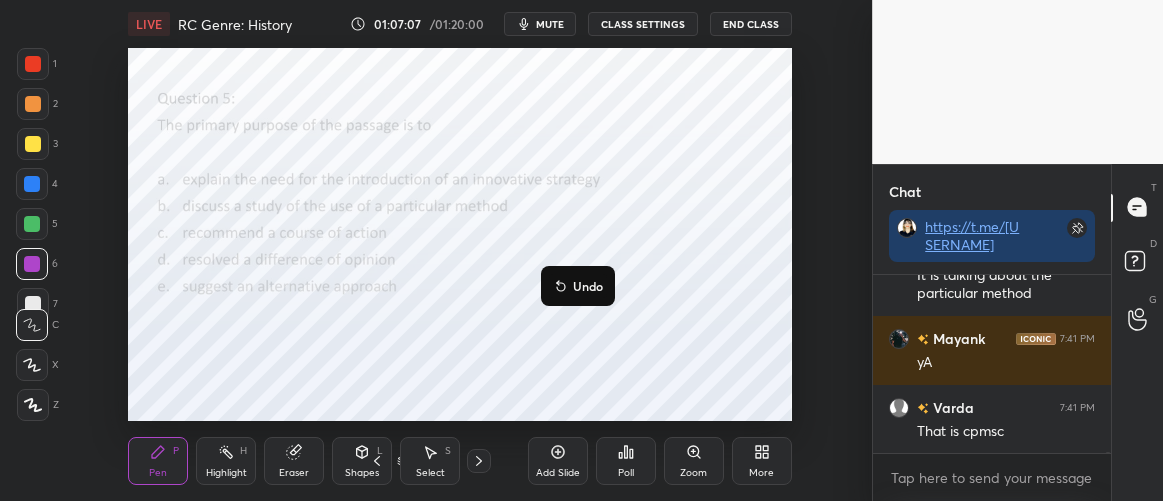 click on "Undo" at bounding box center [588, 286] 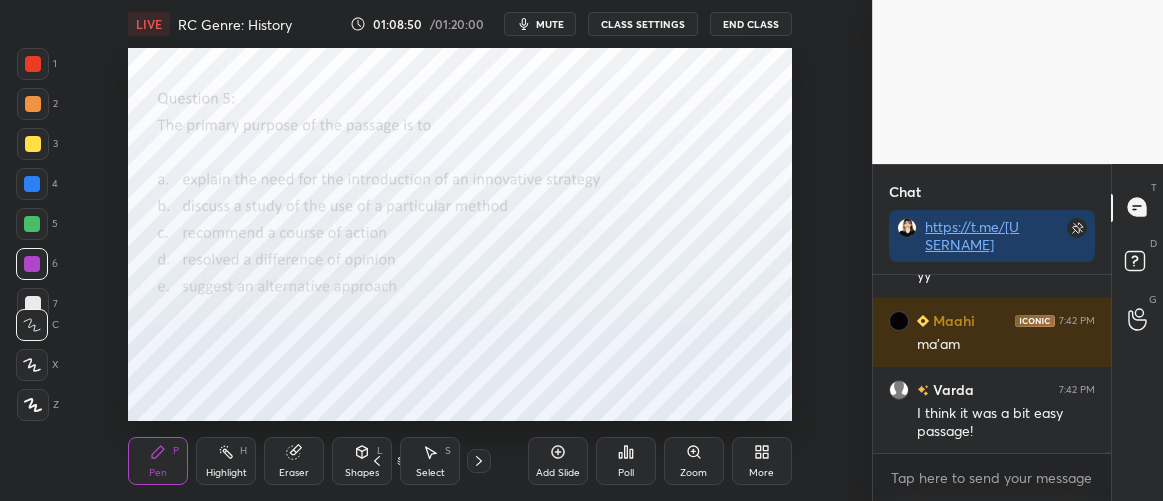 scroll, scrollTop: 30110, scrollLeft: 0, axis: vertical 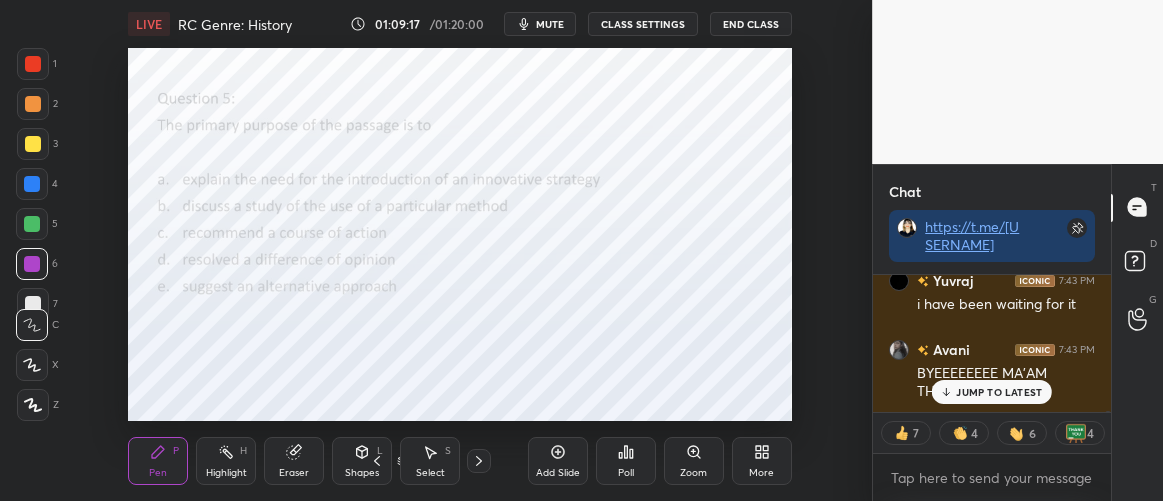 click on "JUMP TO LATEST" at bounding box center [992, 392] 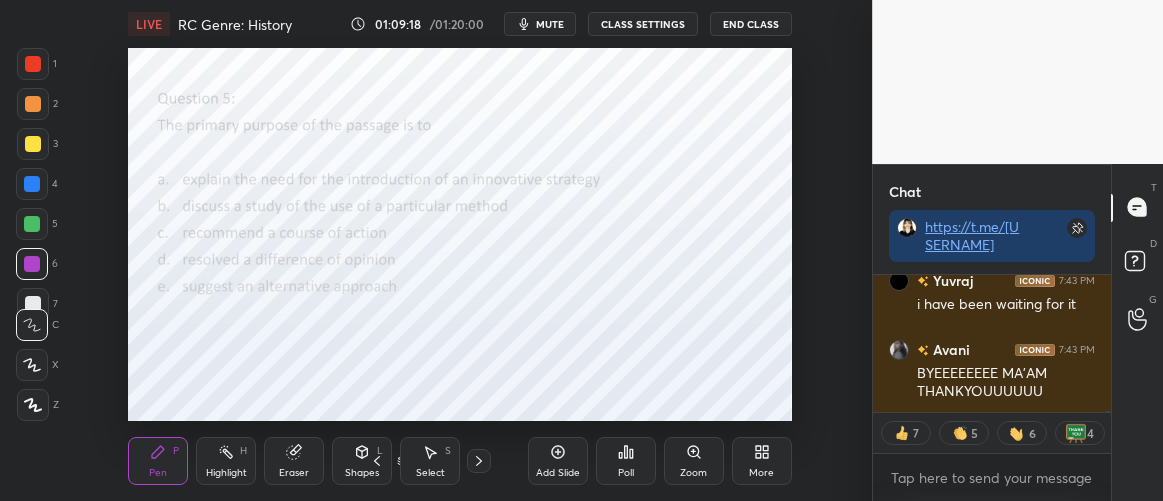 scroll, scrollTop: 30789, scrollLeft: 0, axis: vertical 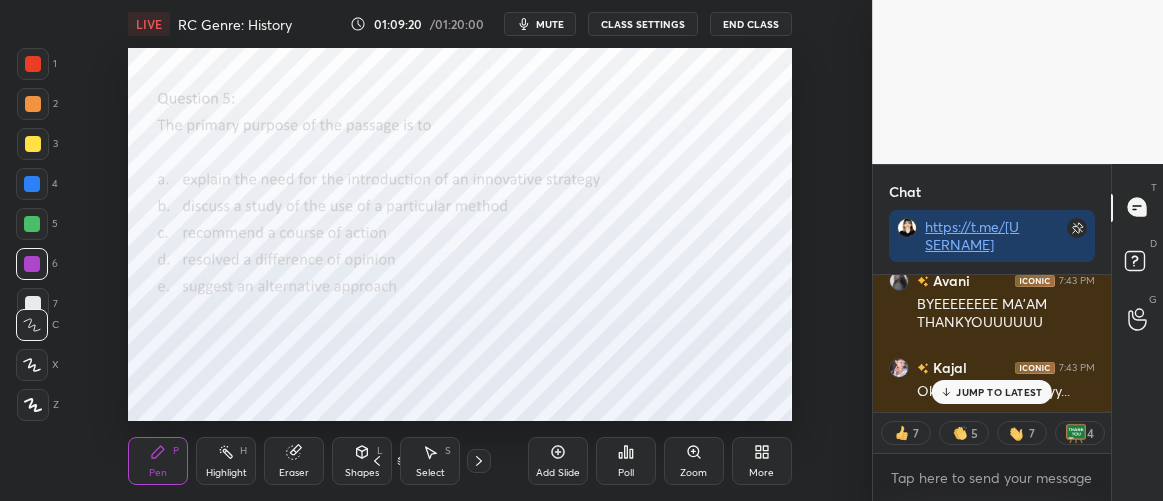 click on "JUMP TO LATEST" at bounding box center (999, 392) 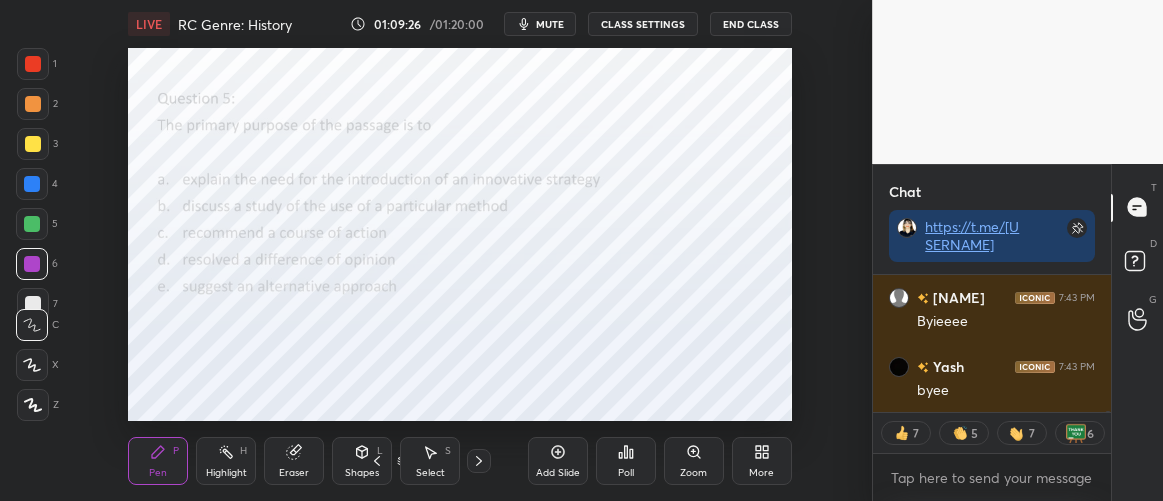 scroll, scrollTop: 31134, scrollLeft: 0, axis: vertical 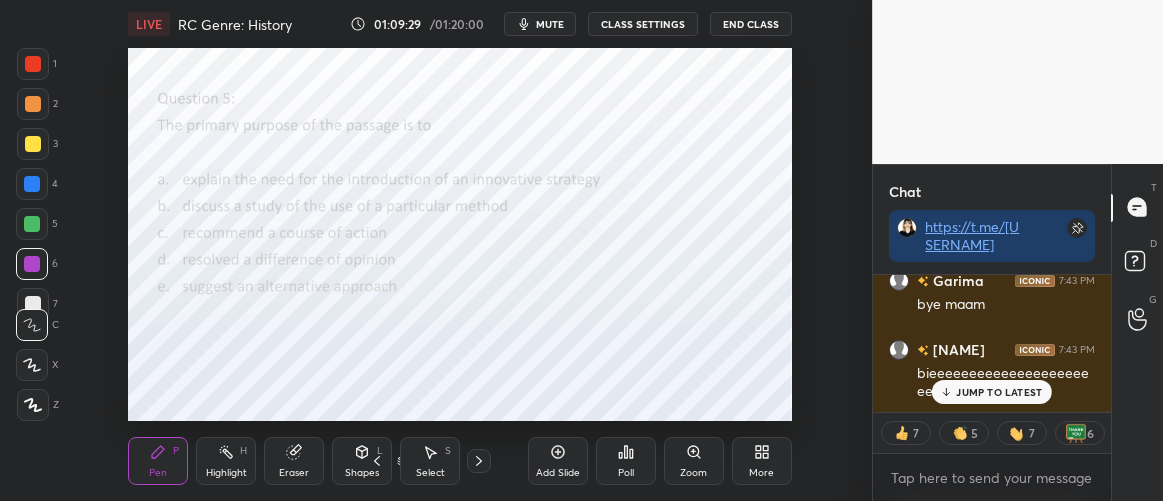 click on "JUMP TO LATEST" at bounding box center [999, 392] 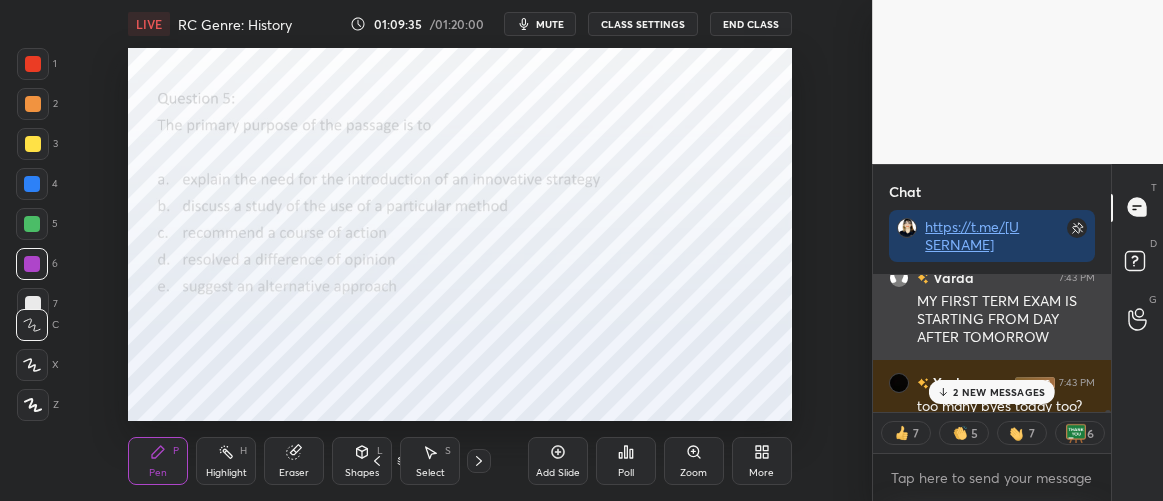 scroll, scrollTop: 31879, scrollLeft: 0, axis: vertical 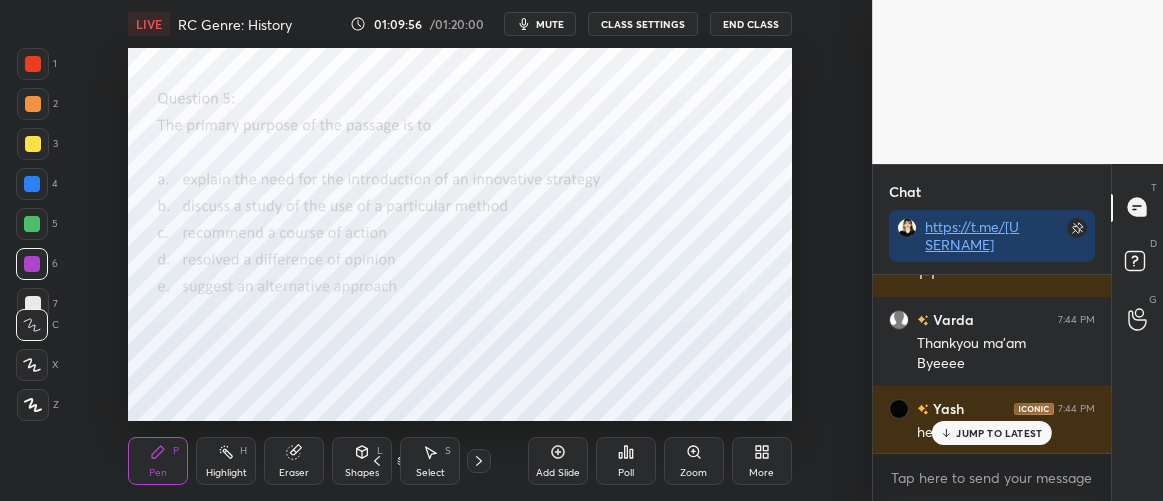 click on "JUMP TO LATEST" at bounding box center (999, 433) 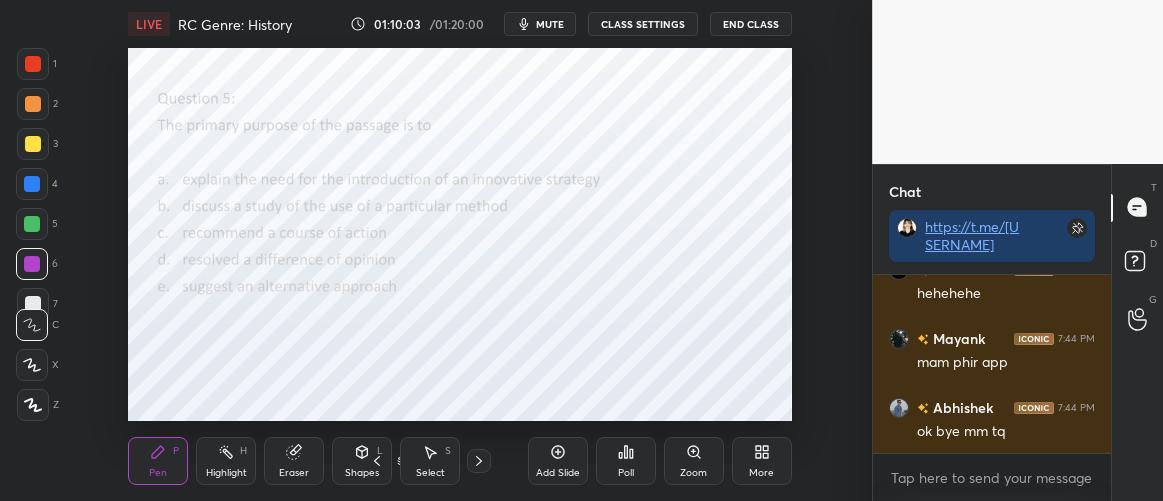 scroll, scrollTop: 32681, scrollLeft: 0, axis: vertical 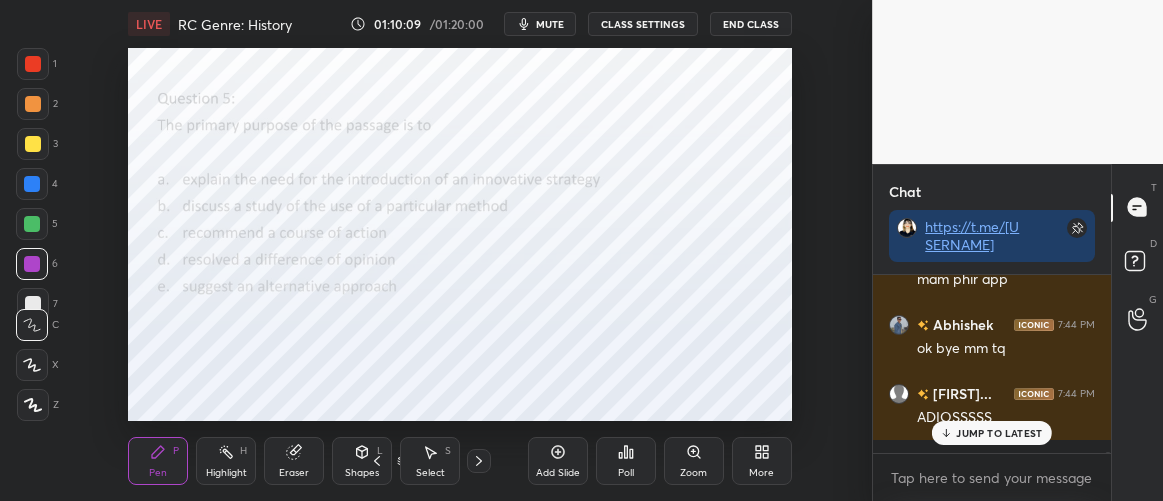 click on "JUMP TO LATEST" at bounding box center (999, 433) 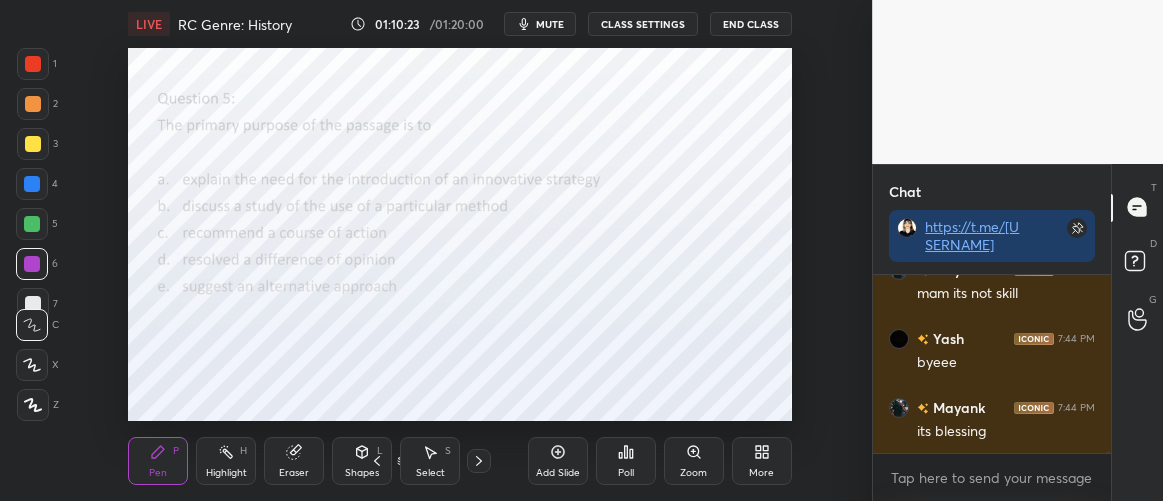 scroll, scrollTop: 33027, scrollLeft: 0, axis: vertical 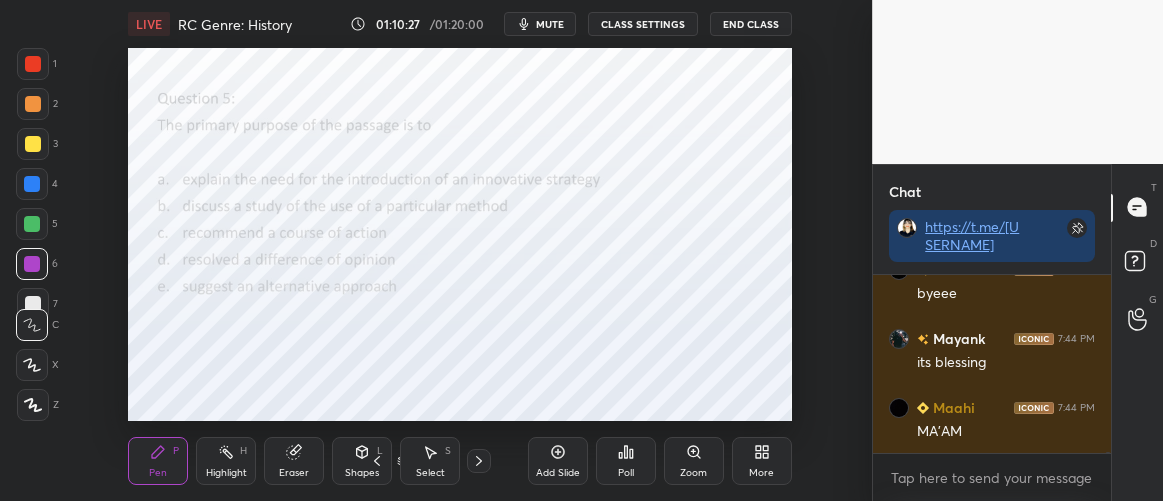 click on "End Class" at bounding box center [751, 24] 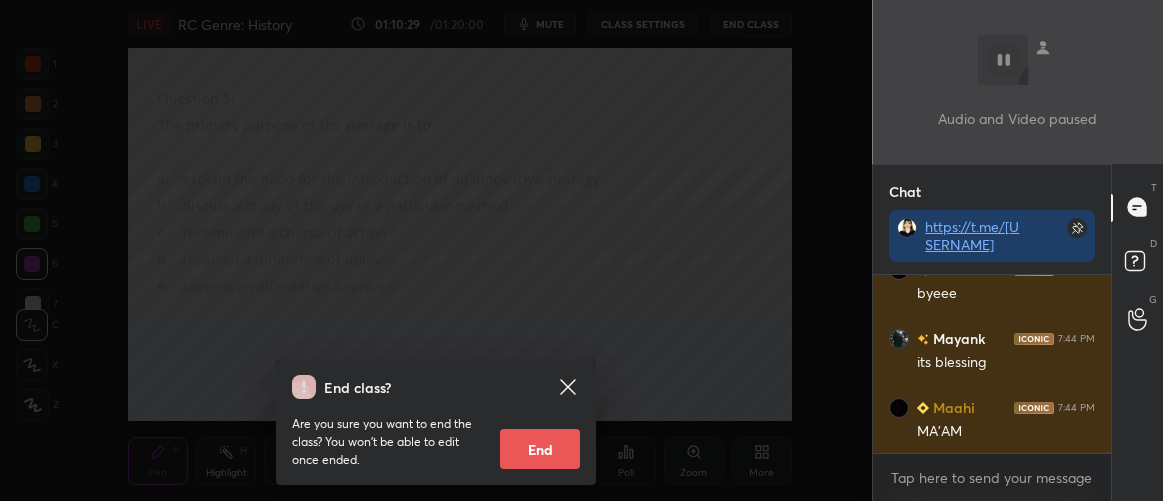 click 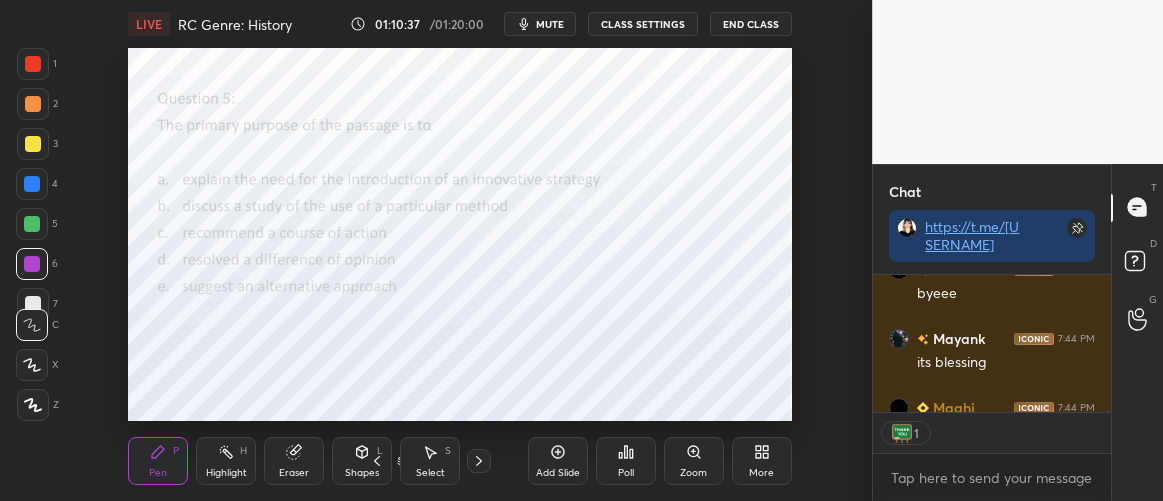 scroll, scrollTop: 132, scrollLeft: 232, axis: both 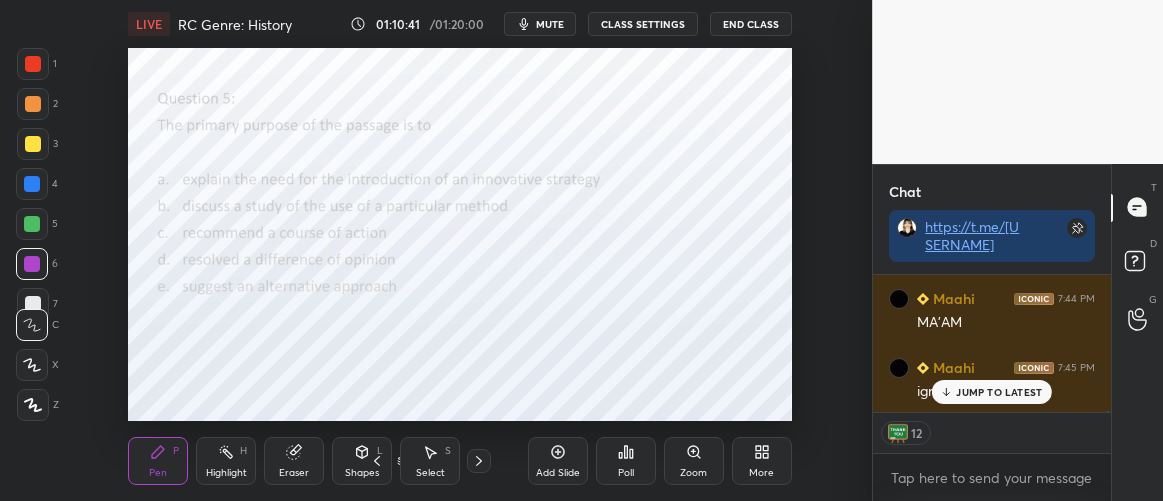 click on "JUMP TO LATEST" at bounding box center [999, 392] 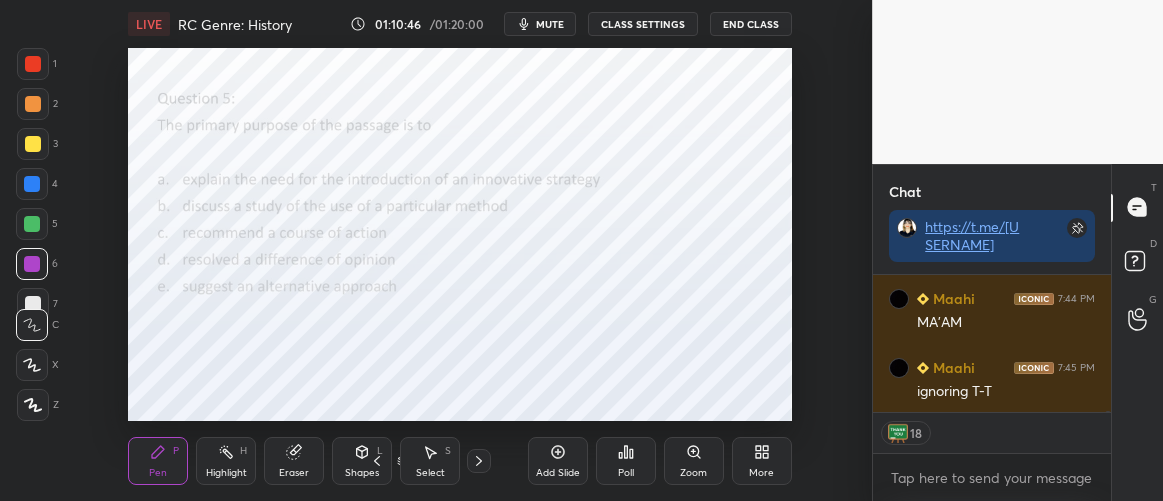 scroll, scrollTop: 33206, scrollLeft: 0, axis: vertical 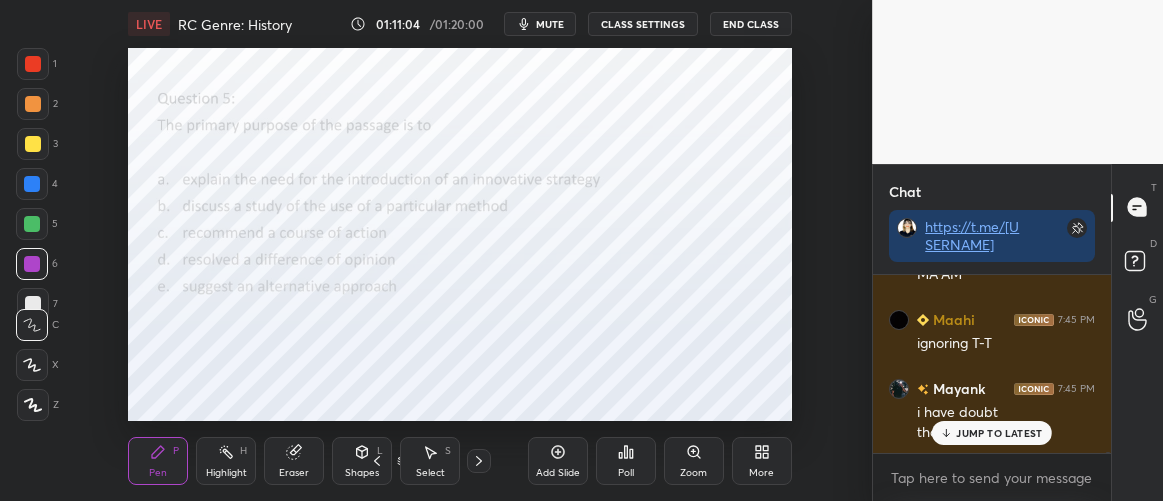 click on "JUMP TO LATEST" at bounding box center [992, 433] 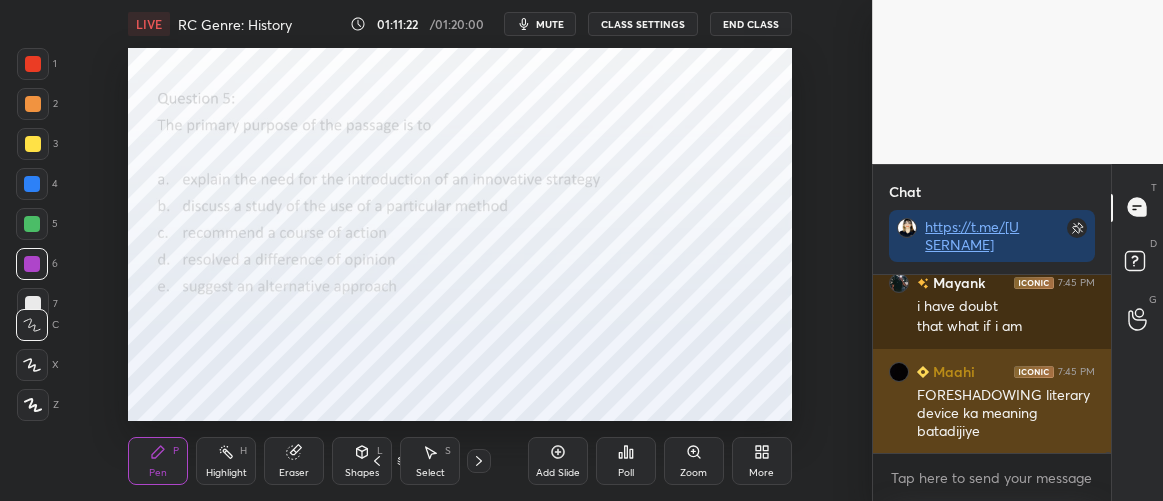 scroll, scrollTop: 33327, scrollLeft: 0, axis: vertical 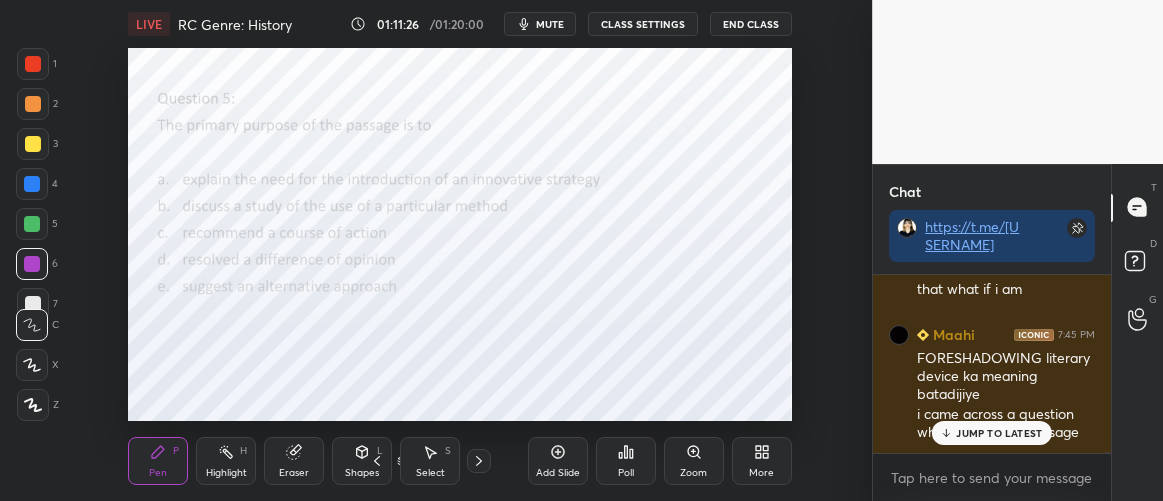 click on "JUMP TO LATEST" at bounding box center [999, 433] 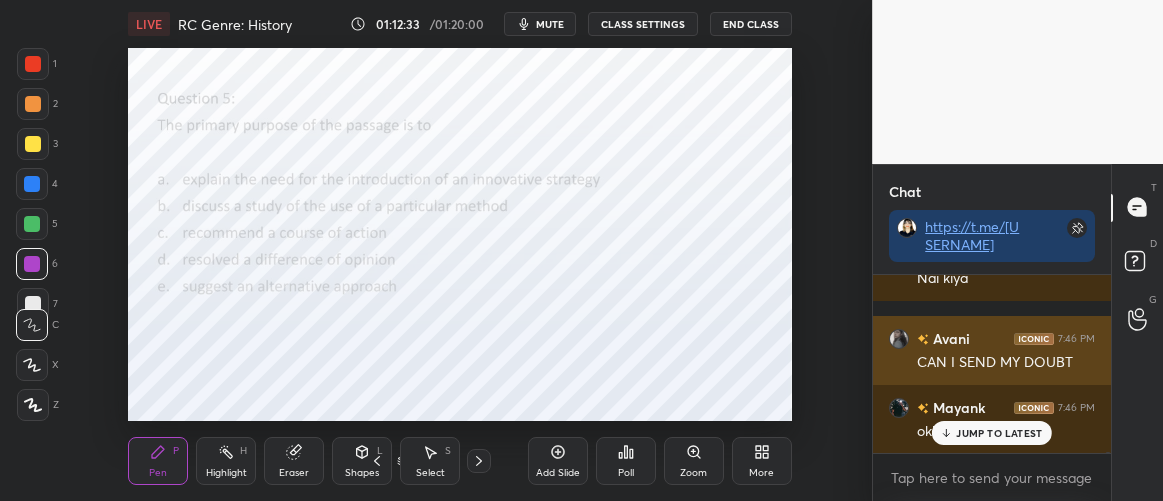 scroll, scrollTop: 31792, scrollLeft: 0, axis: vertical 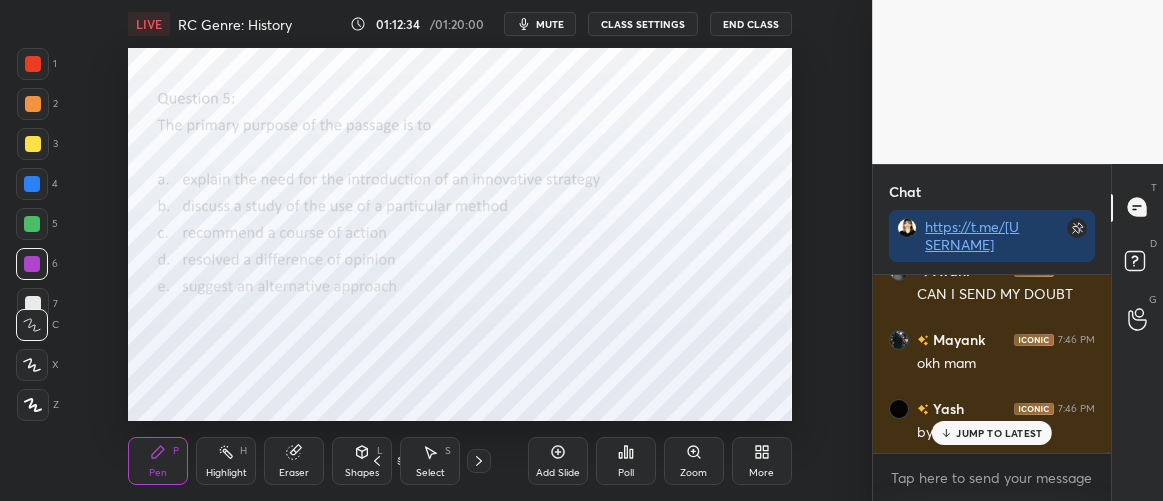 click on "JUMP TO LATEST" at bounding box center [999, 433] 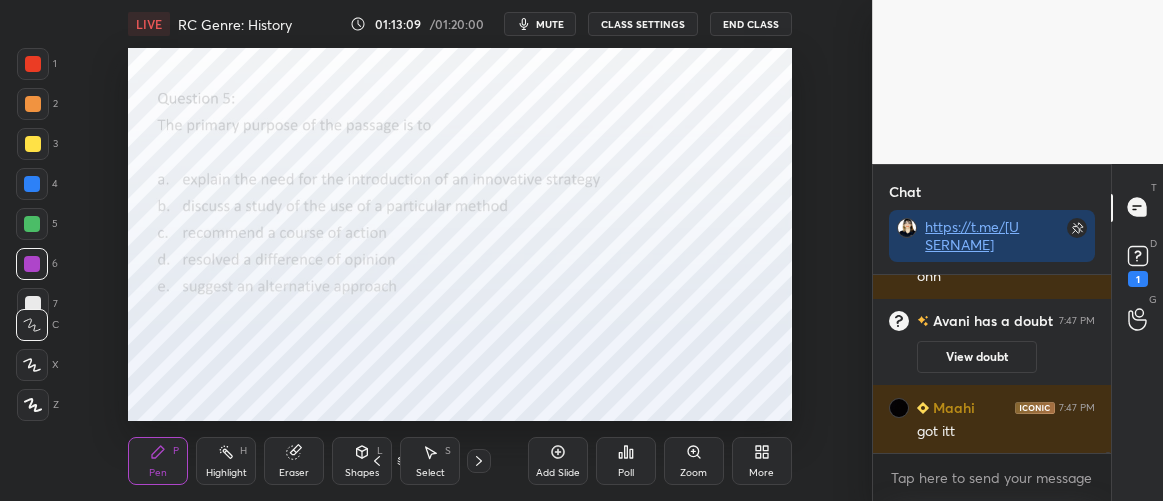scroll, scrollTop: 31892, scrollLeft: 0, axis: vertical 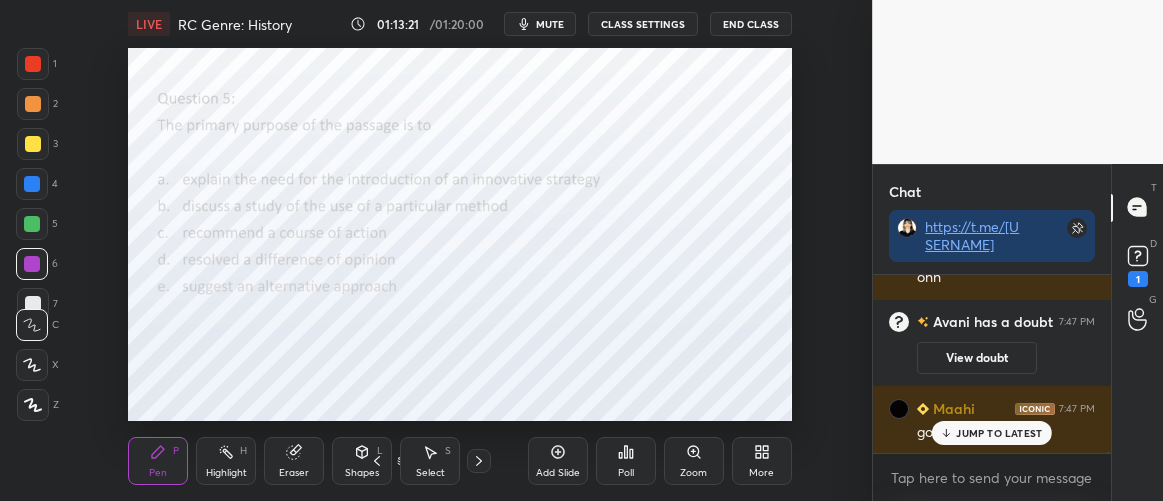 click on "JUMP TO LATEST" at bounding box center (999, 433) 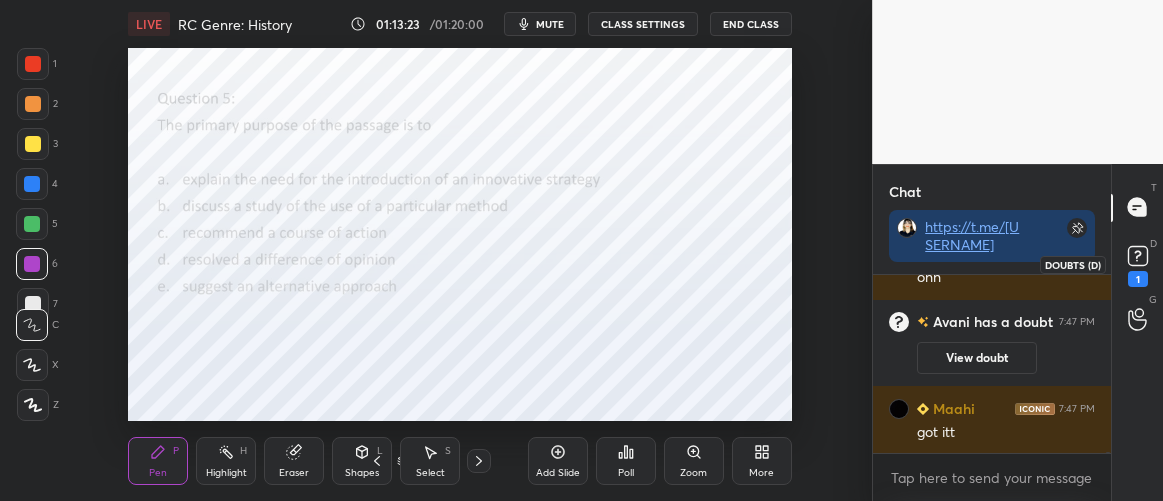 click 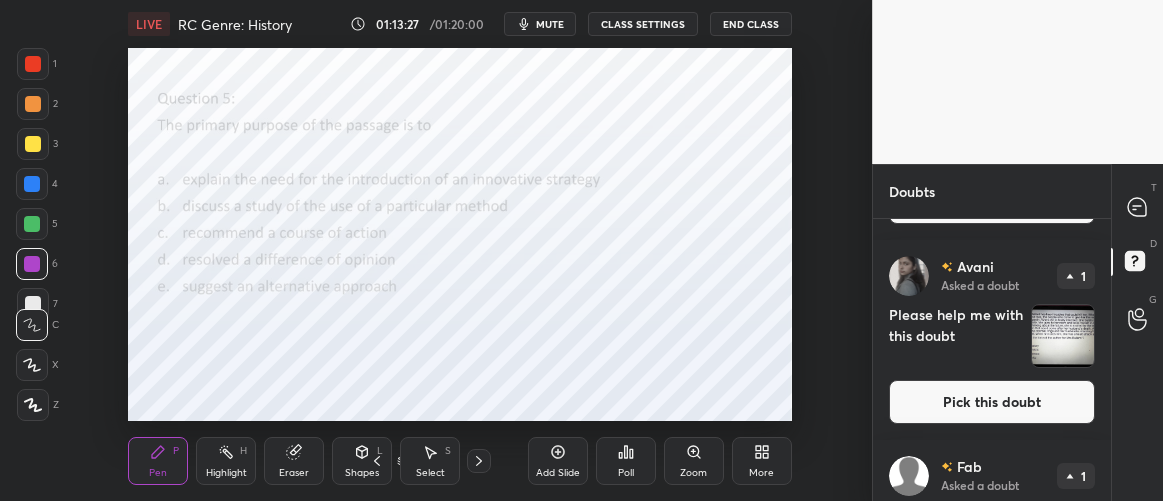 scroll, scrollTop: 180, scrollLeft: 0, axis: vertical 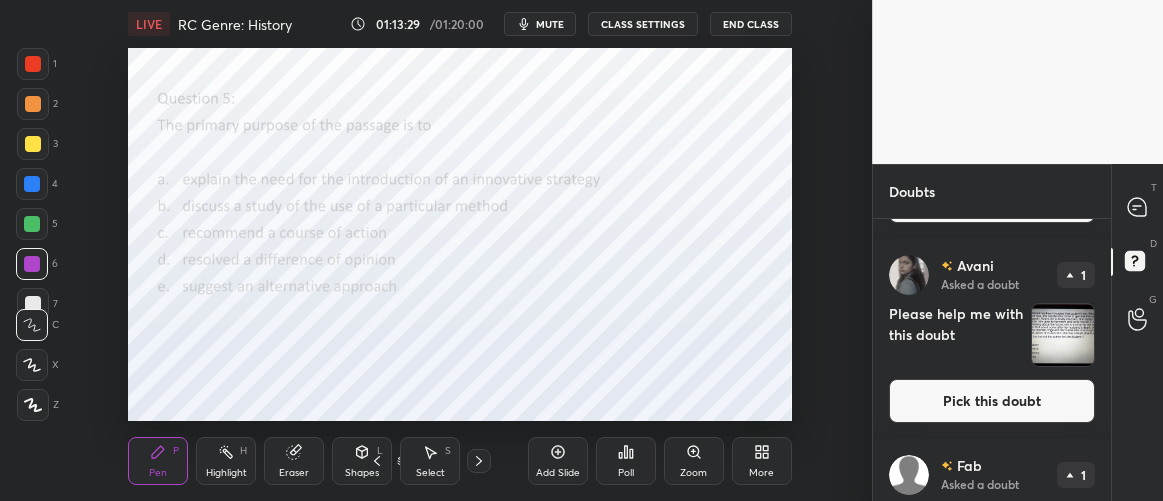 click on "Pick this doubt" at bounding box center [992, 401] 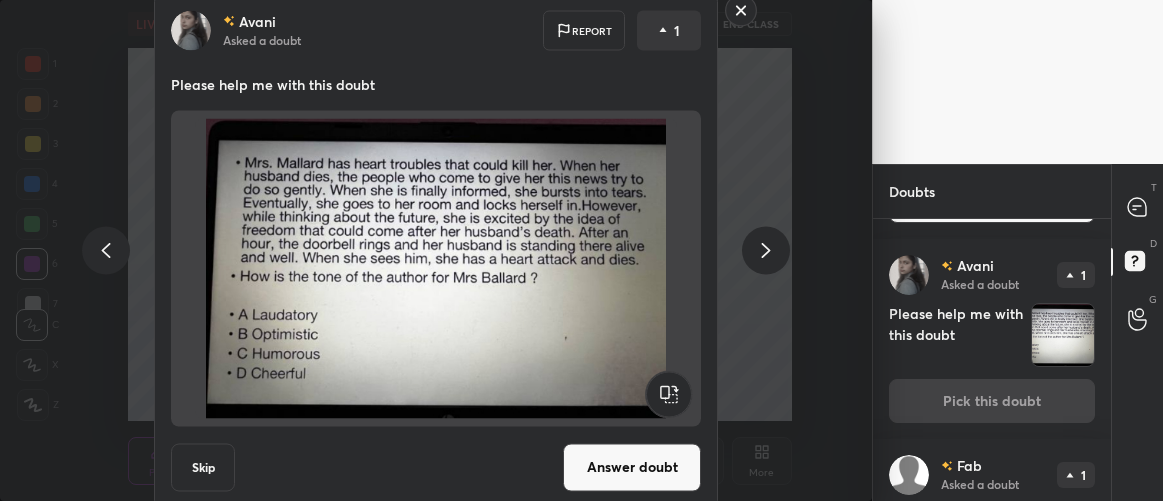 click on "Answer doubt" at bounding box center [632, 467] 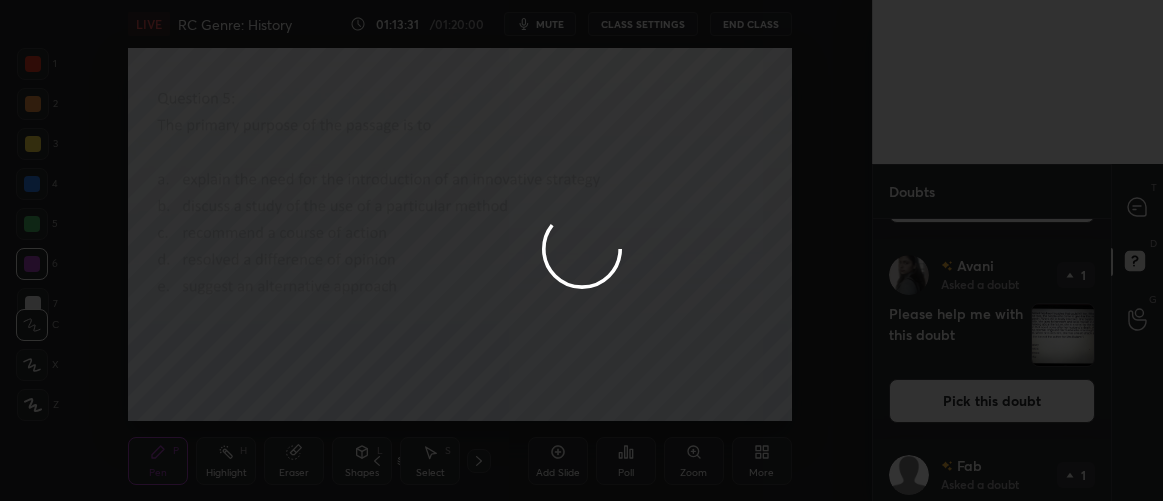 scroll, scrollTop: 0, scrollLeft: 0, axis: both 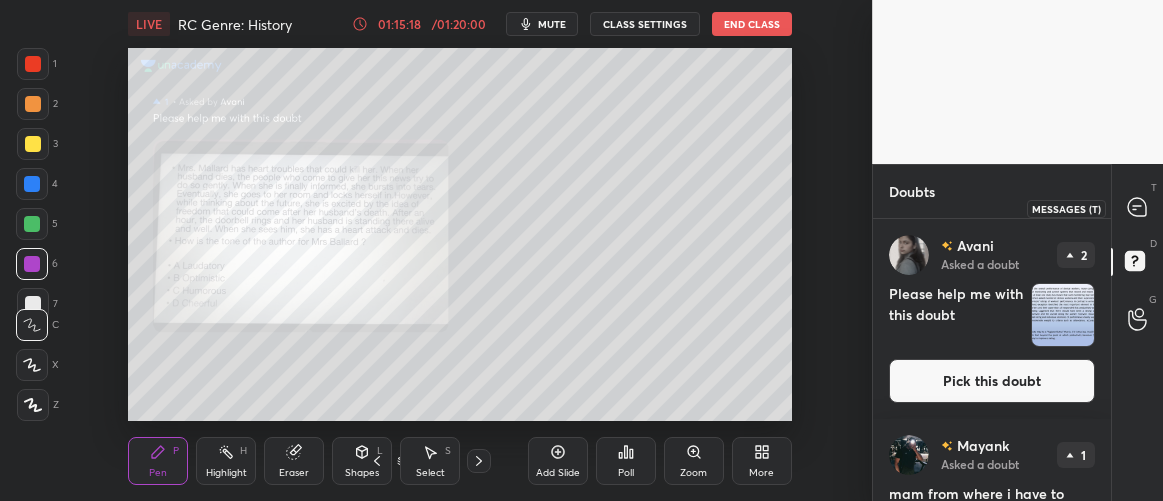 click 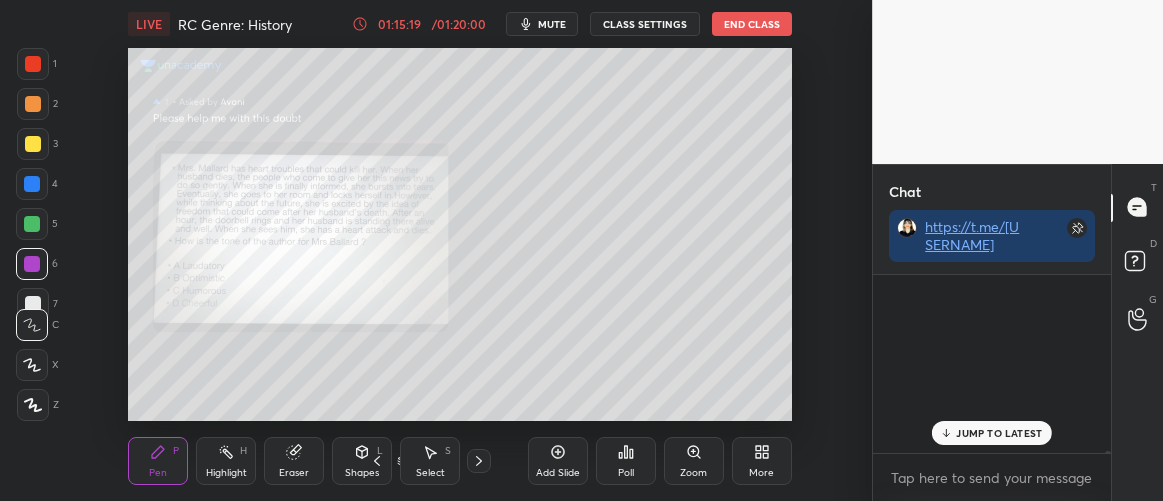 scroll, scrollTop: 221, scrollLeft: 232, axis: both 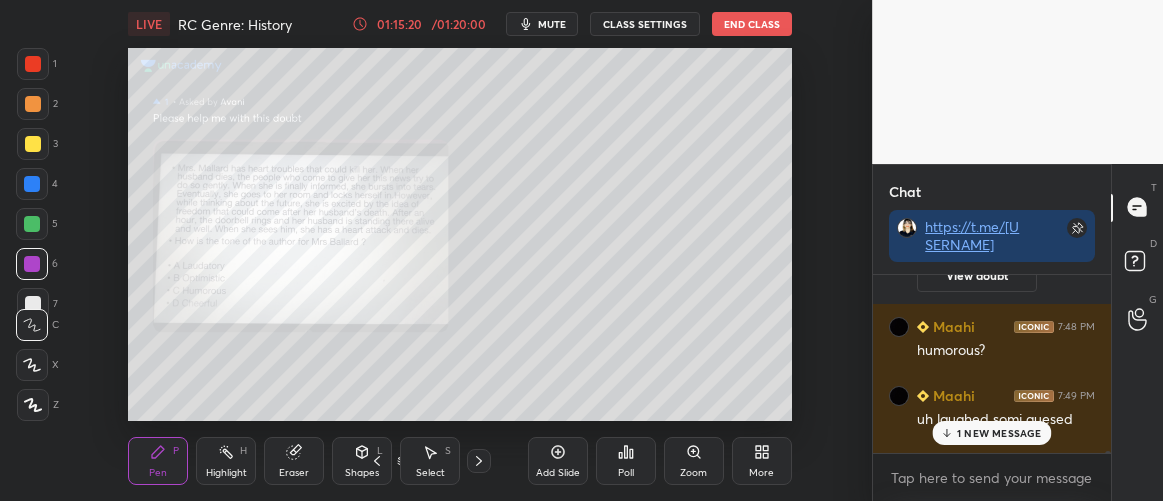 click on "1 NEW MESSAGE" at bounding box center (999, 433) 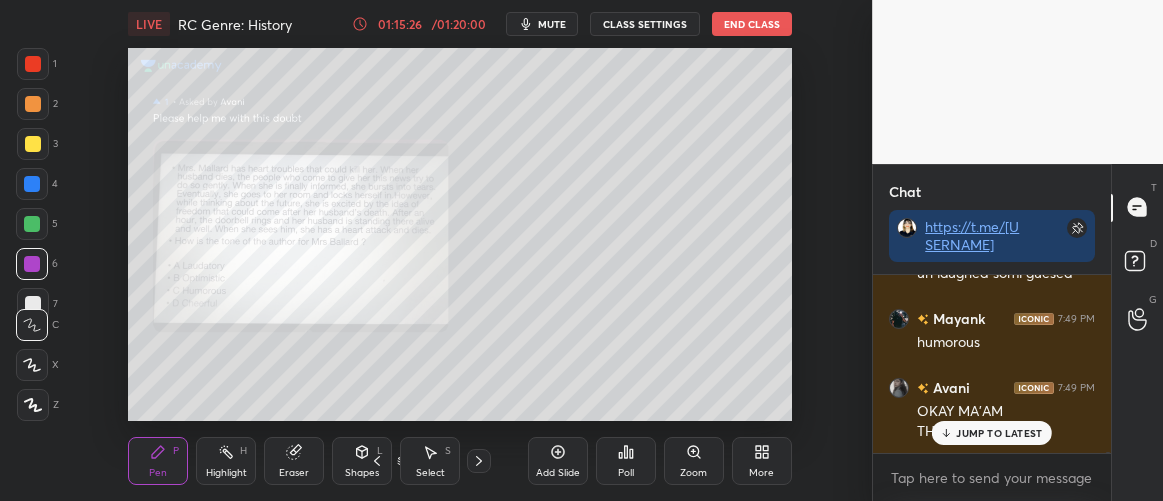 scroll, scrollTop: 32776, scrollLeft: 0, axis: vertical 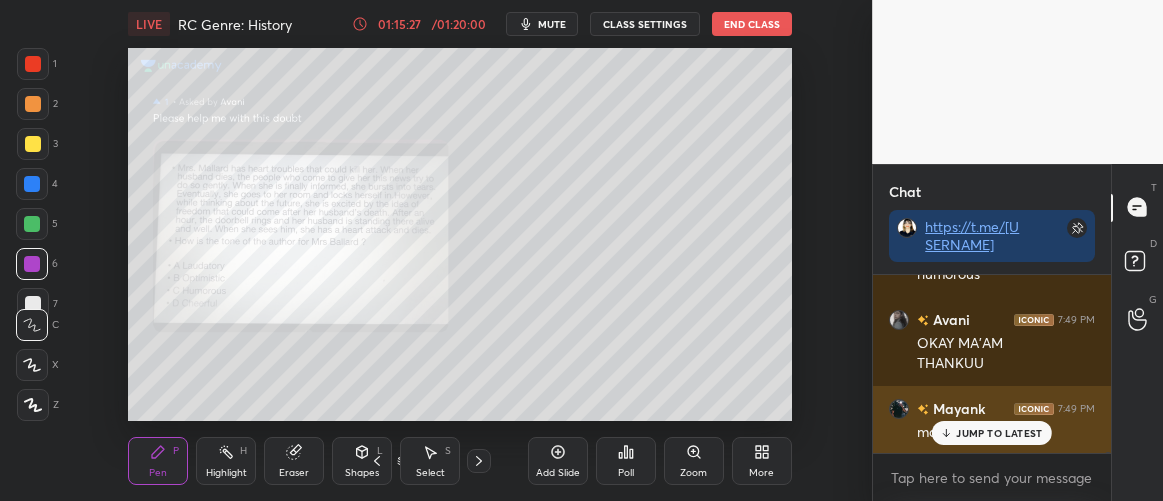 click on "[PERSON] 7:49 PM mam doubt dekhna" at bounding box center [992, 420] 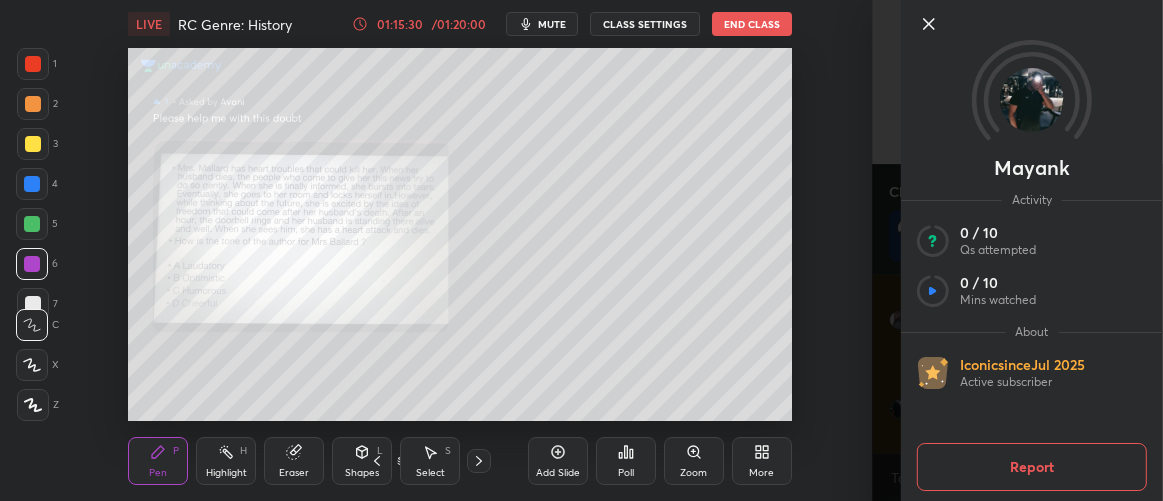 click 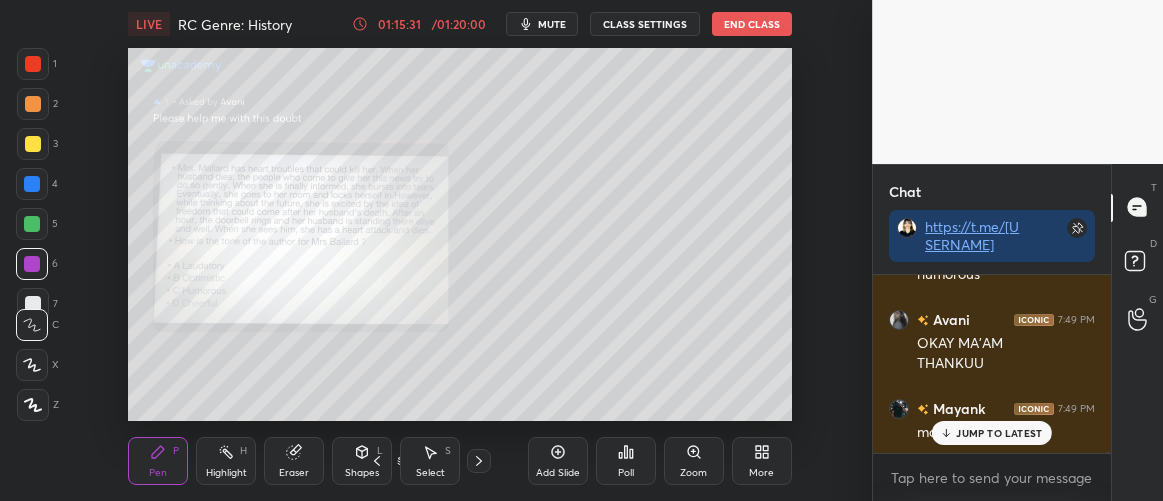 click on "JUMP TO LATEST" at bounding box center (992, 433) 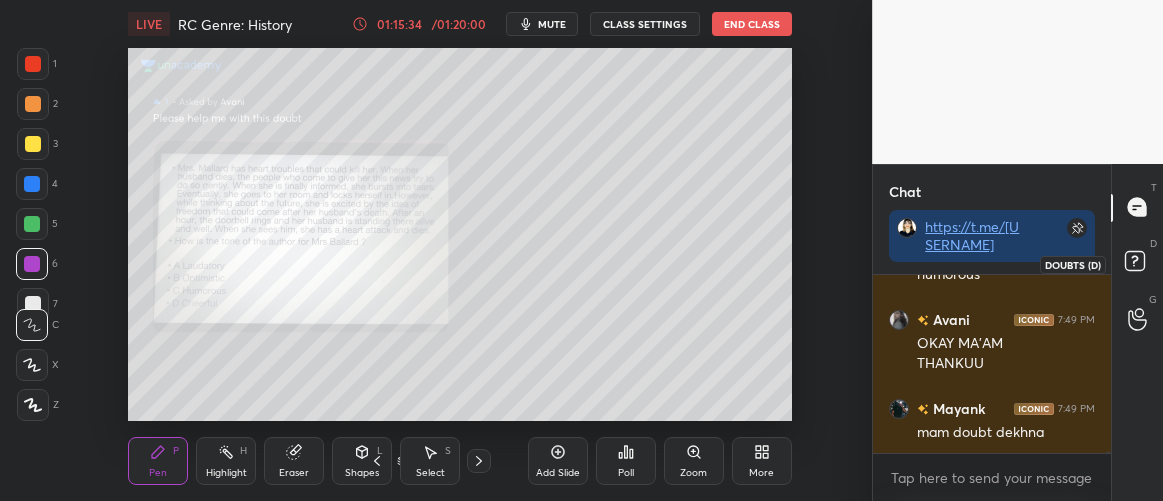 click 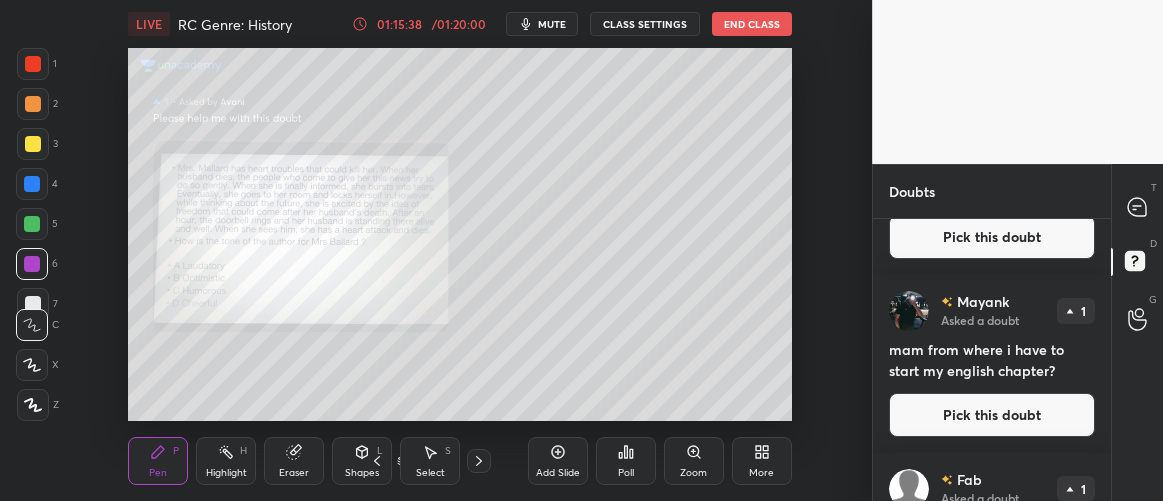scroll, scrollTop: 146, scrollLeft: 0, axis: vertical 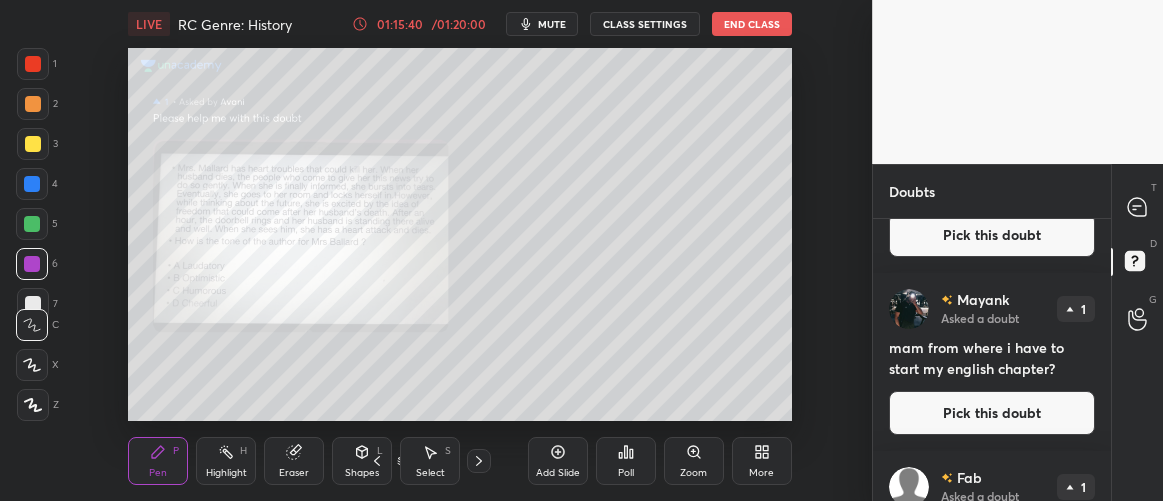 click on "Pick this doubt" at bounding box center (992, 413) 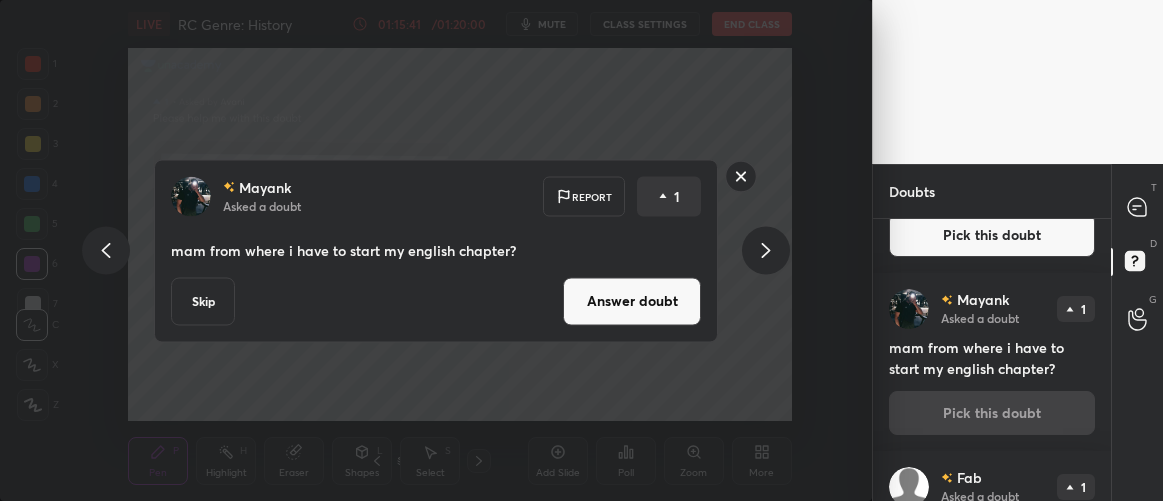 click on "Answer doubt" at bounding box center [632, 301] 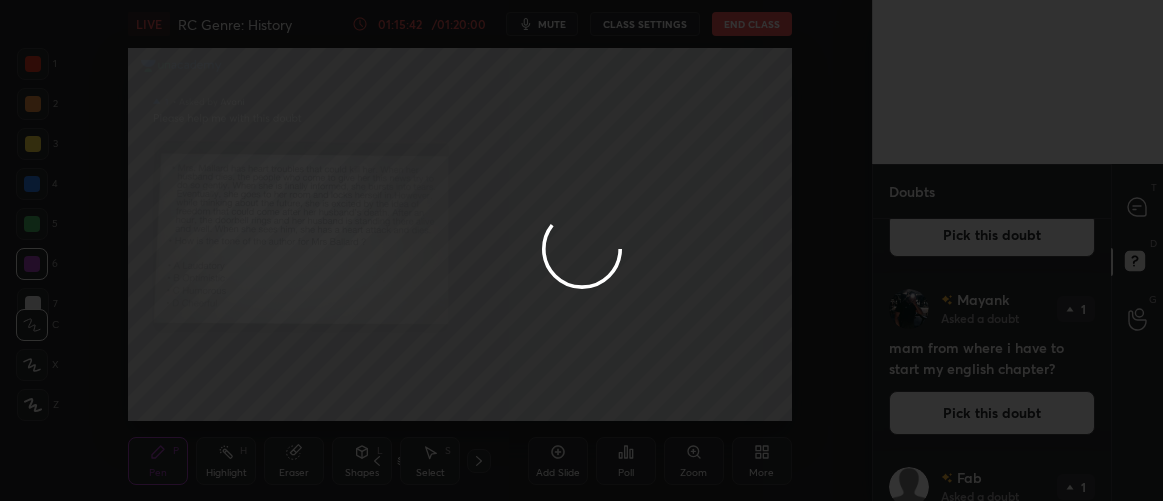 scroll, scrollTop: 0, scrollLeft: 0, axis: both 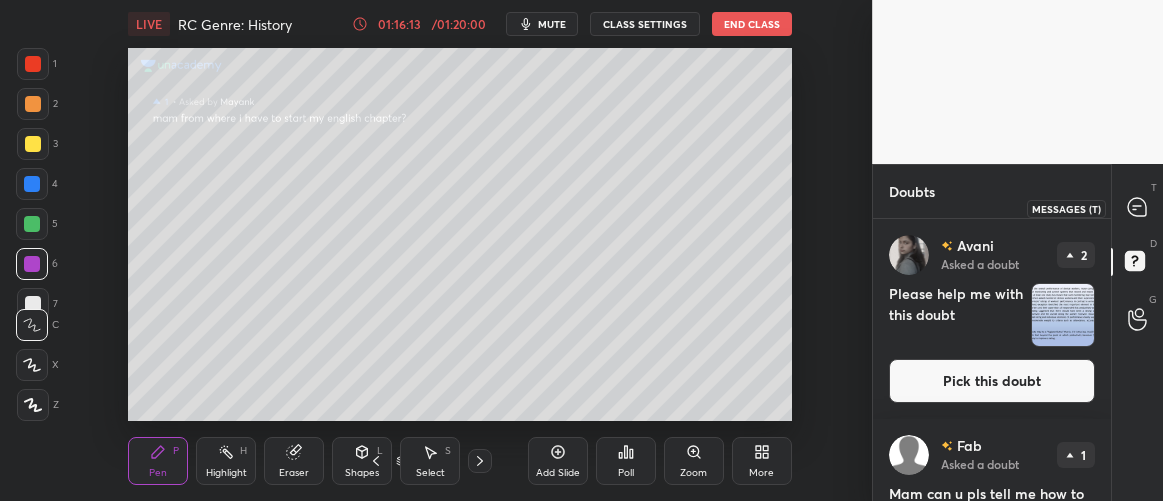 click 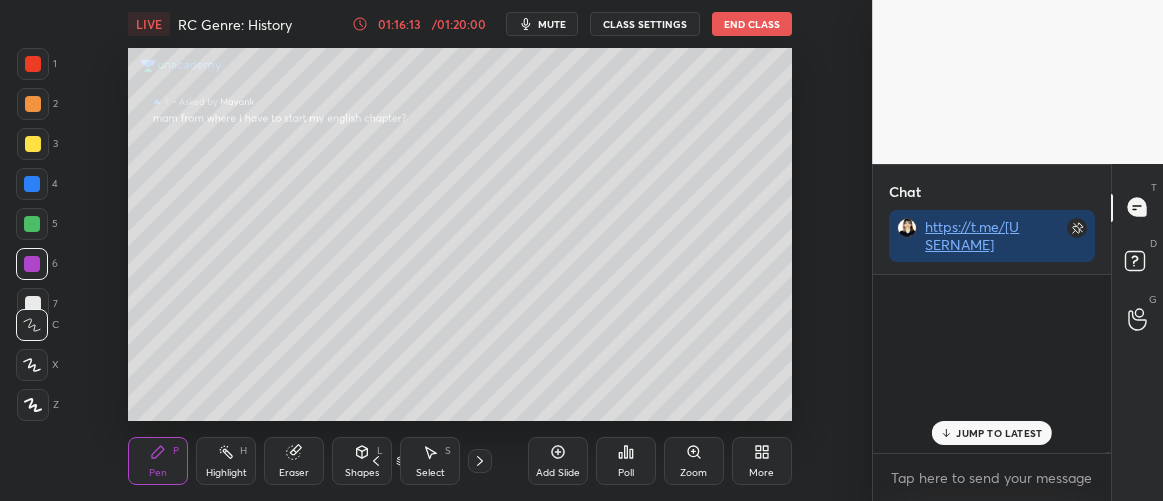 scroll, scrollTop: 221, scrollLeft: 232, axis: both 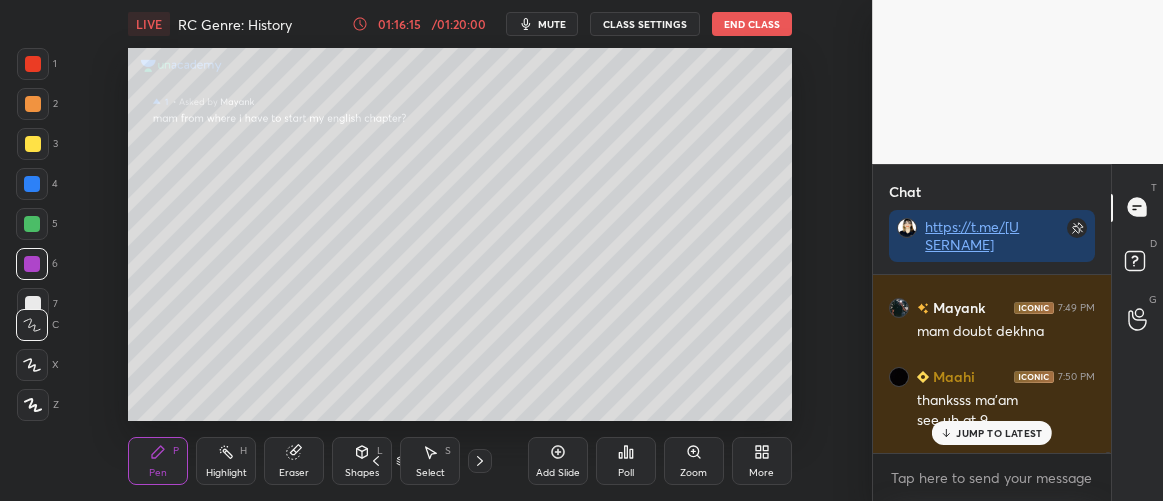 click on "JUMP TO LATEST" at bounding box center (999, 433) 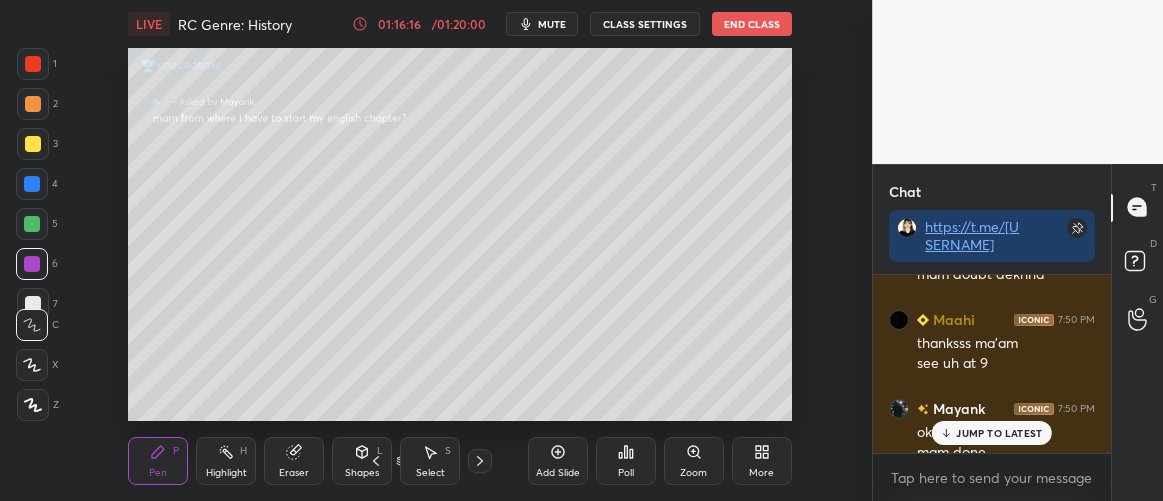 scroll, scrollTop: 32852, scrollLeft: 0, axis: vertical 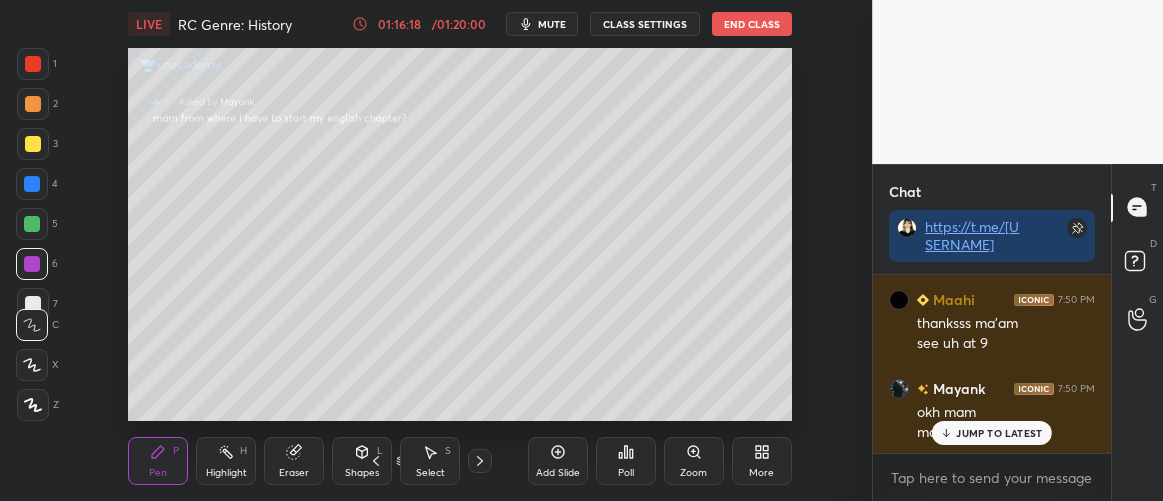 click on "JUMP TO LATEST" at bounding box center [992, 433] 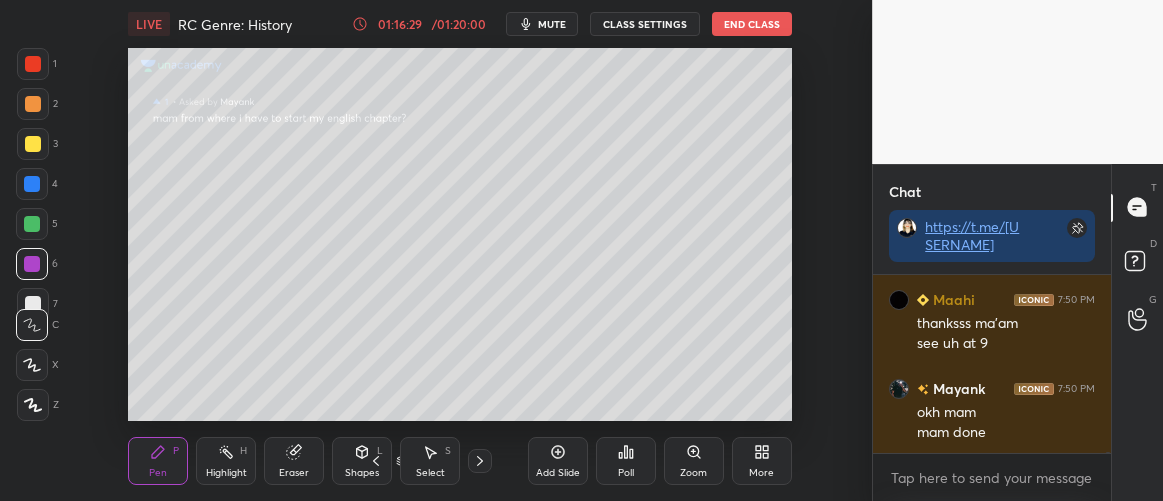 scroll, scrollTop: 32872, scrollLeft: 0, axis: vertical 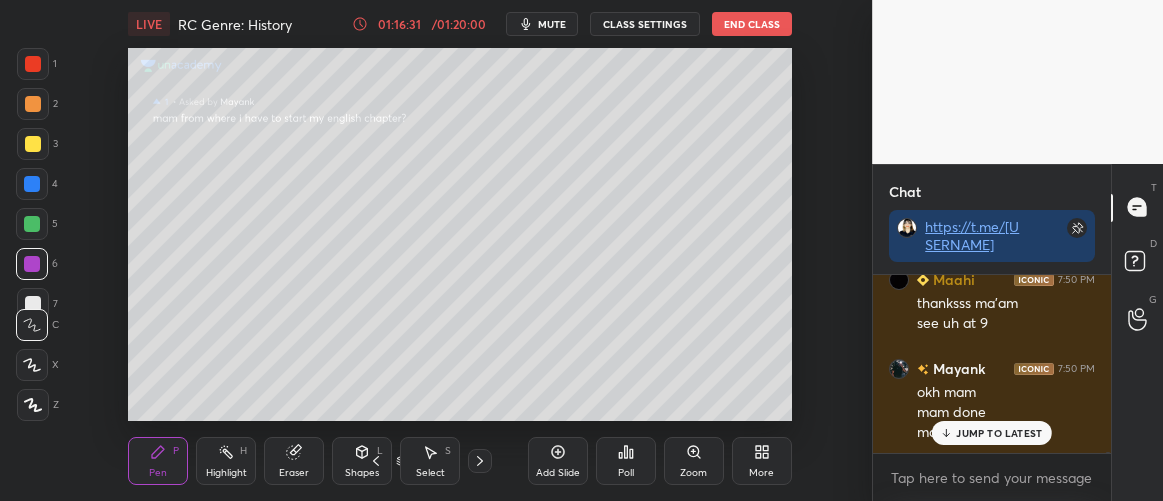 click on "JUMP TO LATEST" at bounding box center (992, 433) 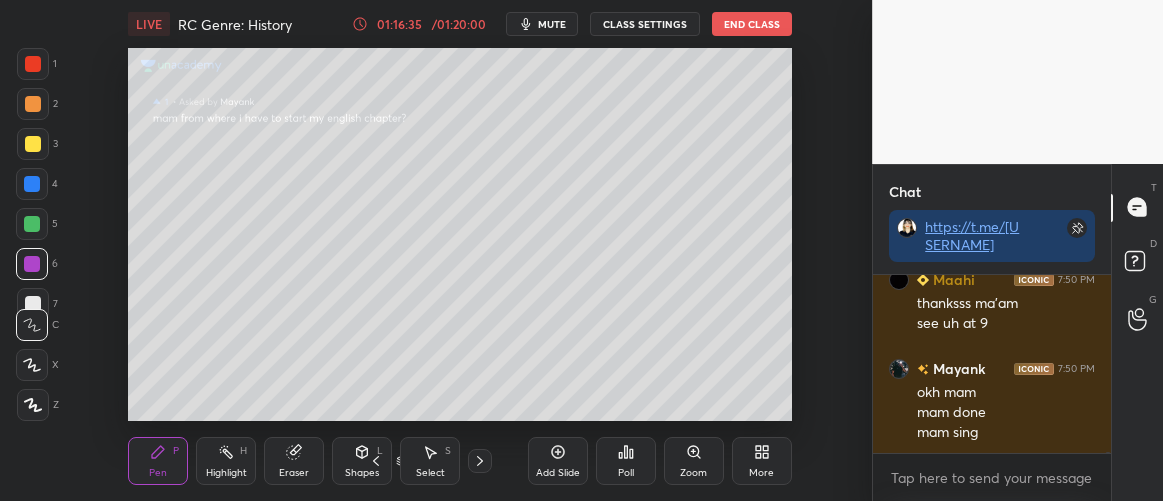 scroll, scrollTop: 32941, scrollLeft: 0, axis: vertical 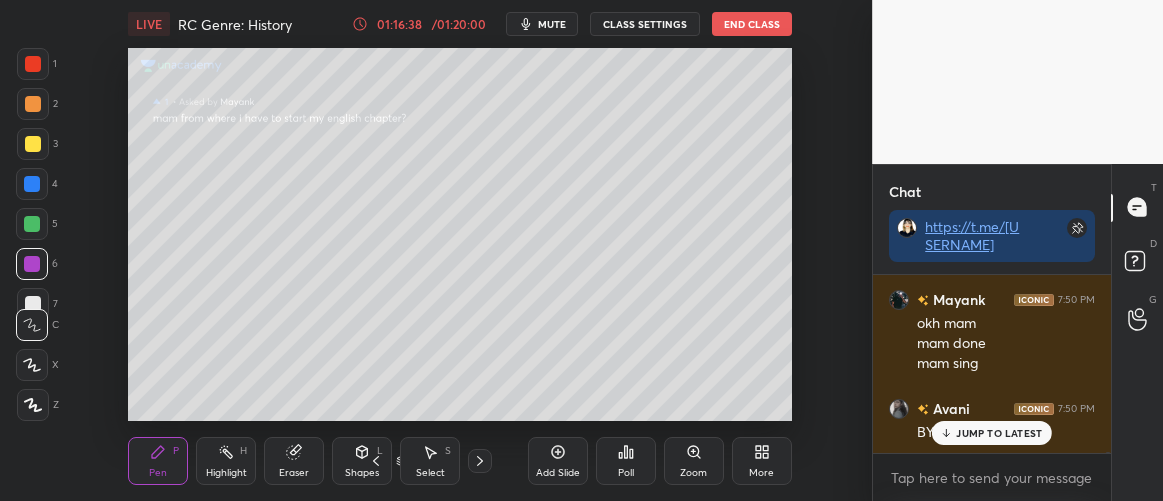 click on "JUMP TO LATEST" at bounding box center (999, 433) 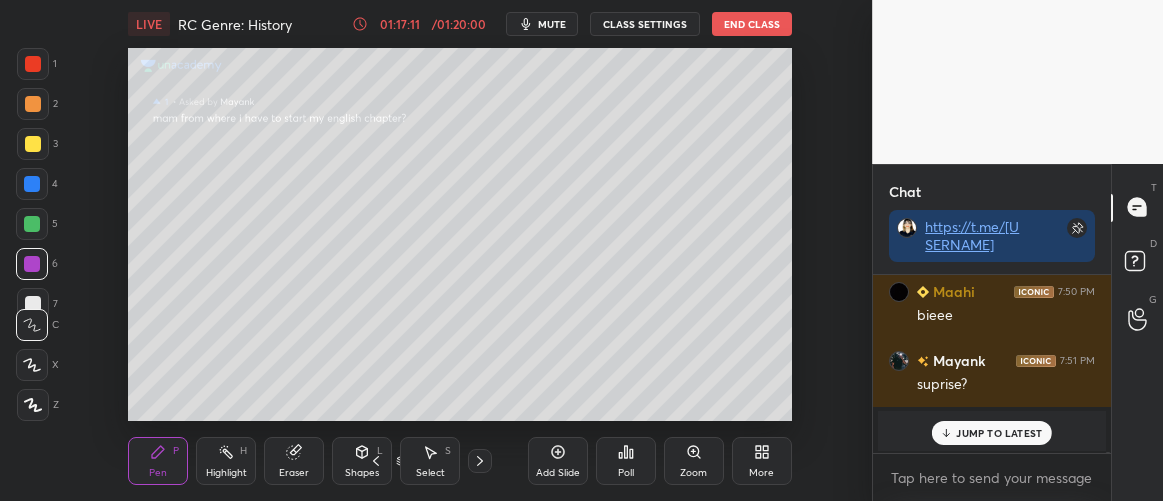scroll, scrollTop: 32524, scrollLeft: 0, axis: vertical 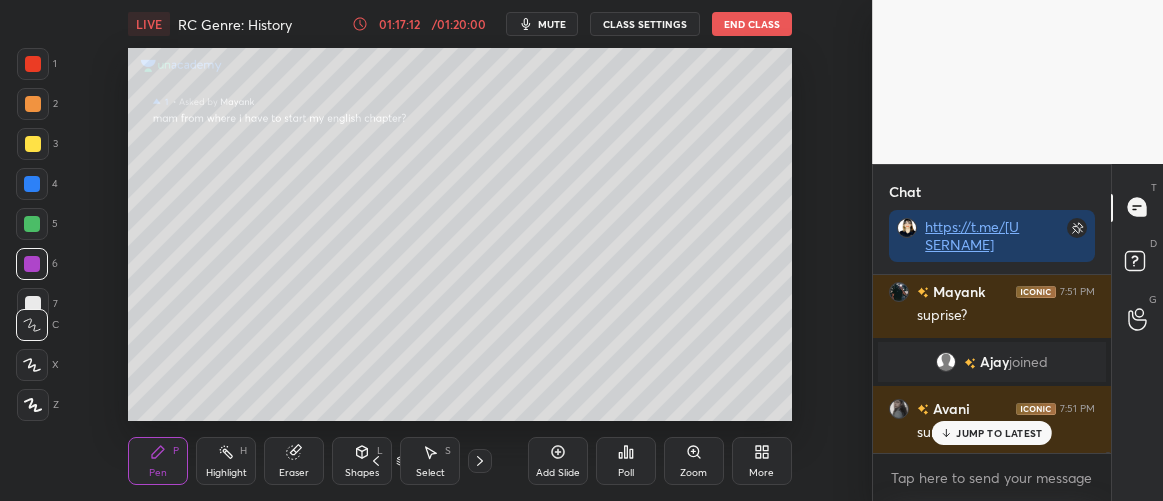 click on "JUMP TO LATEST" at bounding box center [999, 433] 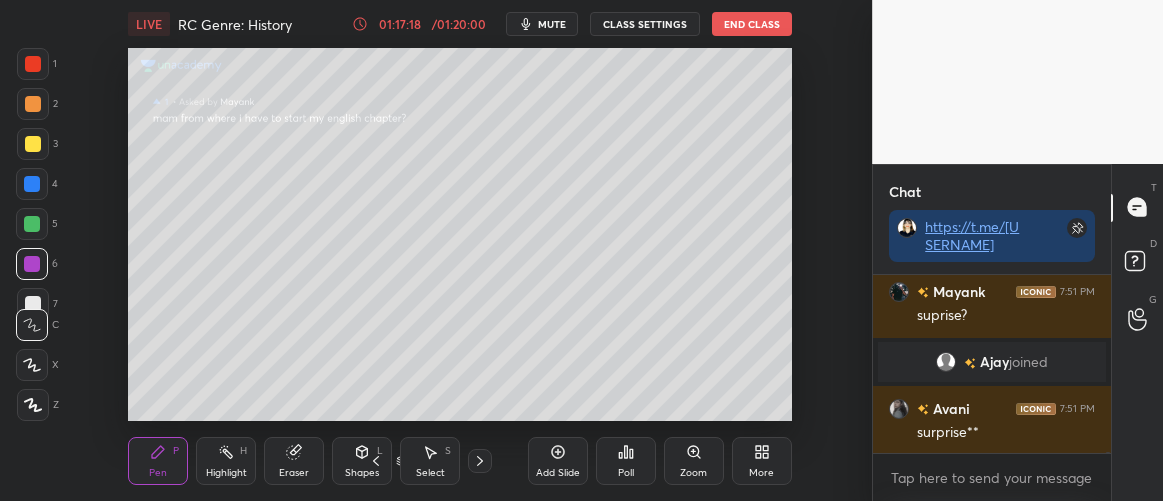 scroll, scrollTop: 32593, scrollLeft: 0, axis: vertical 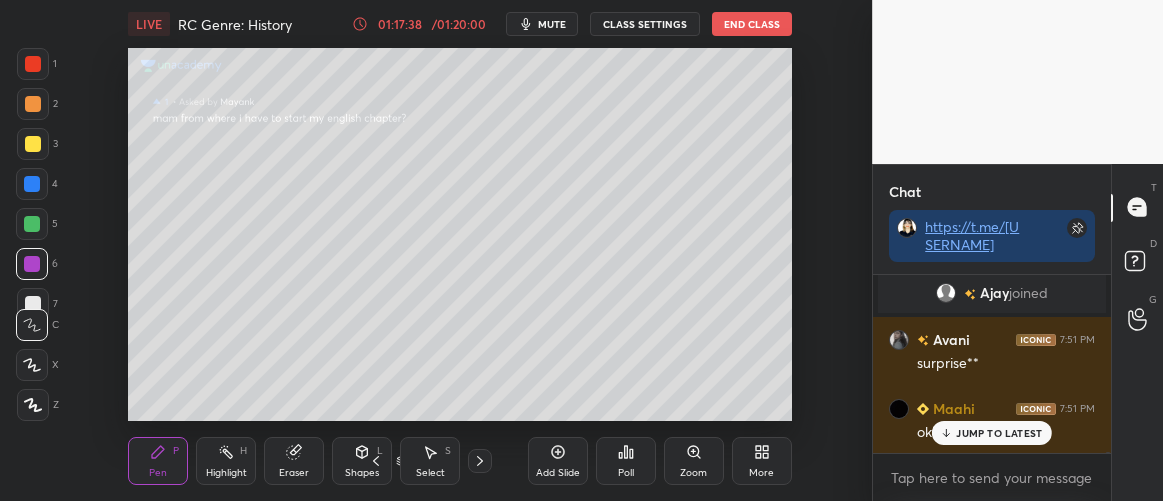 click on "End Class" at bounding box center (752, 24) 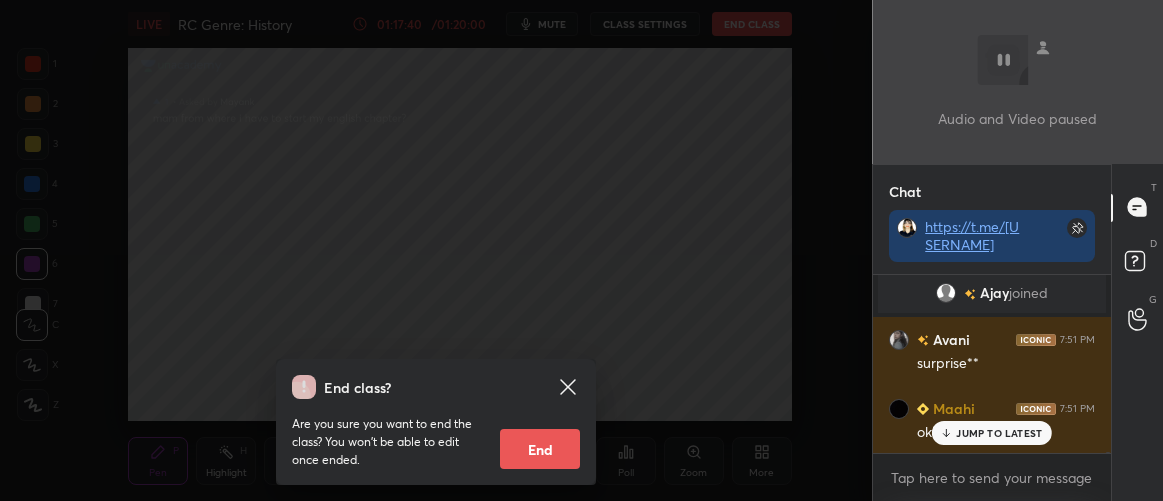 click on "End" at bounding box center (540, 449) 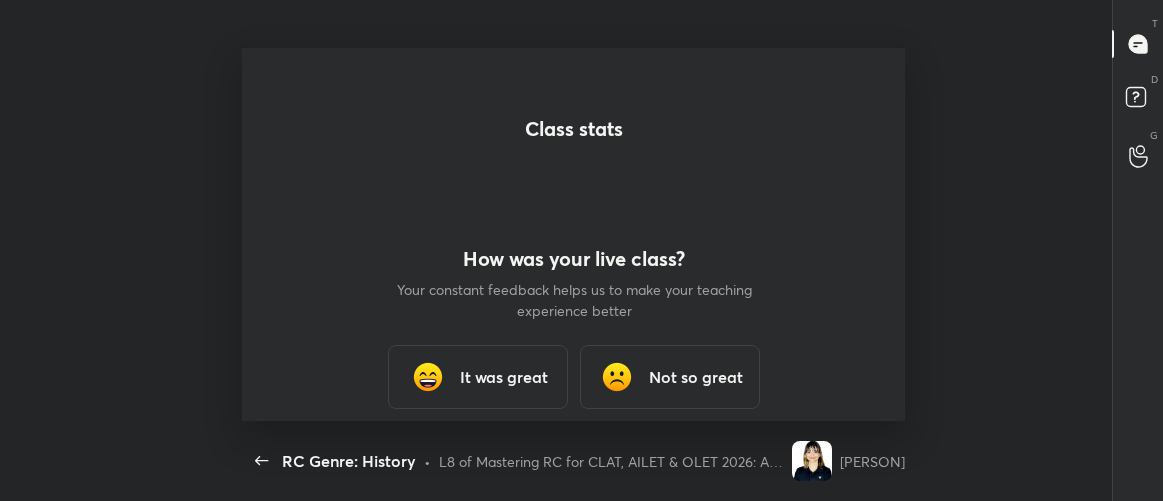 scroll, scrollTop: 99626, scrollLeft: 99046, axis: both 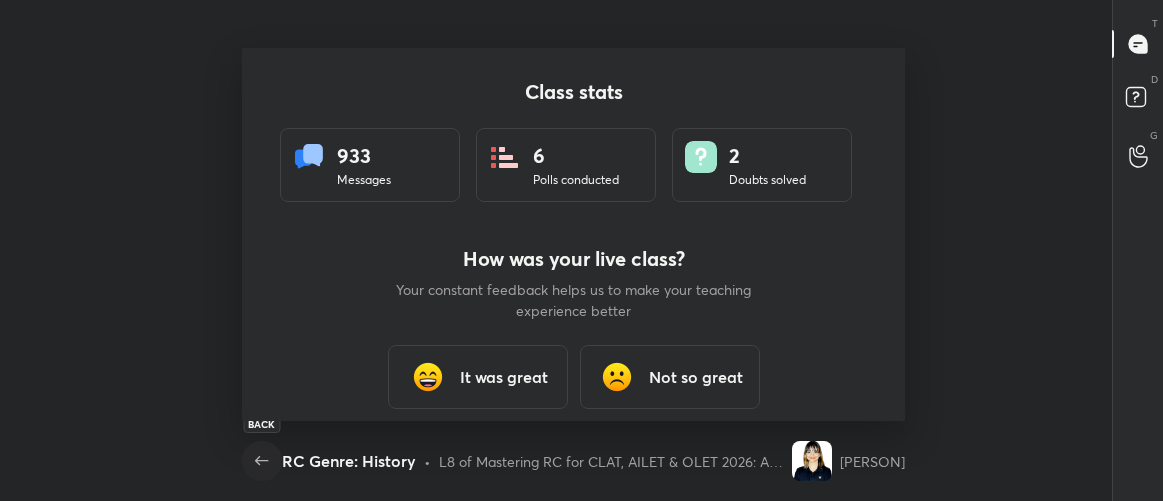 click 